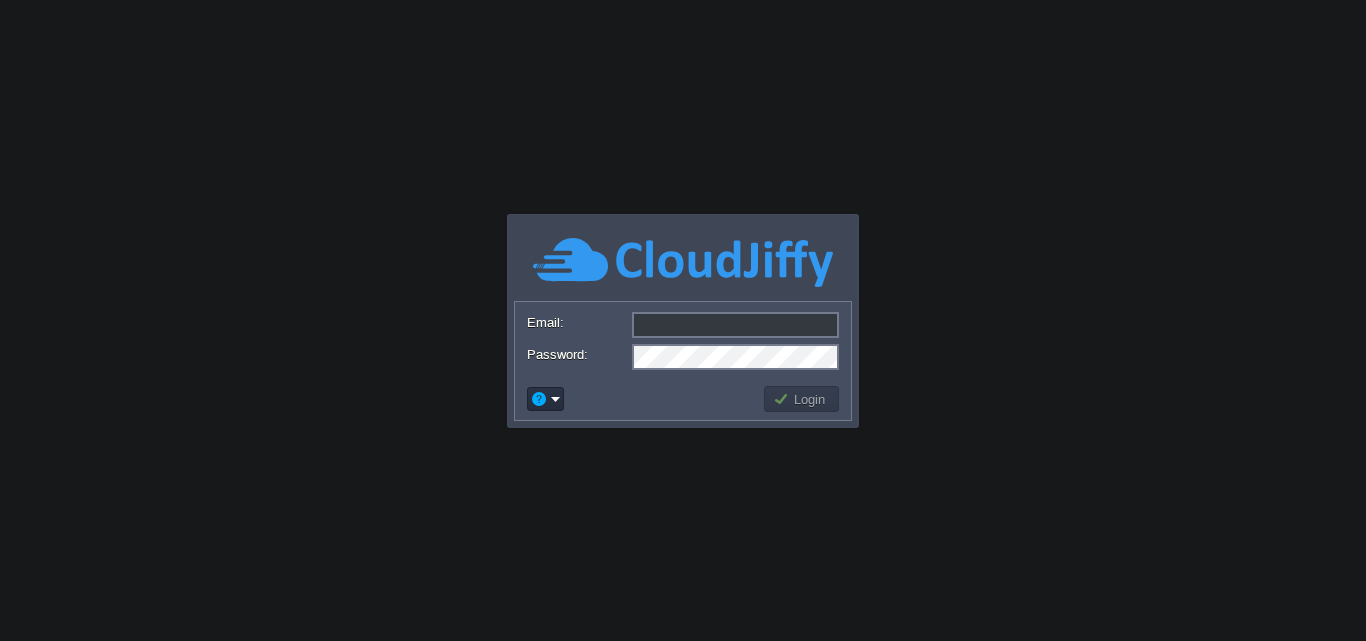 scroll, scrollTop: 0, scrollLeft: 0, axis: both 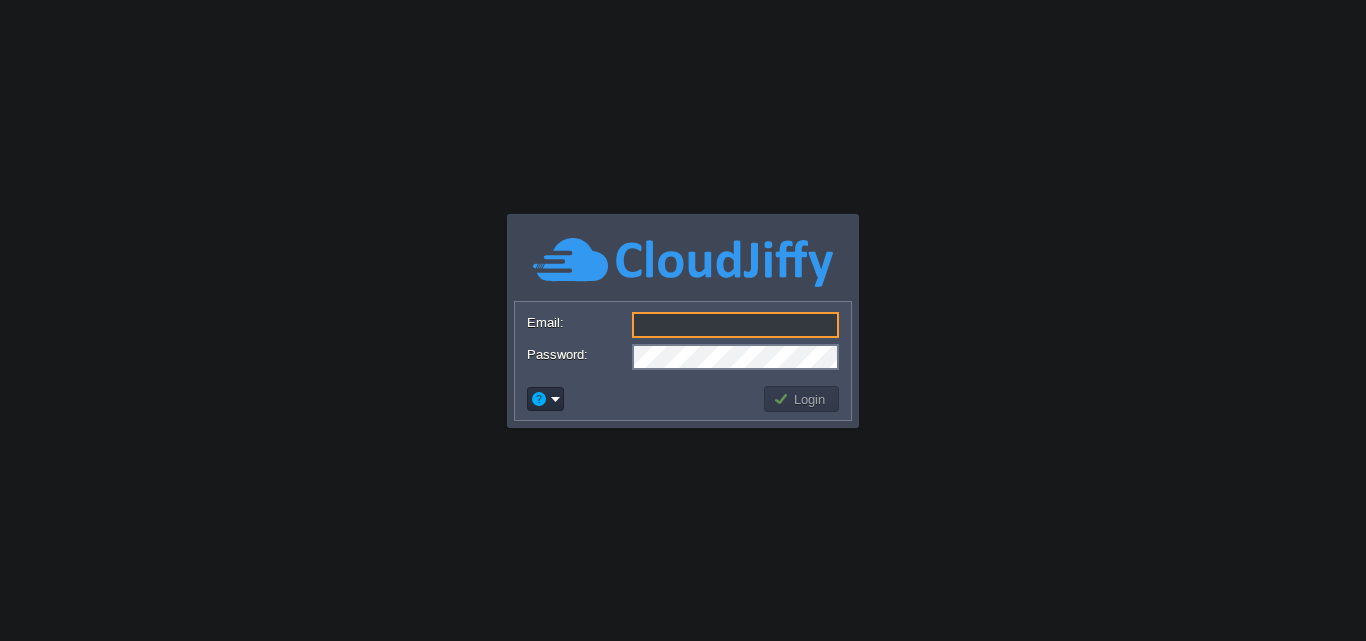 click on "Email:" at bounding box center (735, 325) 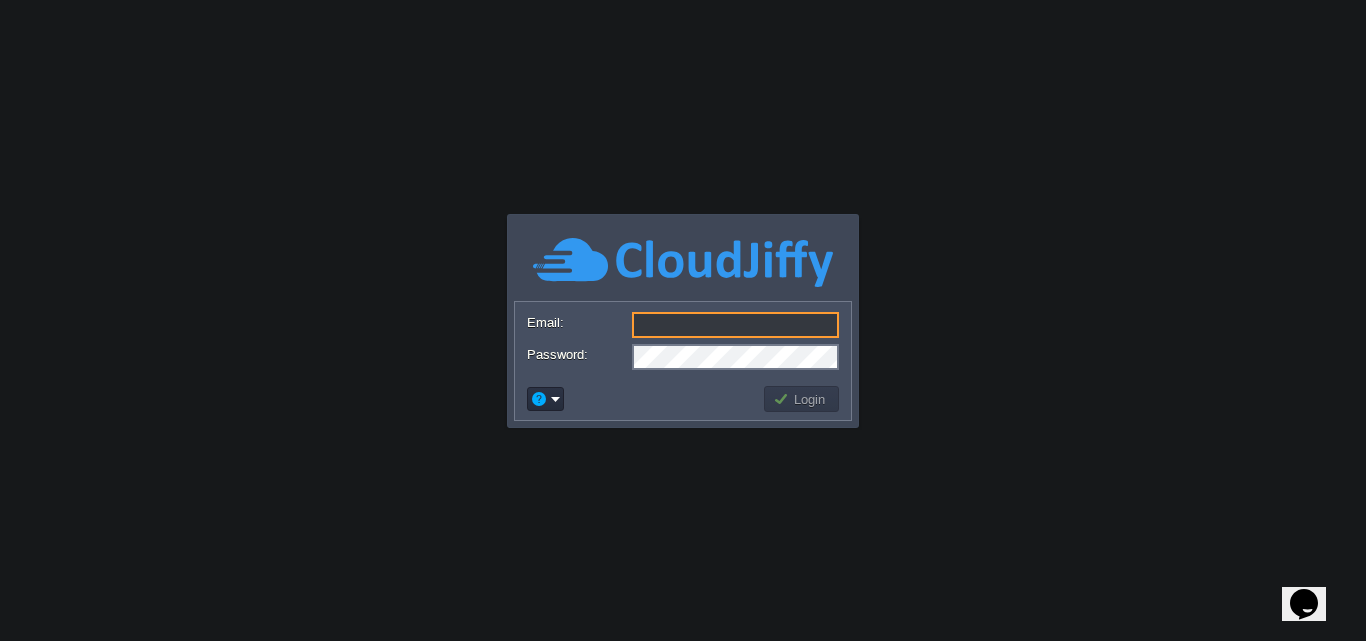 scroll, scrollTop: 0, scrollLeft: 0, axis: both 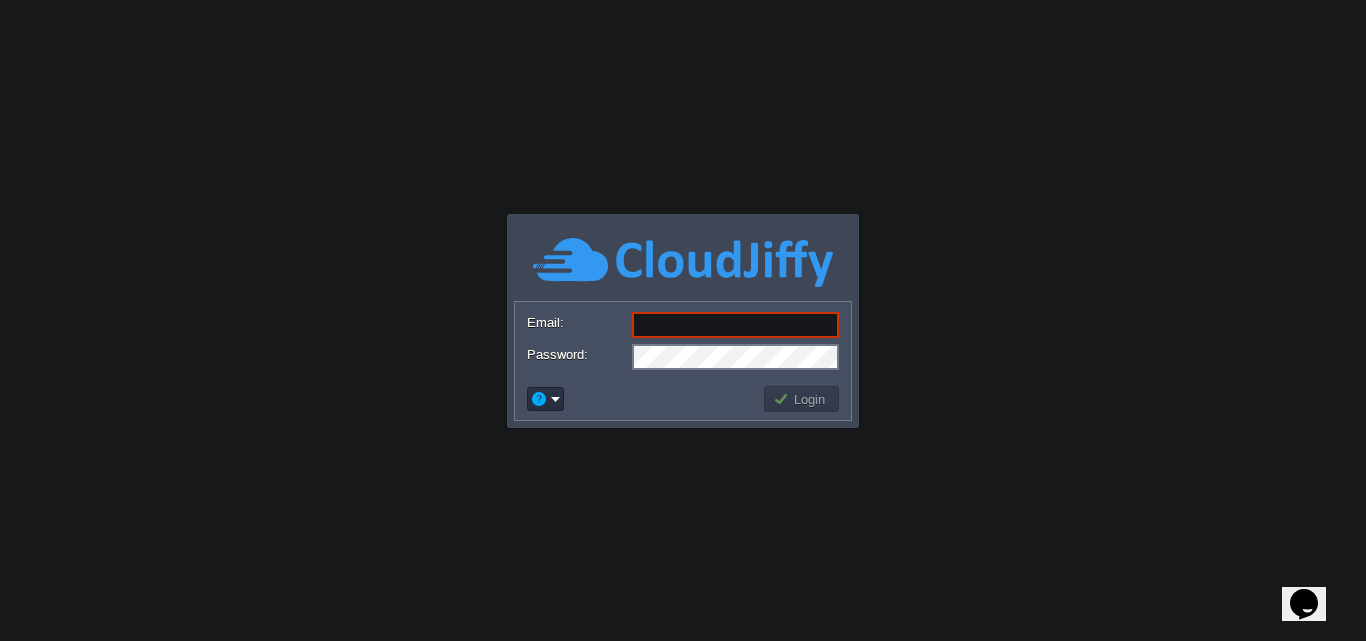 click on "Email:" at bounding box center [735, 325] 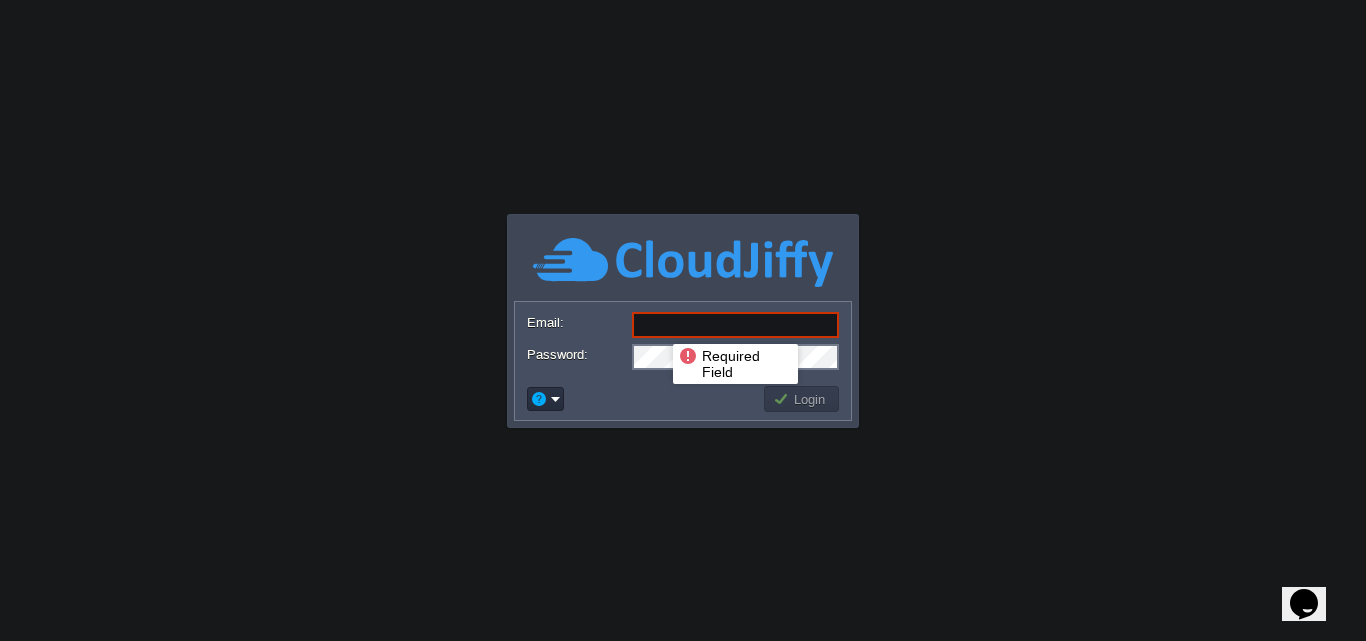 paste on "[PERSON_NAME][EMAIL_ADDRESS][PERSON_NAME][DOMAIN_NAME]" 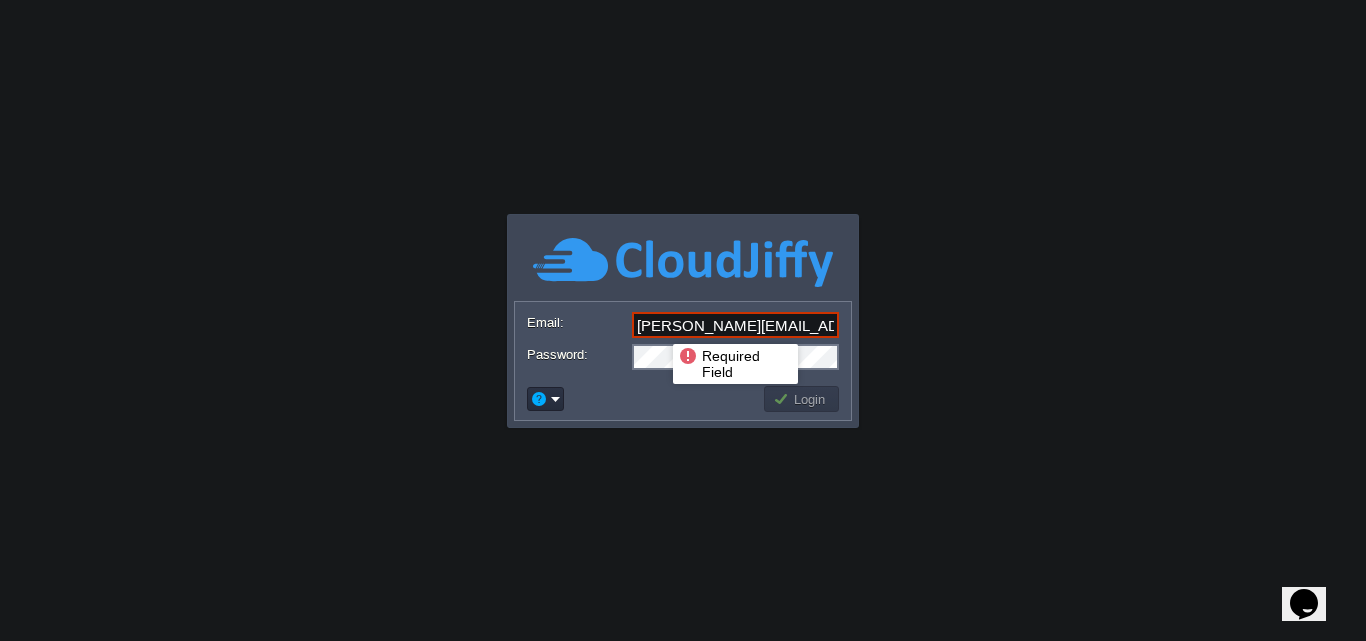 type on "[PERSON_NAME][EMAIL_ADDRESS][PERSON_NAME][DOMAIN_NAME]" 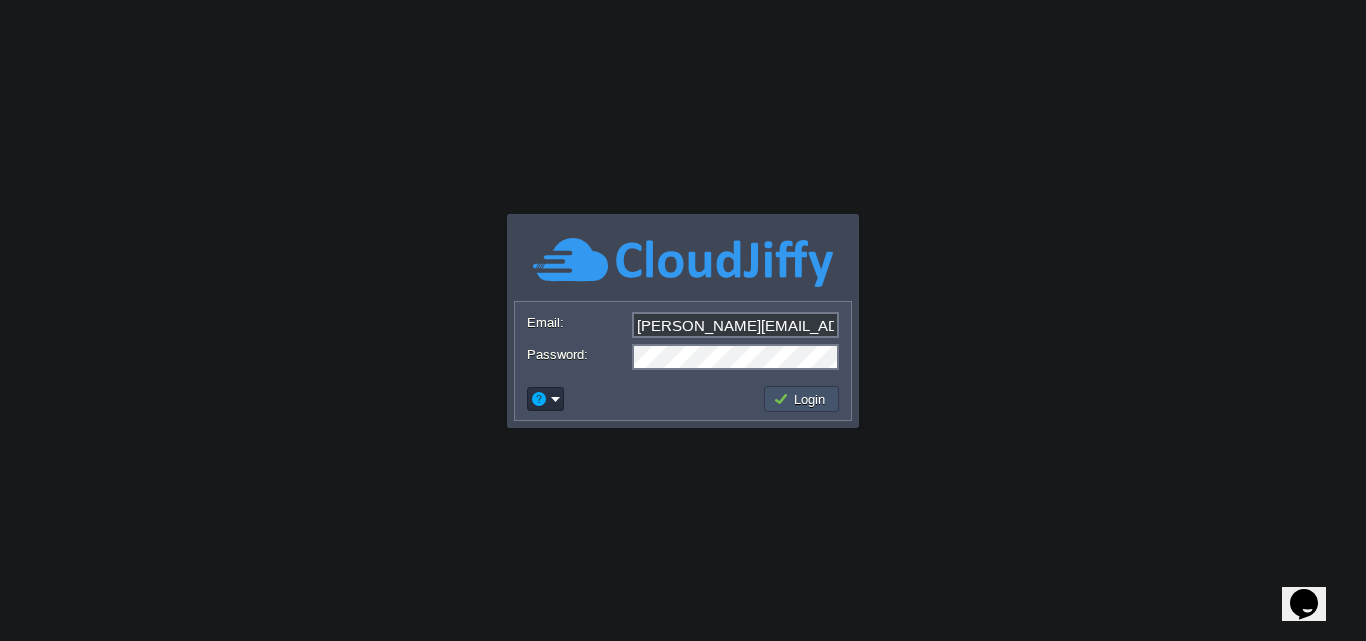 click on "Login" at bounding box center [802, 399] 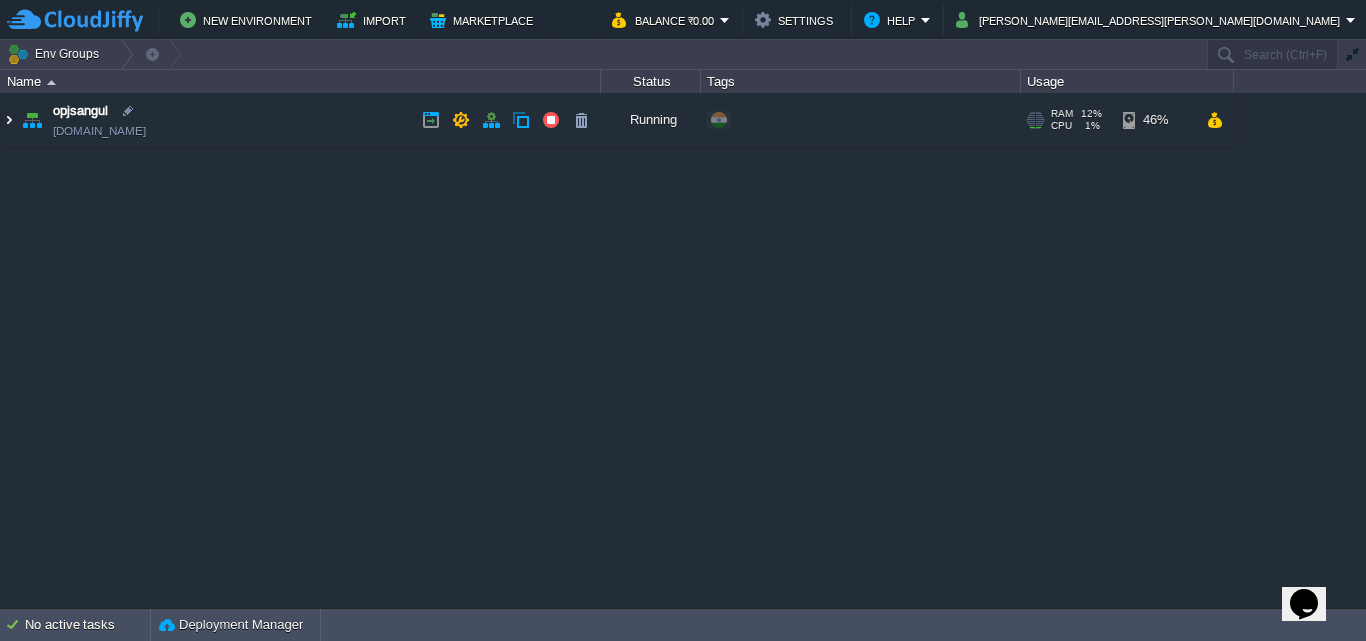 click at bounding box center (9, 120) 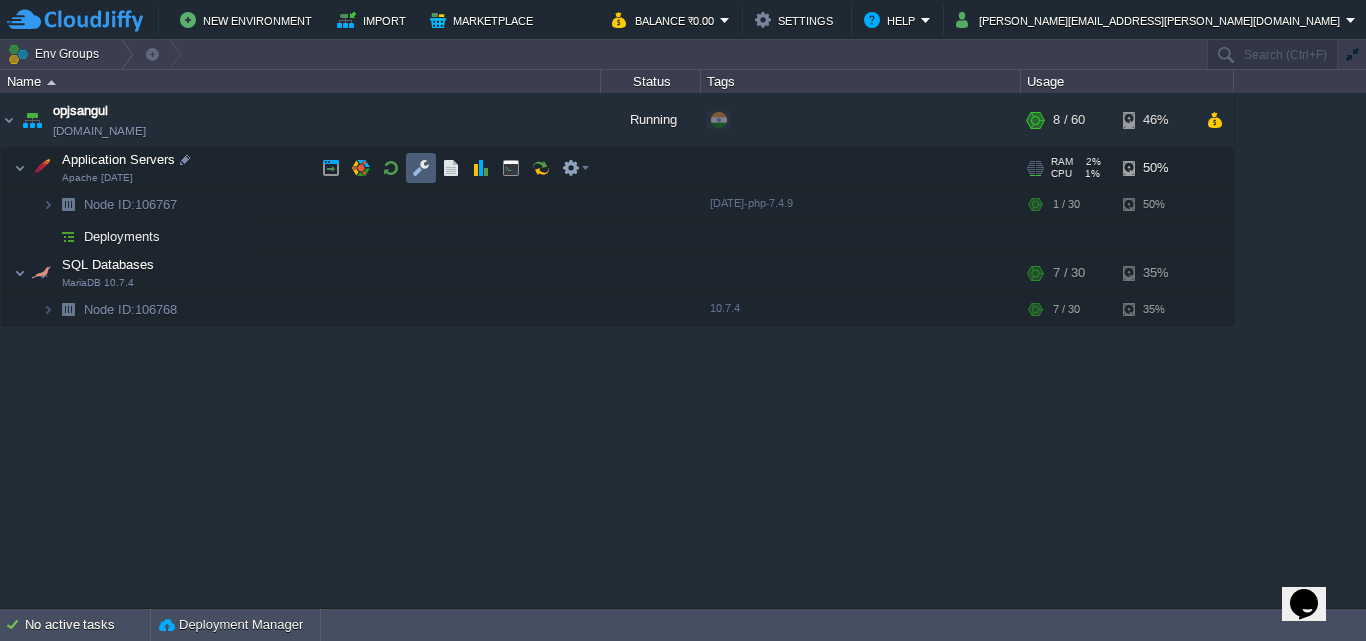 click at bounding box center [421, 168] 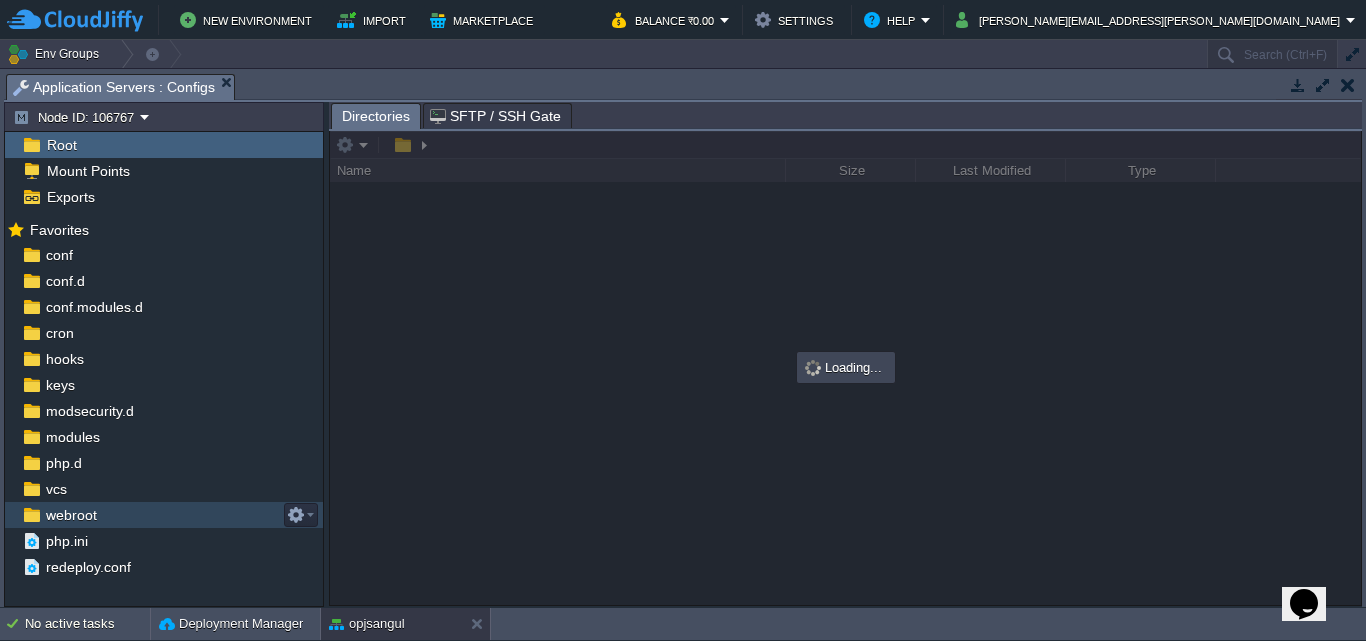 click on "webroot" at bounding box center (71, 515) 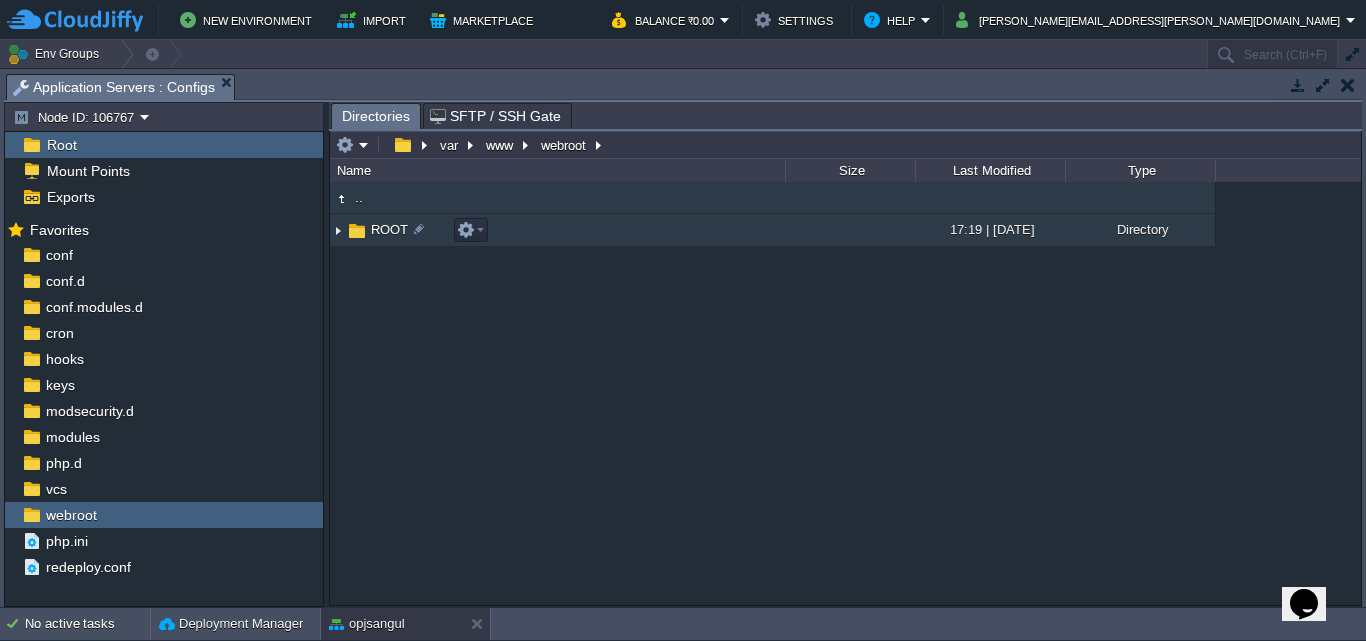 click at bounding box center [338, 230] 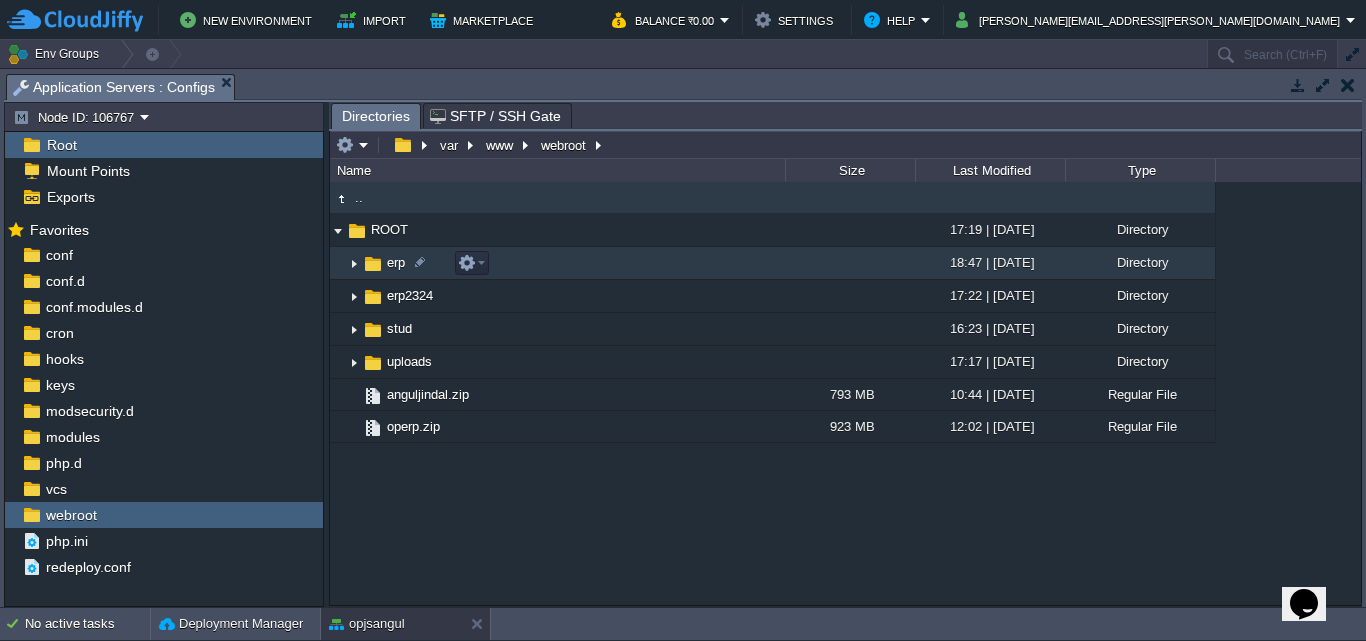 click at bounding box center (354, 263) 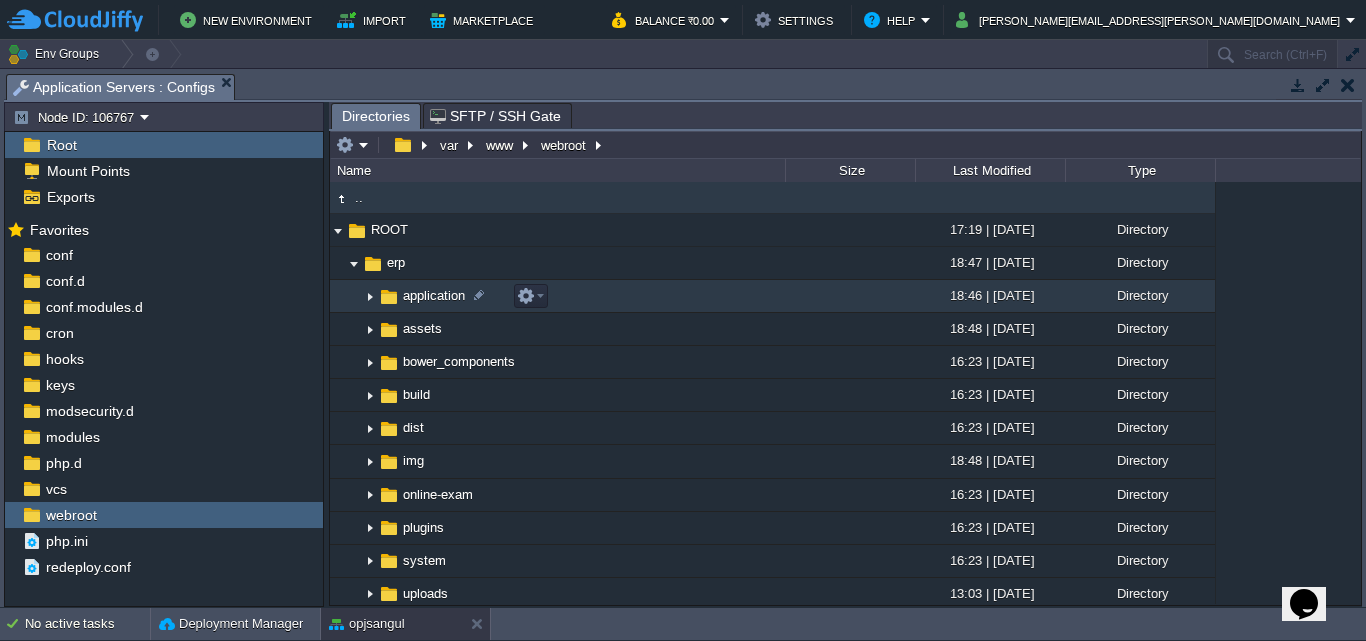 click at bounding box center [370, 296] 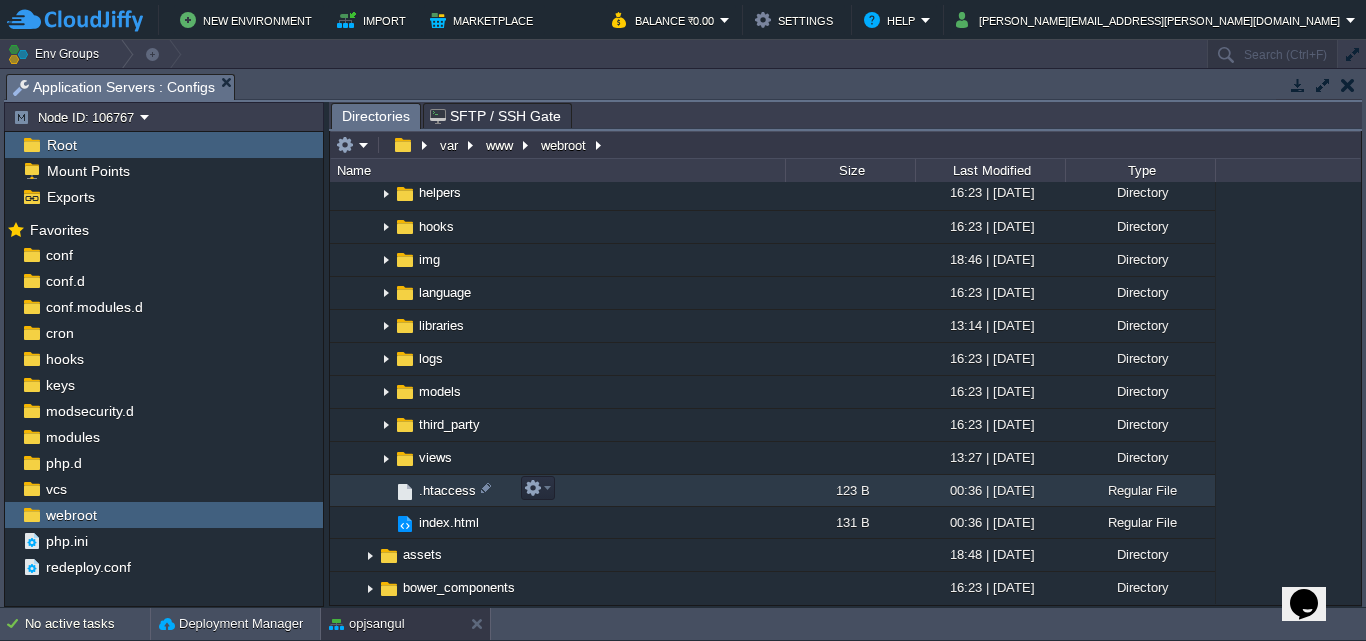 scroll, scrollTop: 300, scrollLeft: 0, axis: vertical 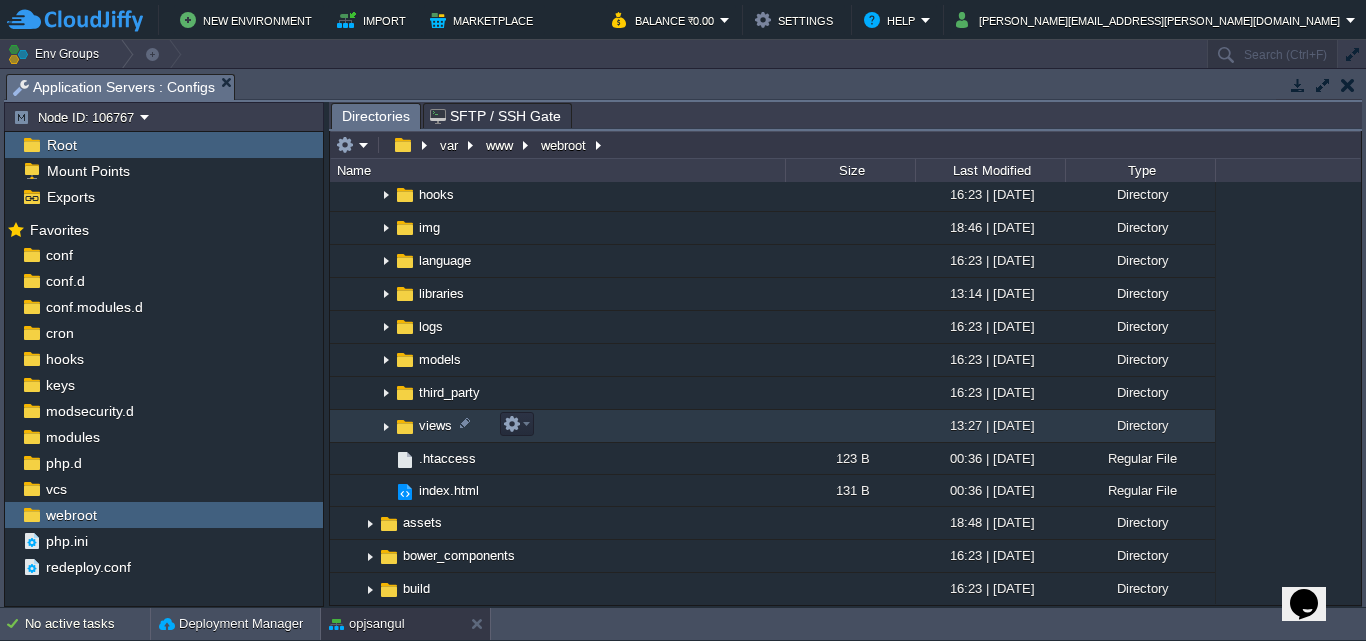 click at bounding box center [386, 426] 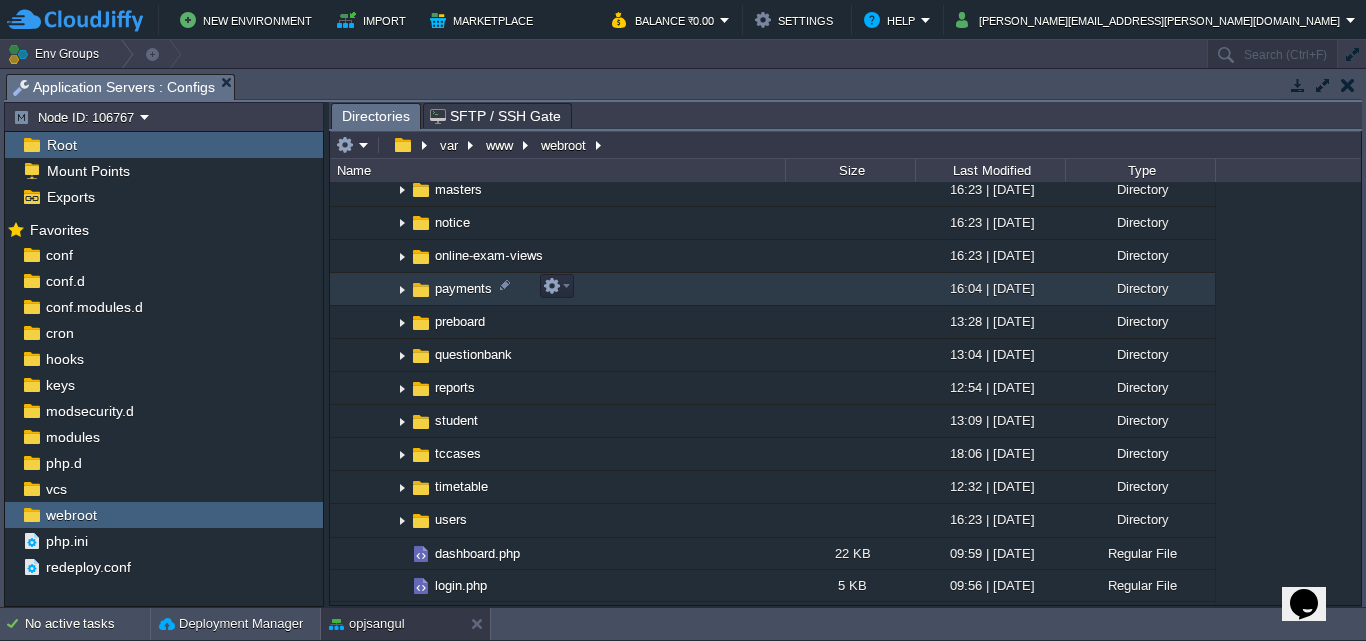 scroll, scrollTop: 1000, scrollLeft: 0, axis: vertical 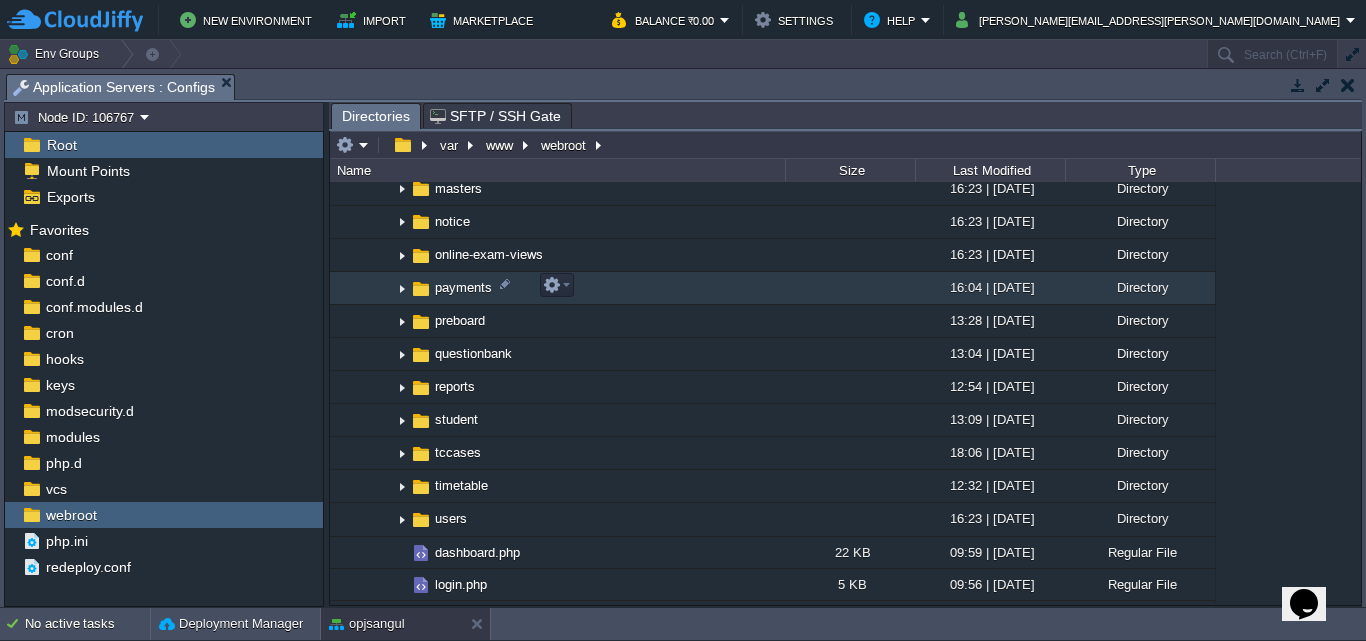 click at bounding box center (402, 288) 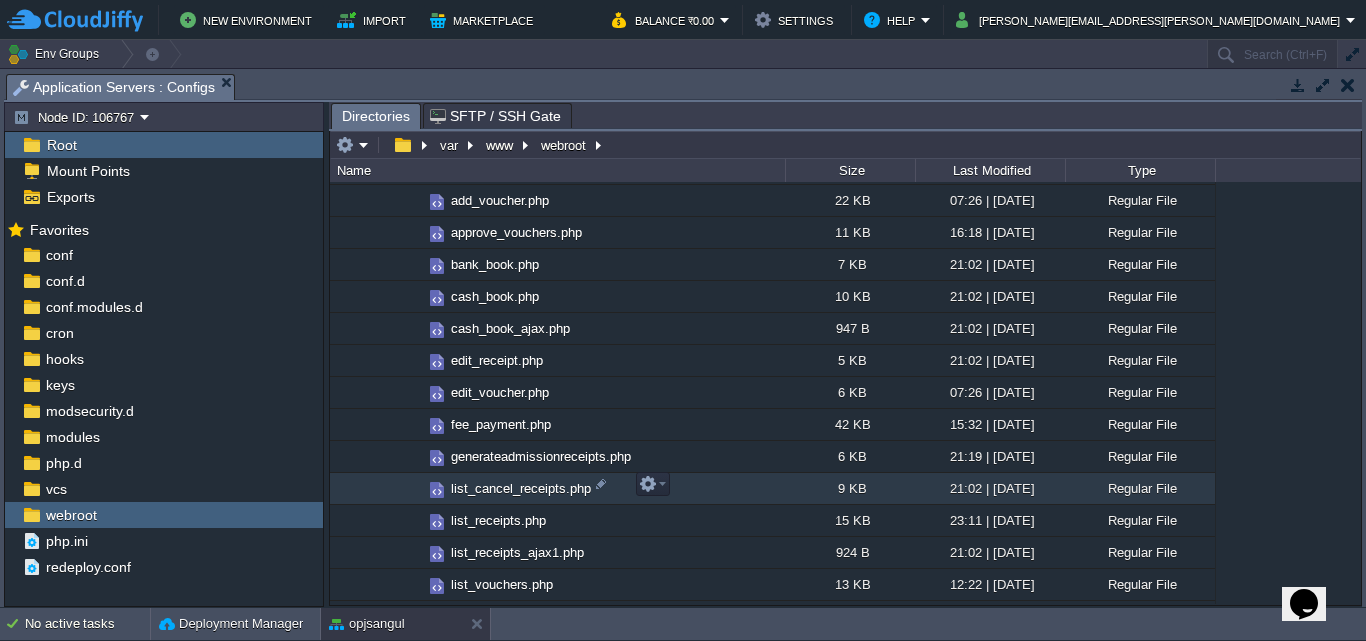 scroll, scrollTop: 1200, scrollLeft: 0, axis: vertical 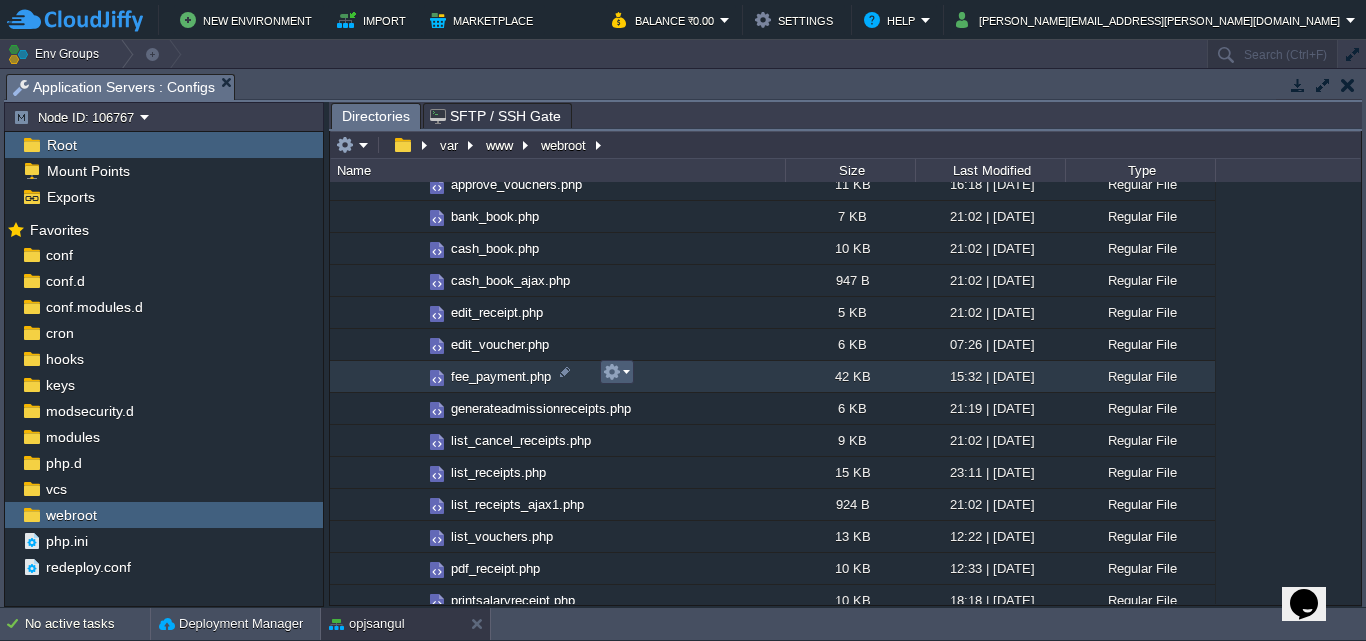 click at bounding box center (616, 372) 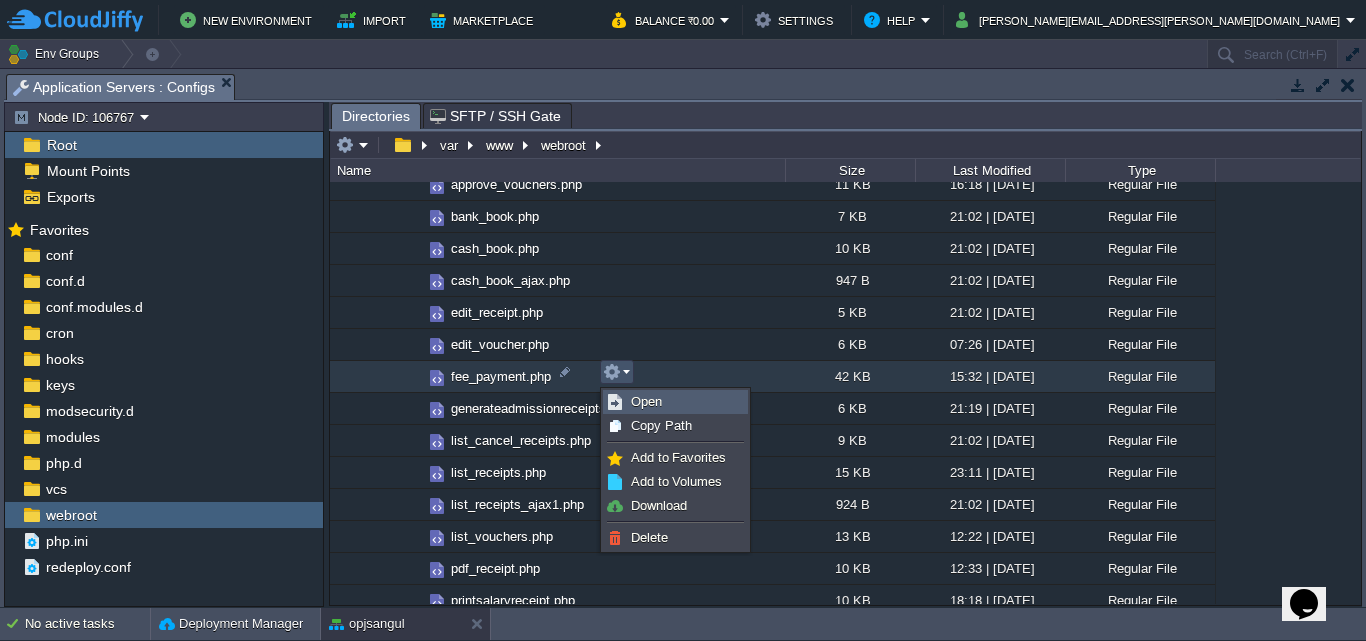 click on "Open" at bounding box center (646, 401) 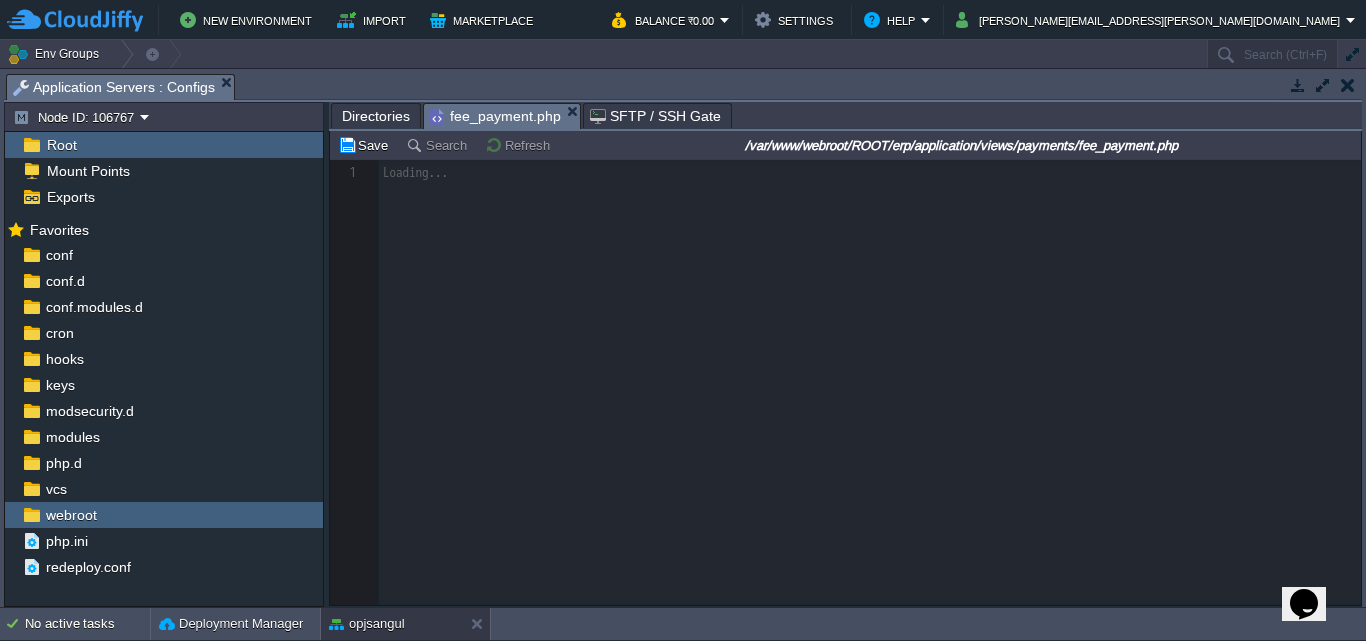 scroll, scrollTop: 7, scrollLeft: 0, axis: vertical 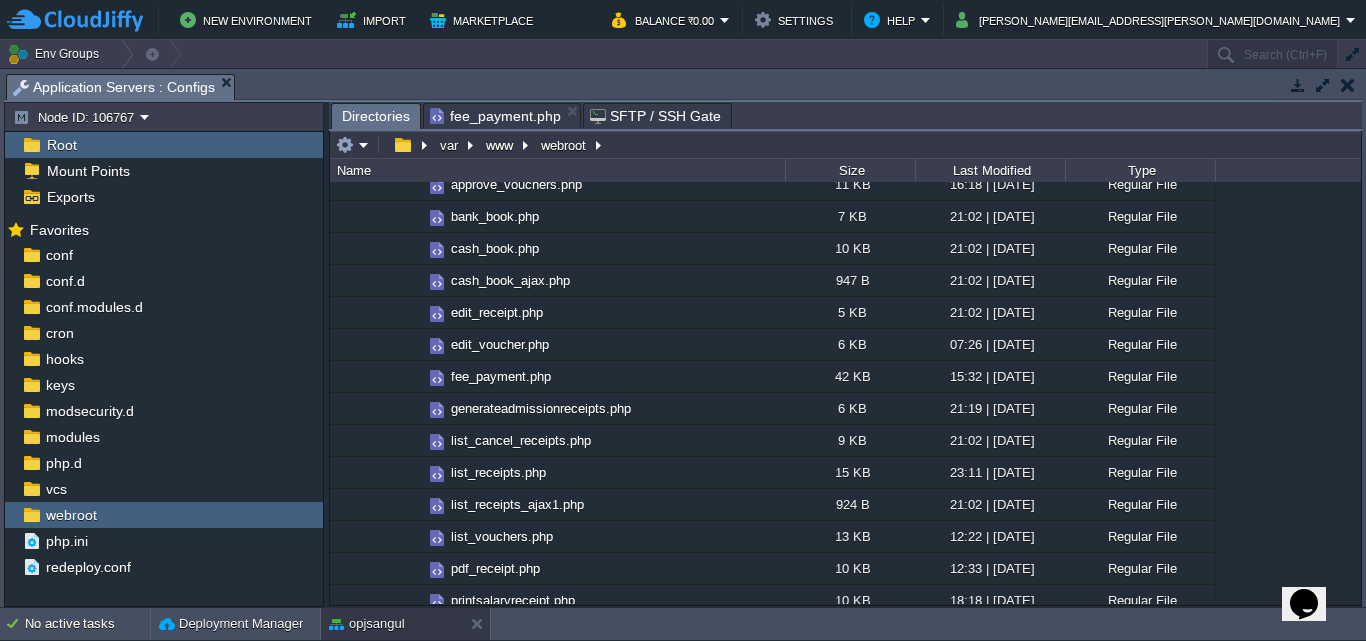 click on "Directories" at bounding box center (376, 116) 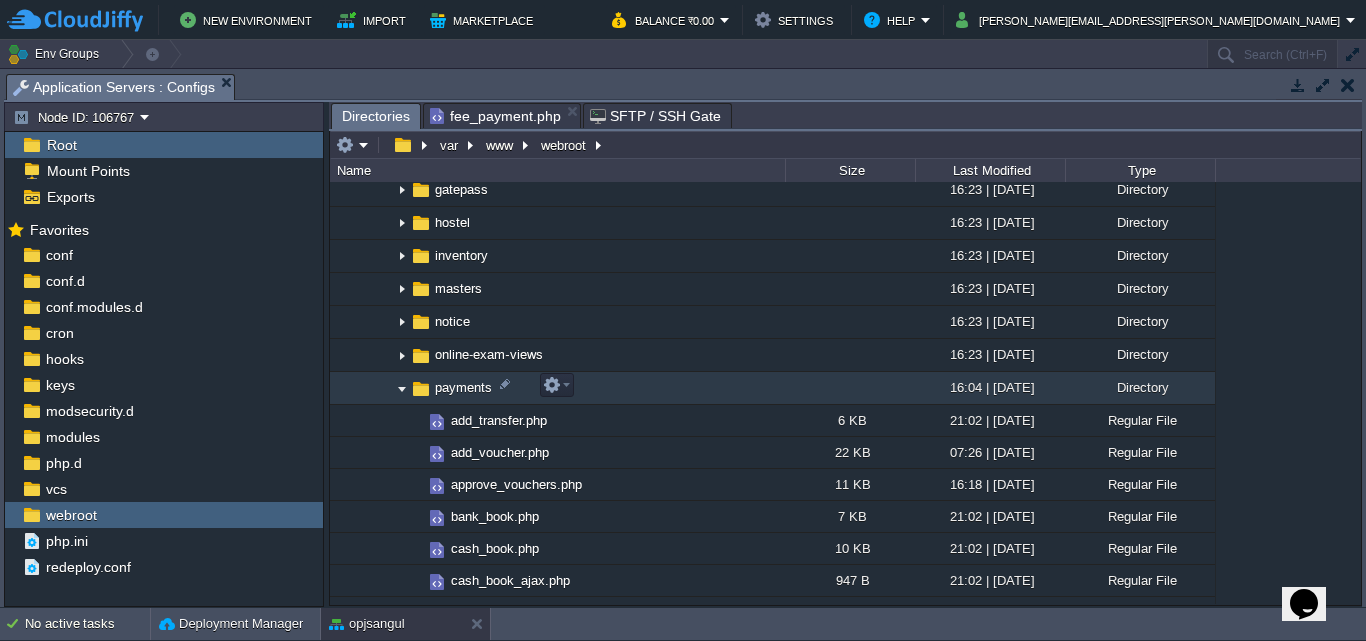 click at bounding box center (402, 388) 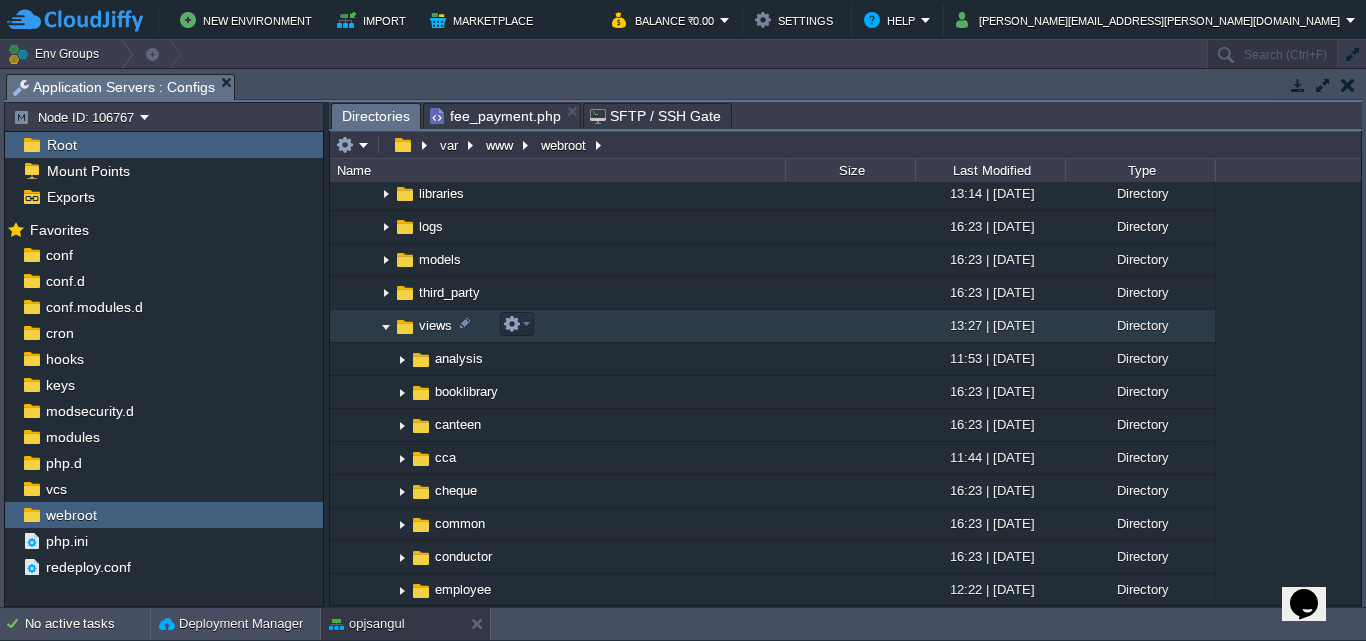 click at bounding box center [386, 326] 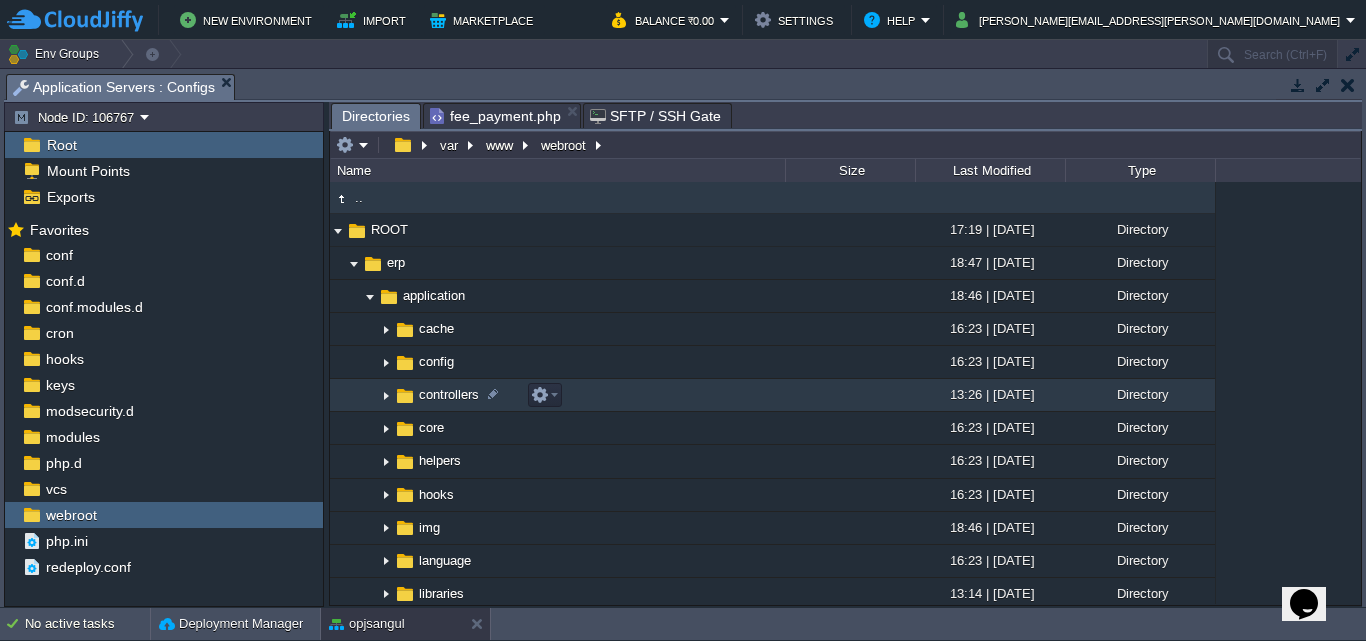 click at bounding box center (386, 395) 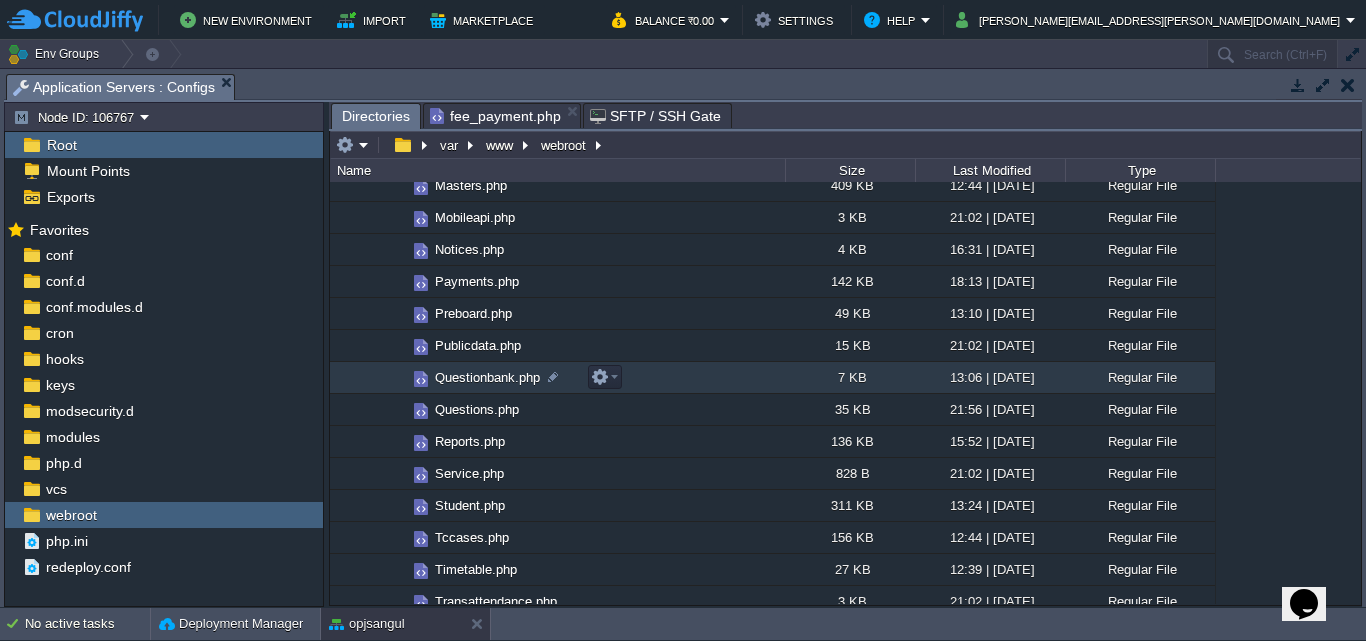 scroll, scrollTop: 900, scrollLeft: 0, axis: vertical 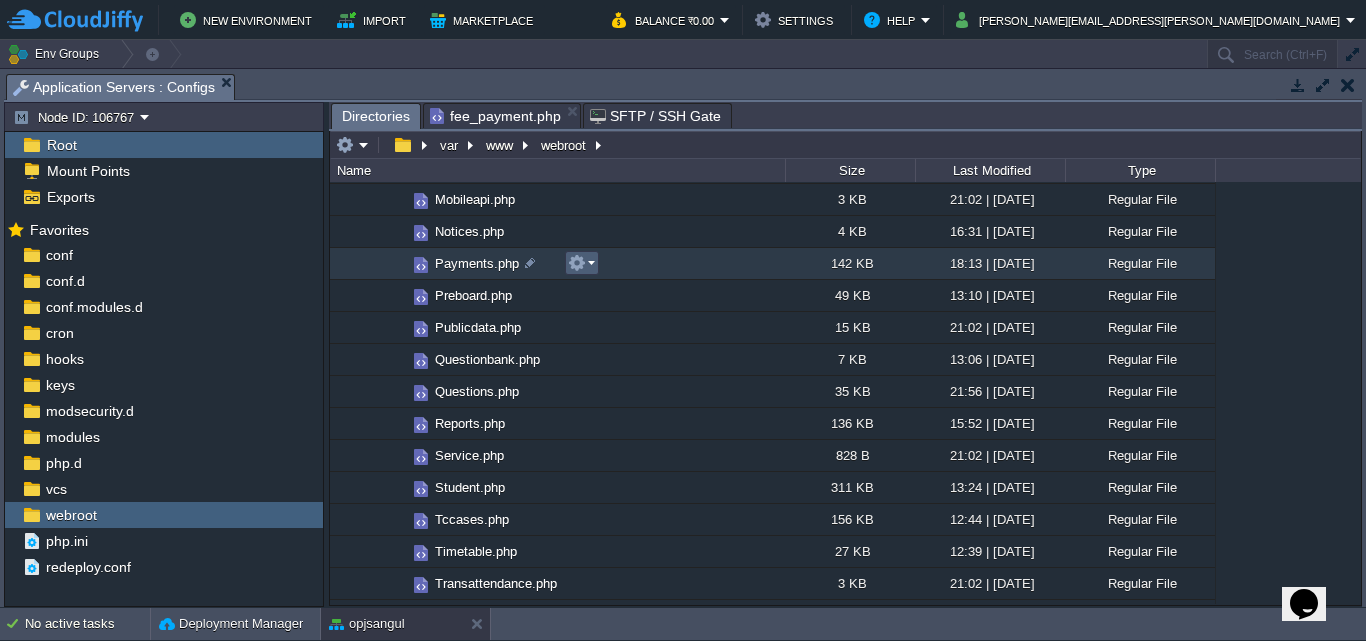 click at bounding box center (581, 263) 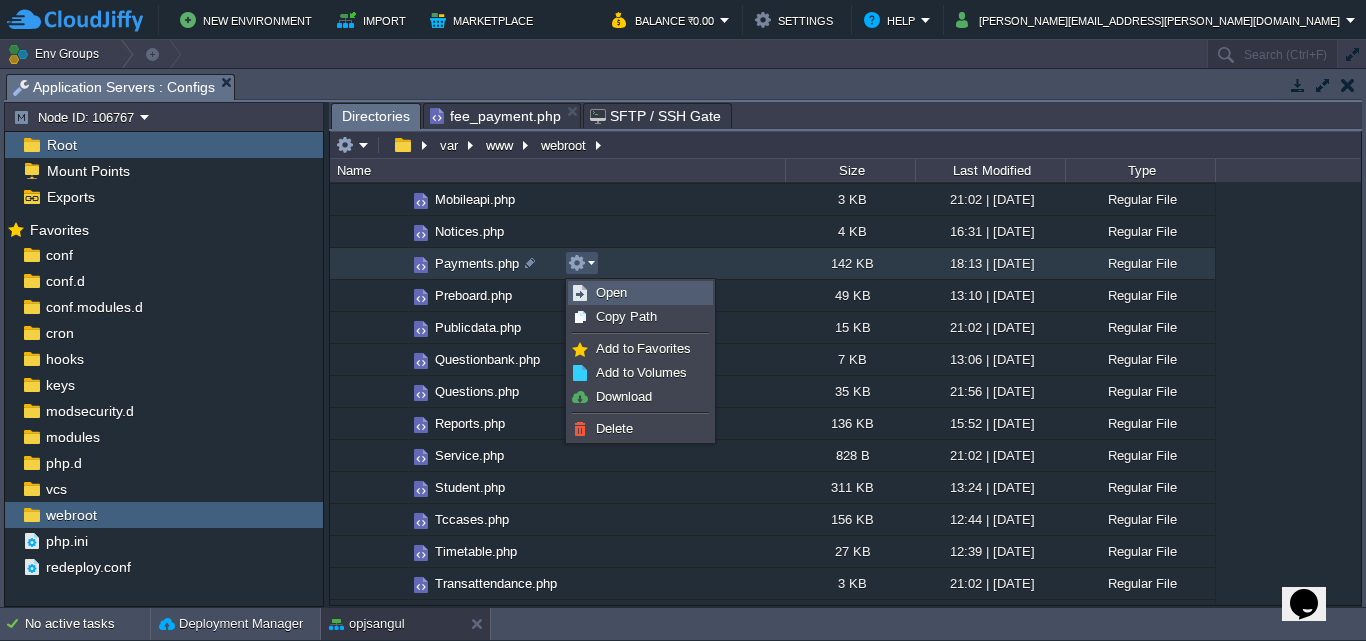 click on "Open" at bounding box center [640, 293] 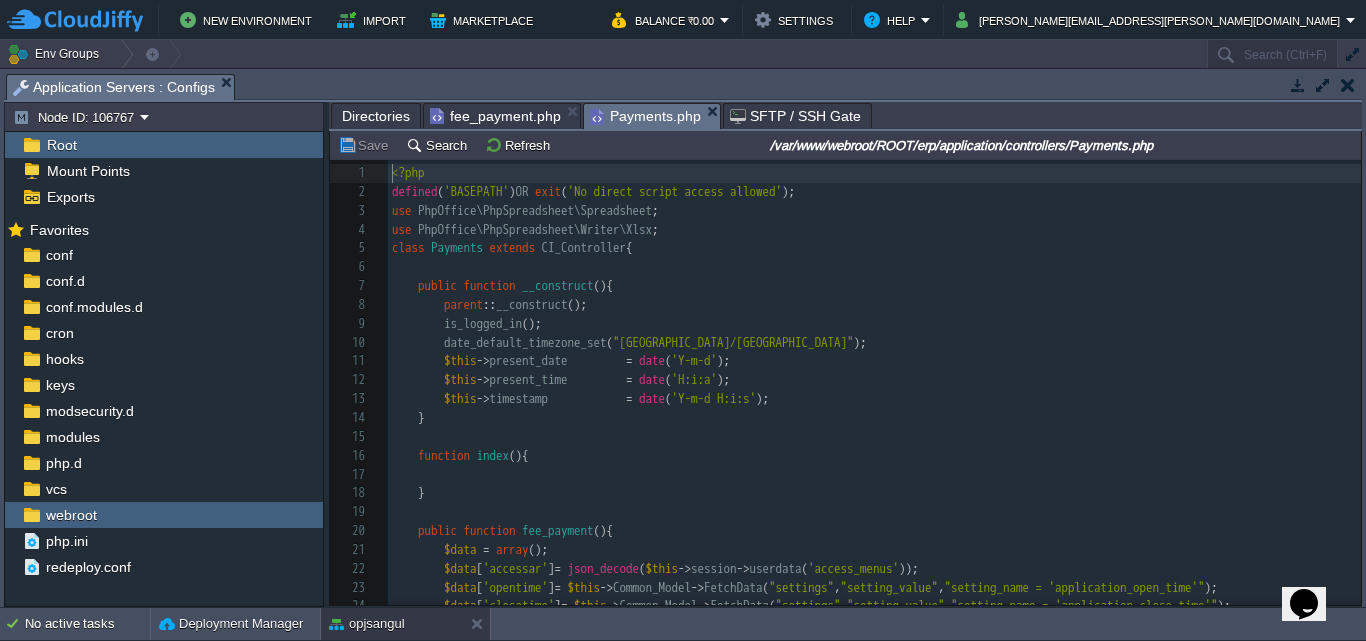 scroll, scrollTop: 7, scrollLeft: 0, axis: vertical 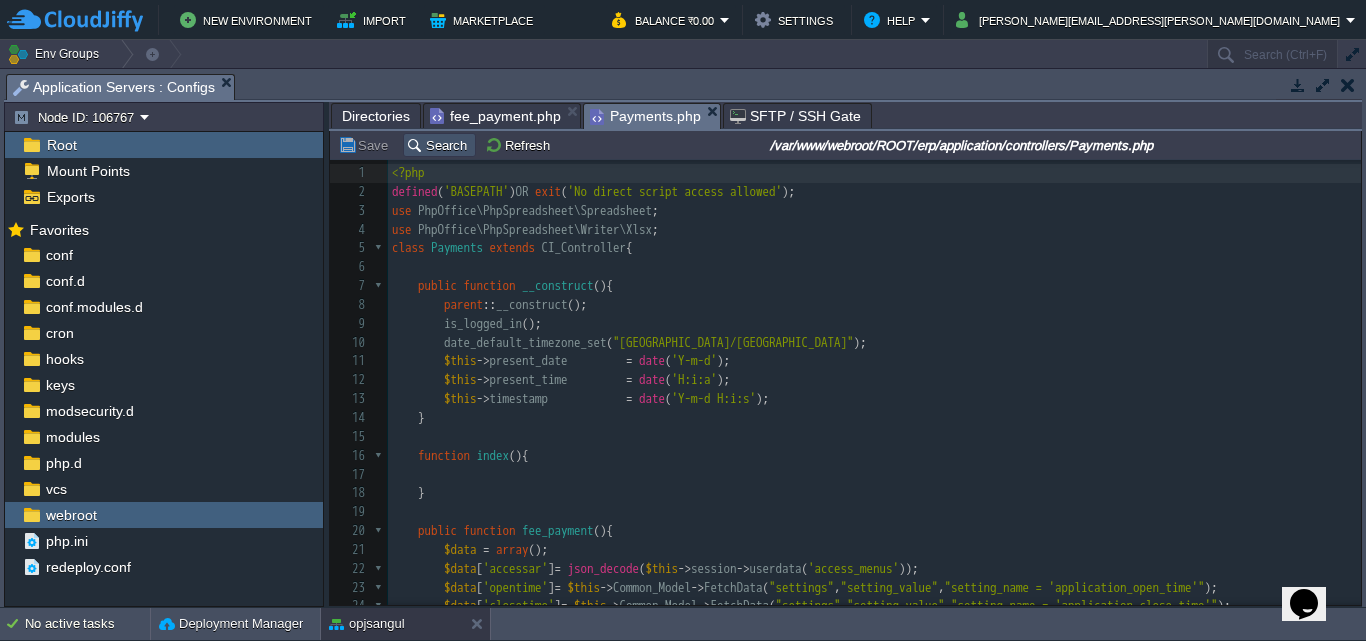 click on "Search" at bounding box center [439, 145] 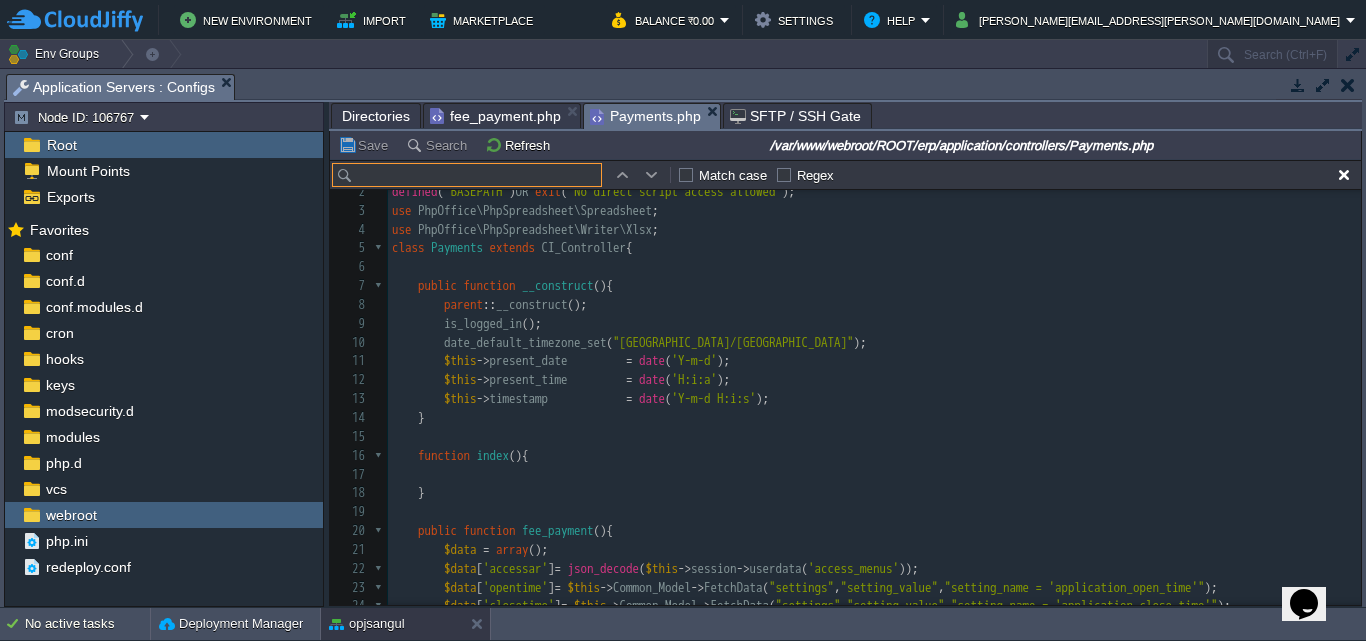 click at bounding box center (467, 175) 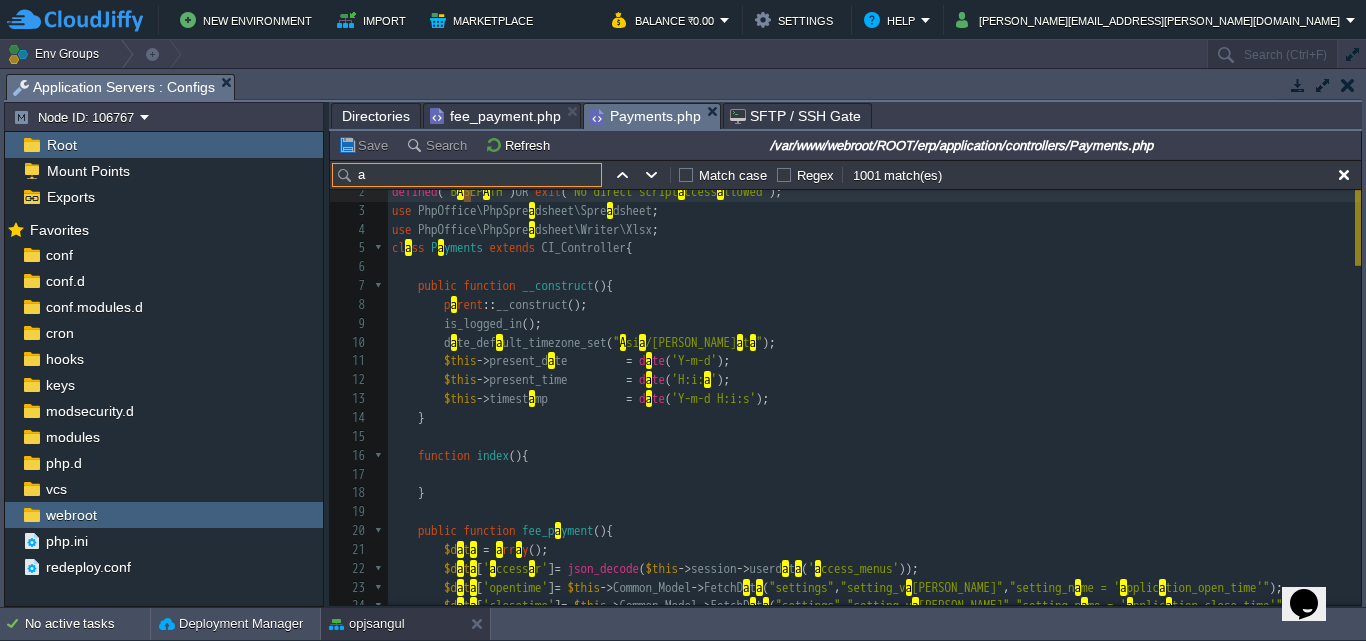 scroll, scrollTop: 0, scrollLeft: 0, axis: both 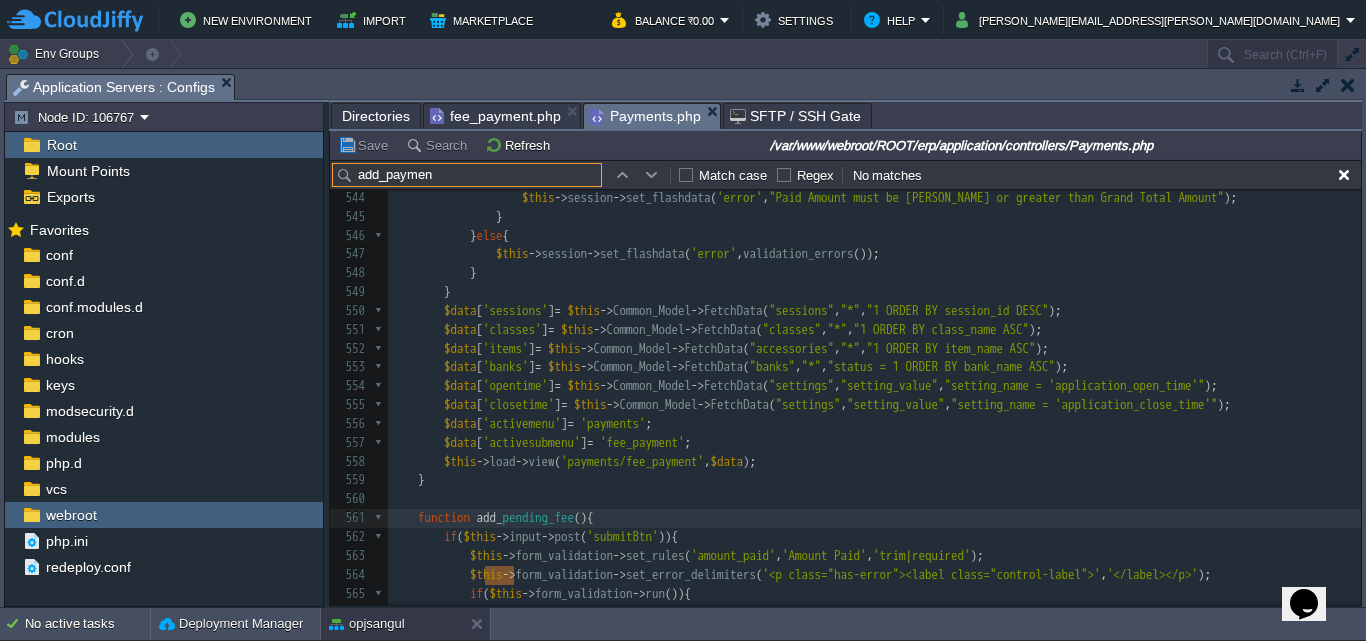 drag, startPoint x: 440, startPoint y: 176, endPoint x: 356, endPoint y: 185, distance: 84.48077 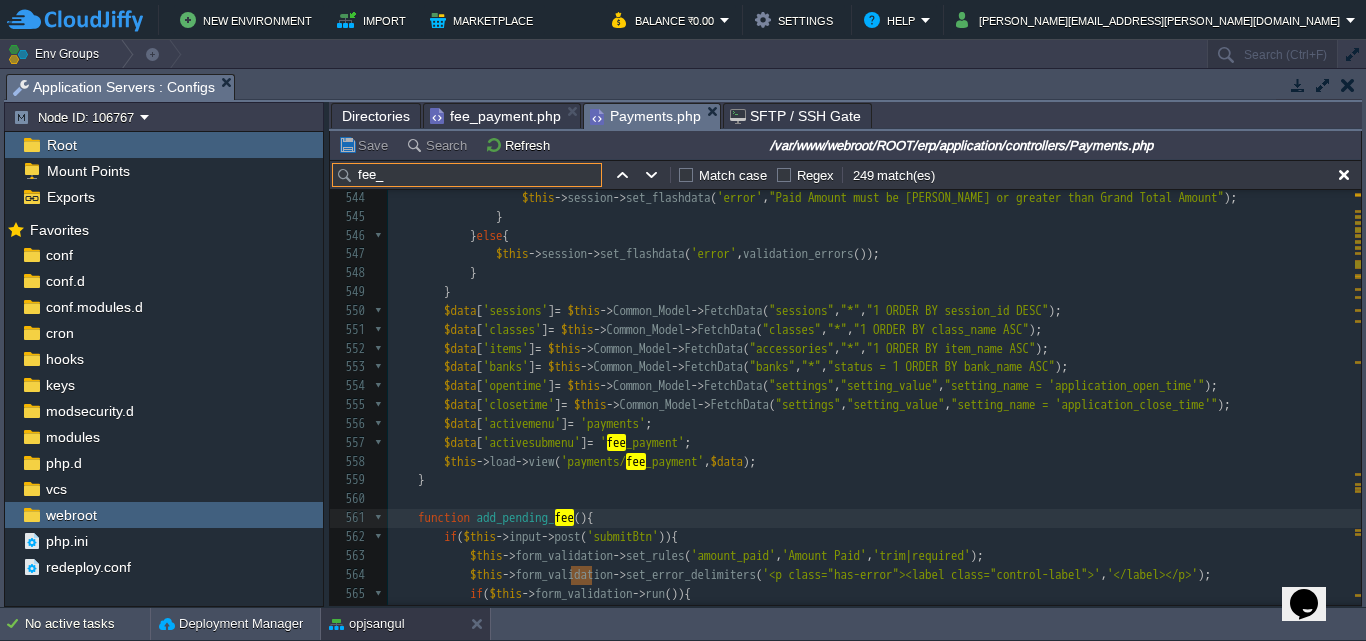scroll, scrollTop: 21558, scrollLeft: 0, axis: vertical 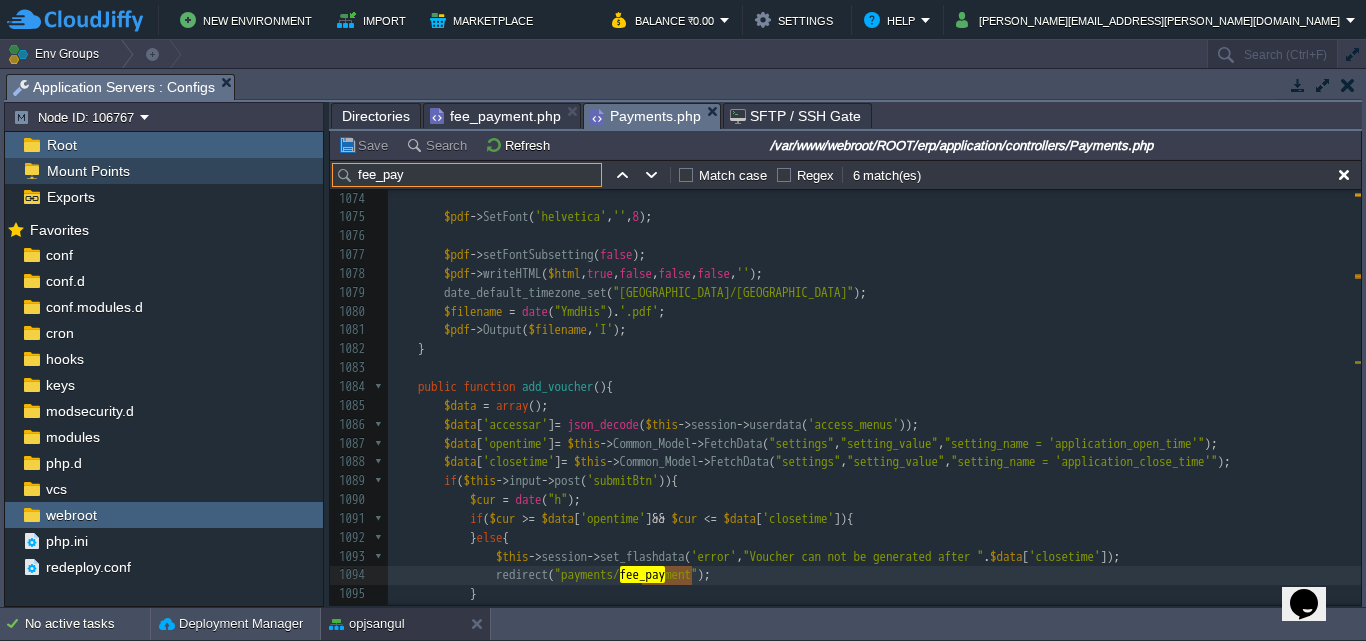 drag, startPoint x: 414, startPoint y: 174, endPoint x: 311, endPoint y: 174, distance: 103 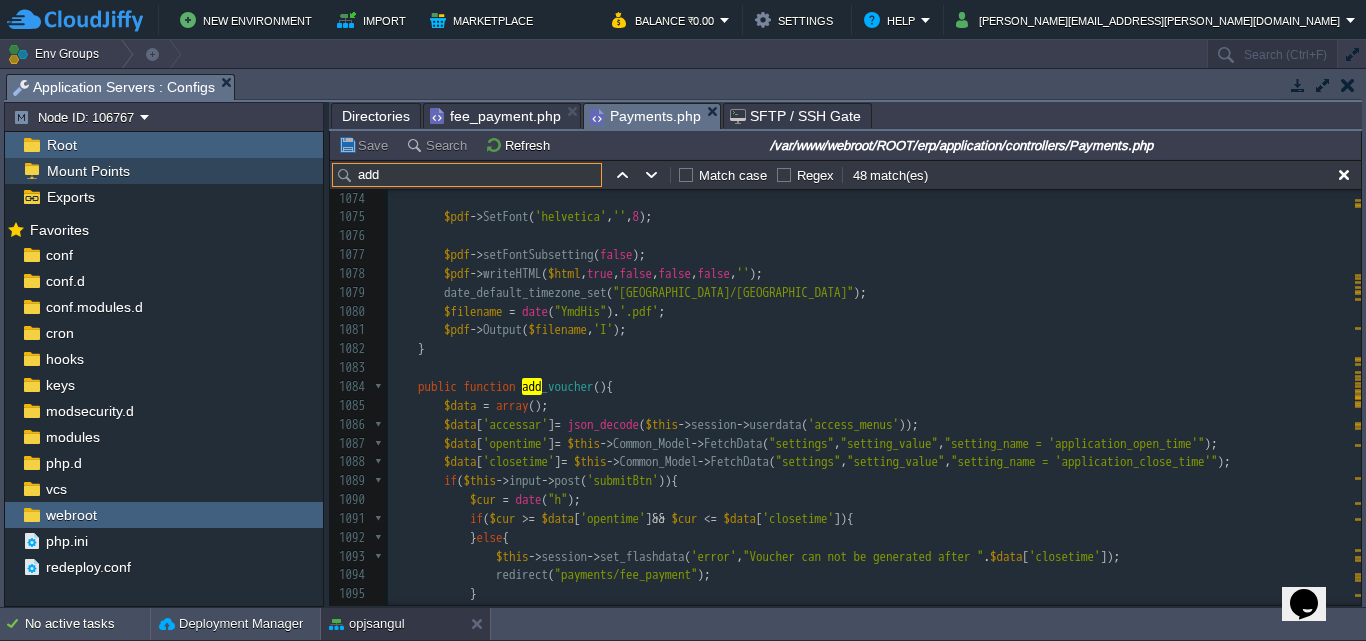 scroll, scrollTop: 21784, scrollLeft: 0, axis: vertical 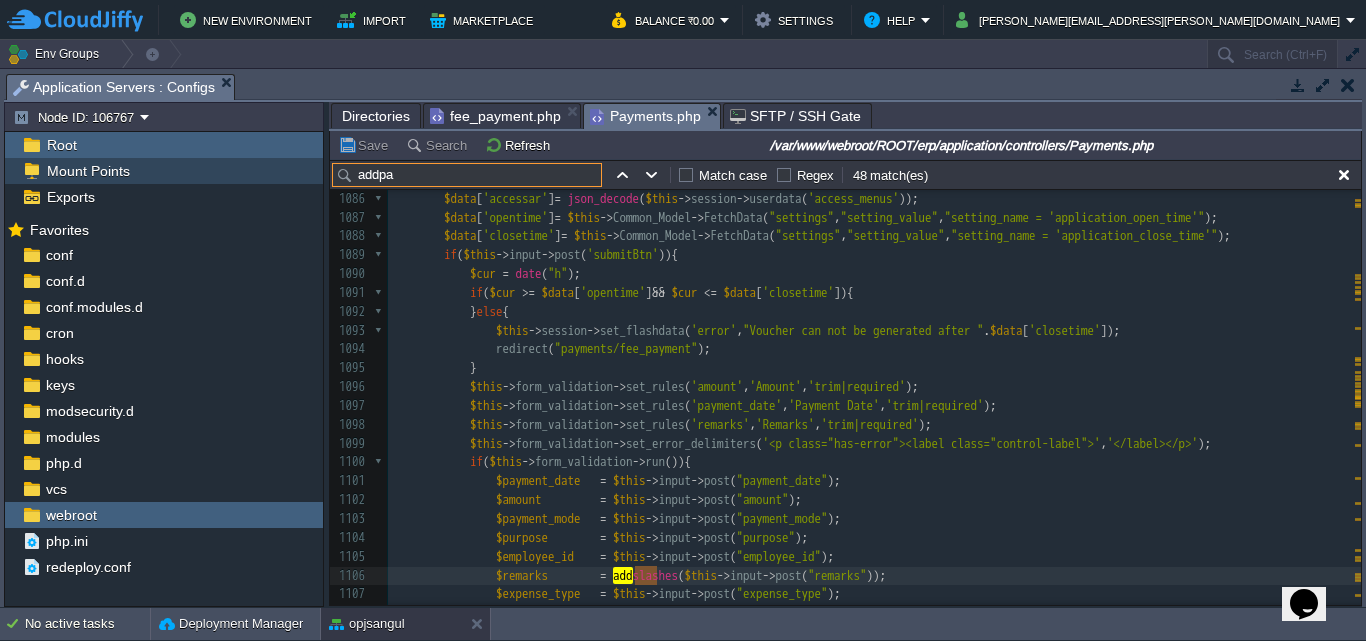 type on "addpay" 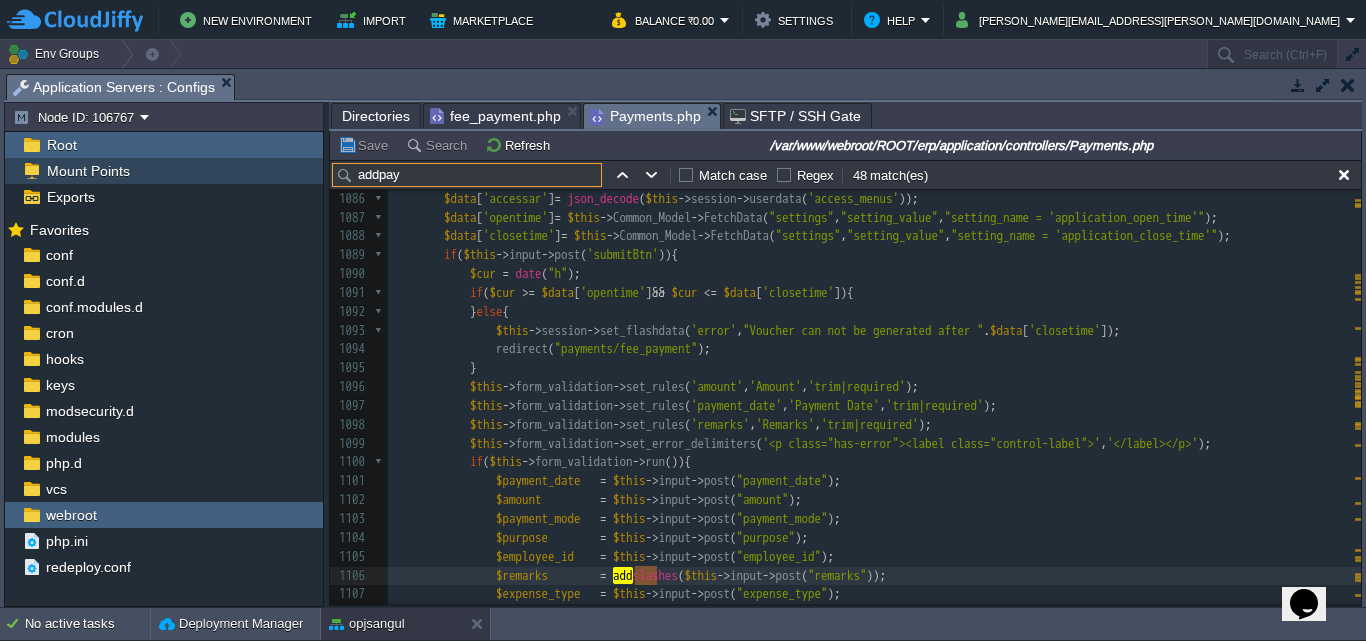scroll, scrollTop: 29678, scrollLeft: 0, axis: vertical 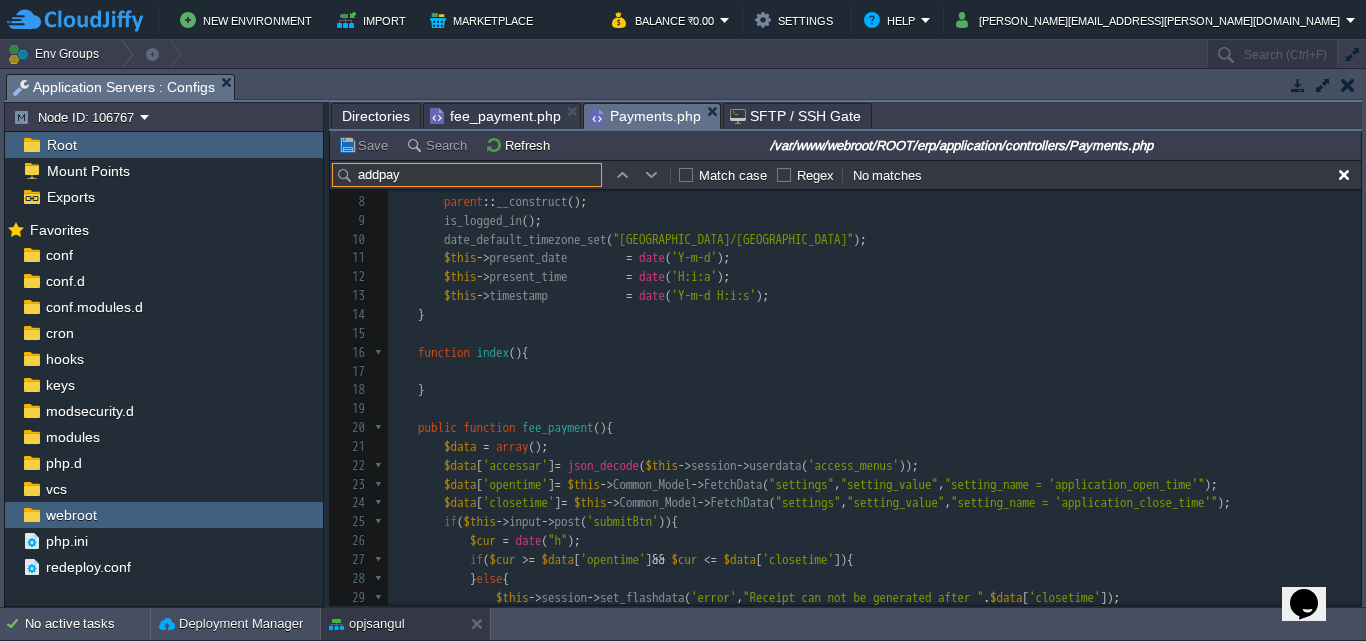 click on "fee_payment.php" at bounding box center [495, 116] 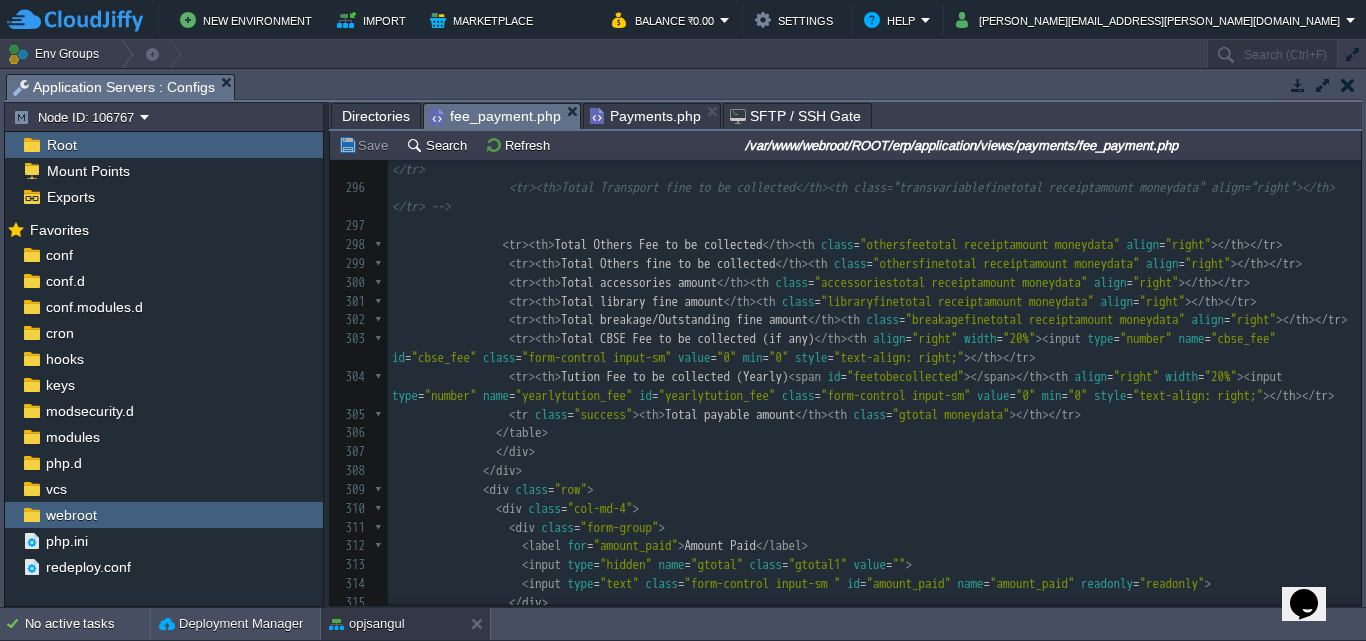 scroll, scrollTop: 5226, scrollLeft: 0, axis: vertical 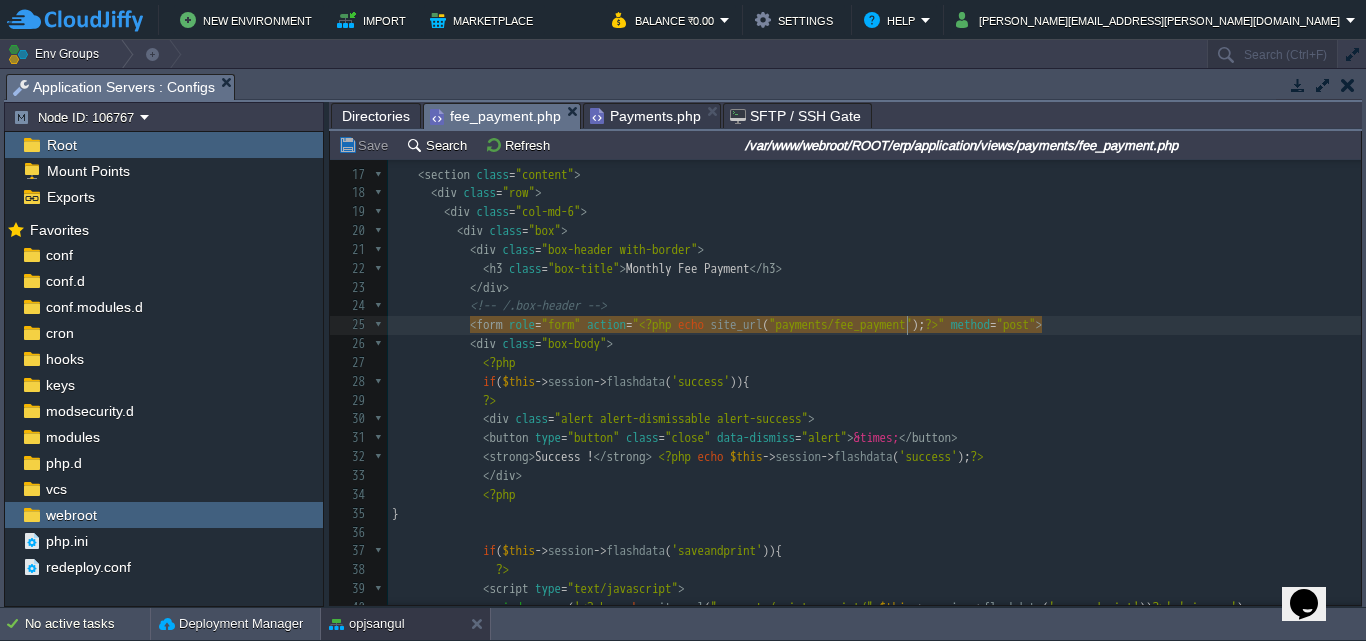 type on "fee_payment" 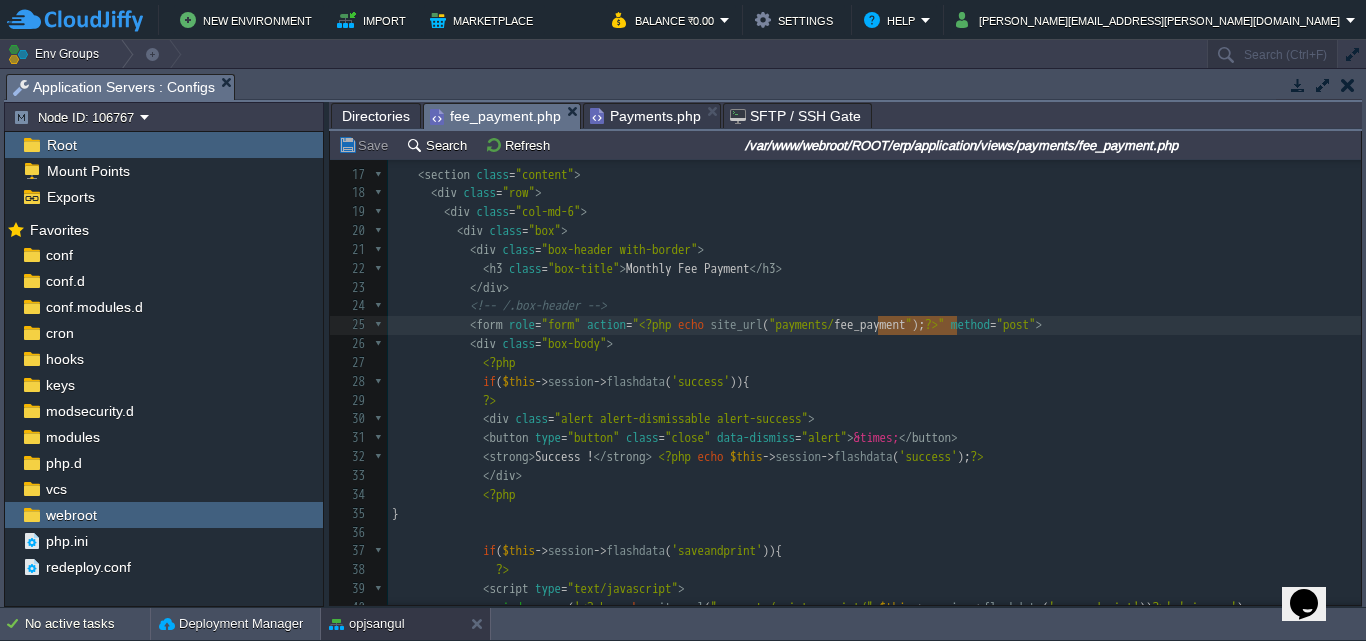 click on "Payments.php" at bounding box center [645, 116] 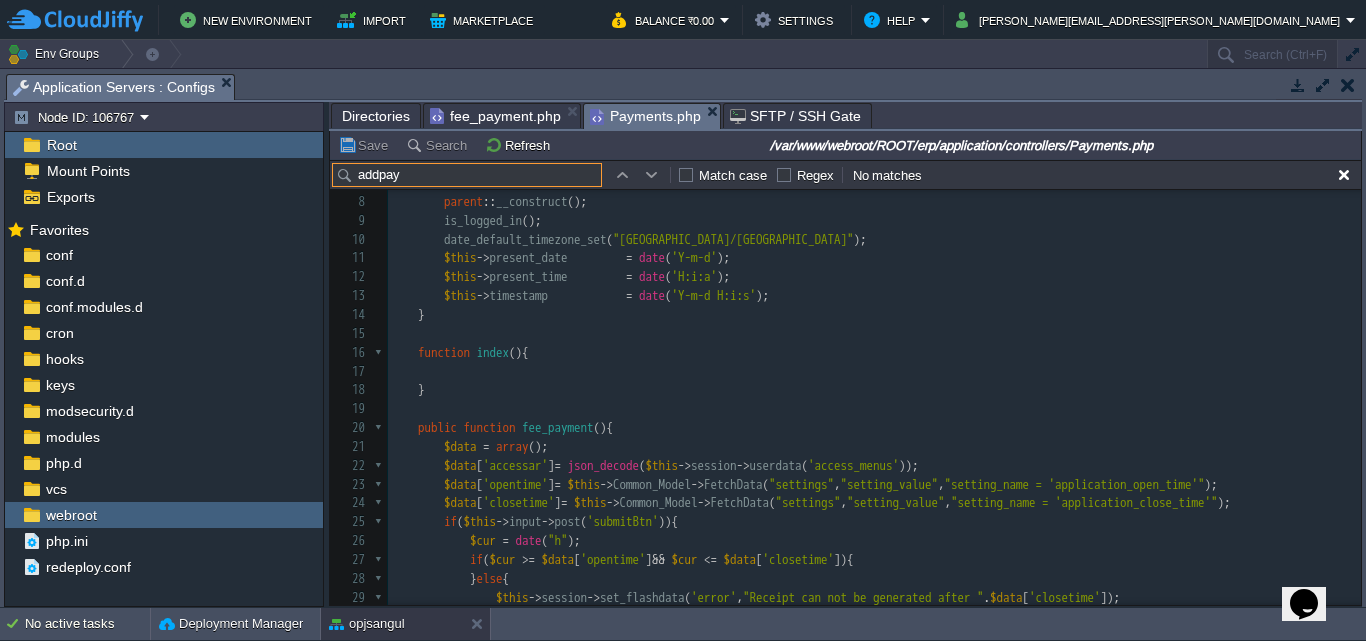 drag, startPoint x: 429, startPoint y: 171, endPoint x: 341, endPoint y: 171, distance: 88 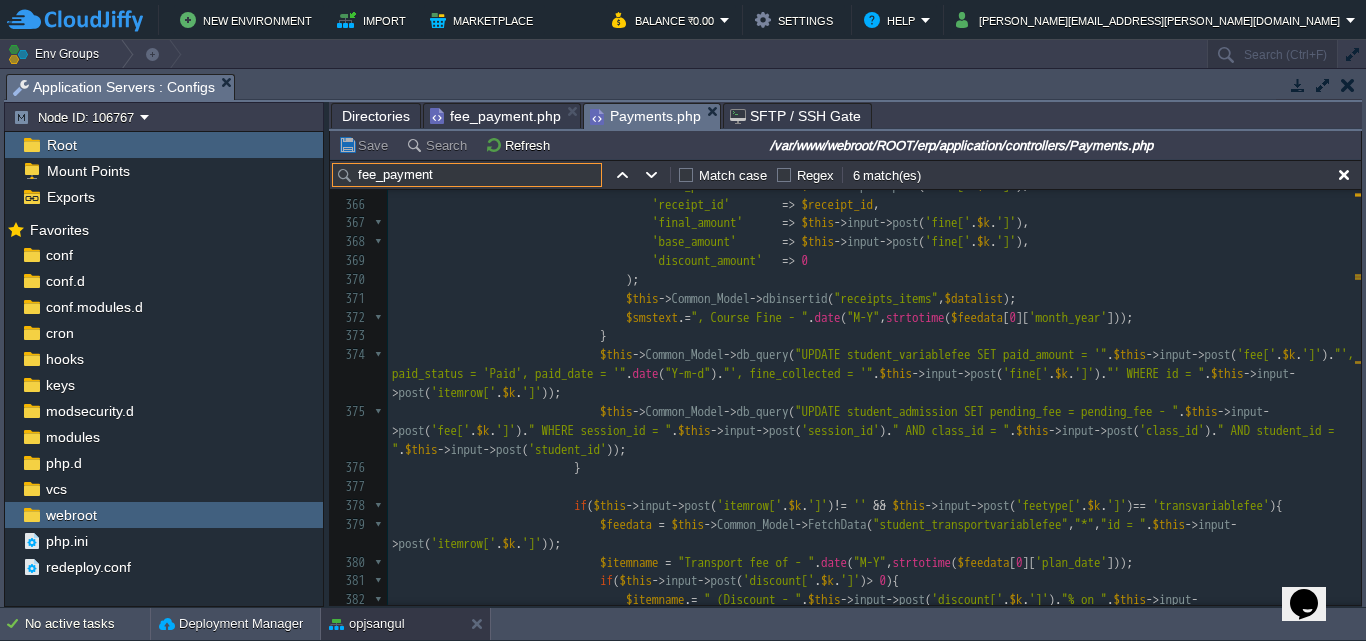 type on "fee_payment" 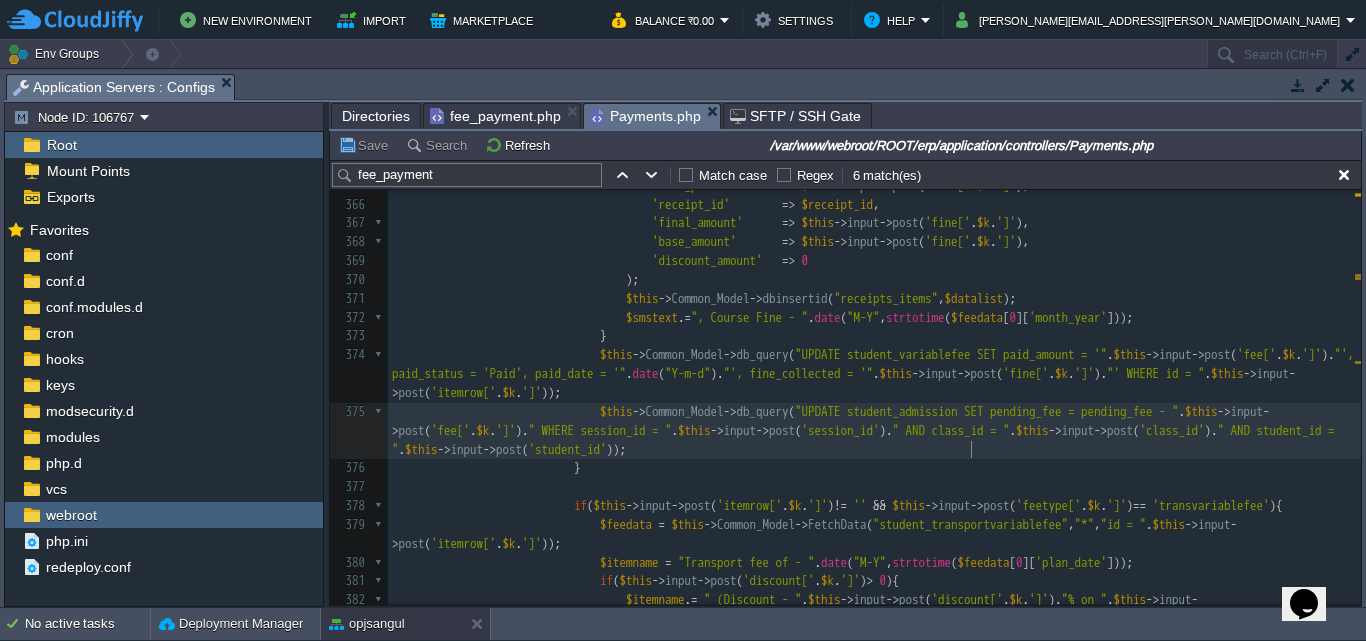 type on "student_admission" 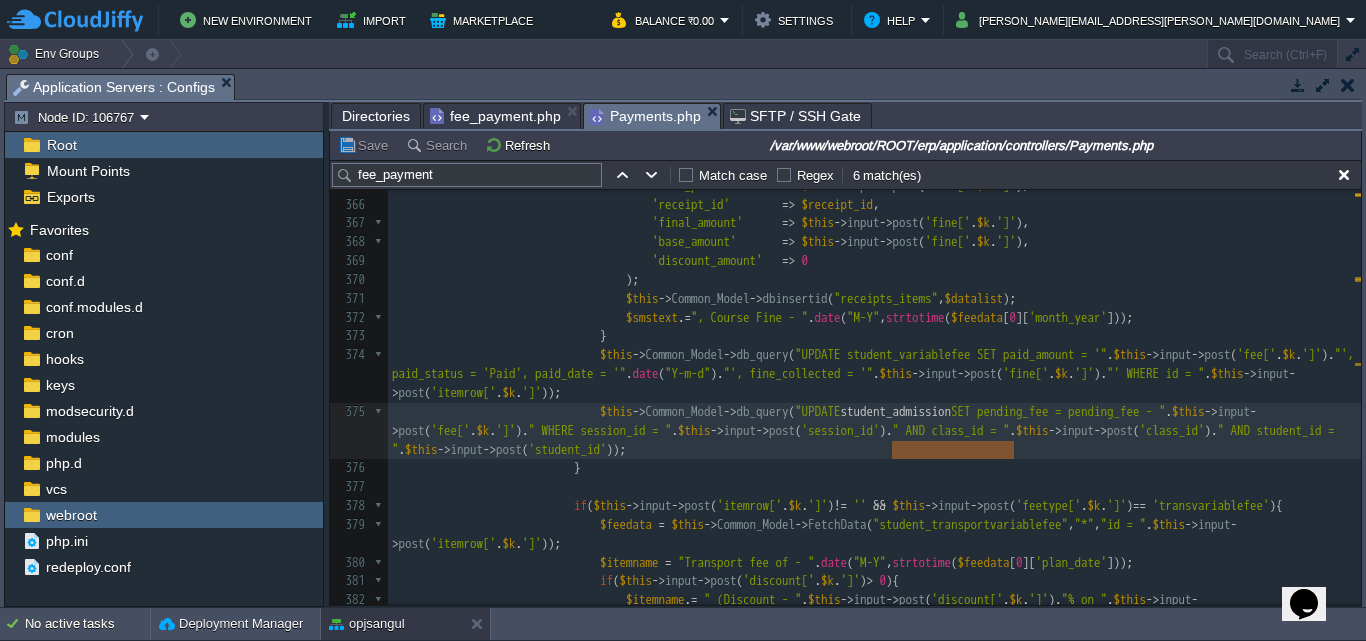 click on "$this -> Common_Model -> db_query ( "UPDATE student_variablefee SET paid_amount = '" . $this -> input -> post ( 'fee[' . $k . ']' ). "', paid_status = 'Paid', paid_date = '" . date ( "Y-m-d" ). "', fine_collected = '" . $this -> input -> post ( 'fine[' . $k . ']' ). "' WHERE id = " . $this -> input -> post ( 'itemrow[' . $k . ']' ));" at bounding box center (874, 374) 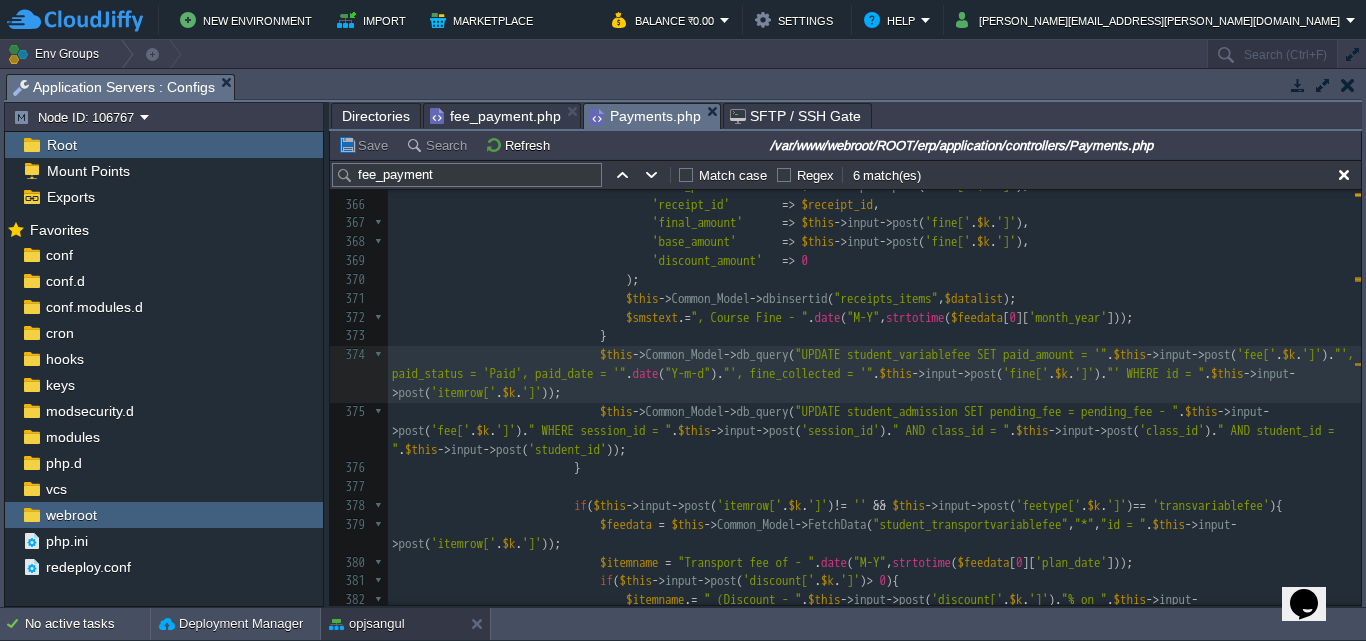 click on "x      public   function   fee_payment (){   337                                         $this -> Common_Model -> db_query ( "UPDATE student_othersfee SET paid_amount = '" . $this -> input -> post ( 'fee[' . $k . ']' ). "', paid_status = 'Paid', paid_date = '" . date ( "Y-m-d" ). "', fine_collected = '" . $this -> input -> post ( 'fine[' . $k . ']' ). "' WHERE id = " . $this -> input -> post ( 'itemrow[' . $k . ']' )); 338                                    } 339                                    if ( $this -> input -> post ( 'itemrow[' . $k . ']' )  !=   ''   &&   $this -> input -> post ( 'feetype[' . $k . ']' )  ==   'variablefee' ){ 340                                         $feedata   =   $this -> Common_Model -> FetchData ( "student_variablefee" ,  "*" ,  "id = " . $this -> input -> post ( 'itemrow[' . $k . ']' )); 341                                         $itemname   =   "Course fee of - " . date ( "M-Y" ,  strtotime ( $feedata [ 0 ][ 'plan_date' ])); 342                                         if" at bounding box center [874, 167] 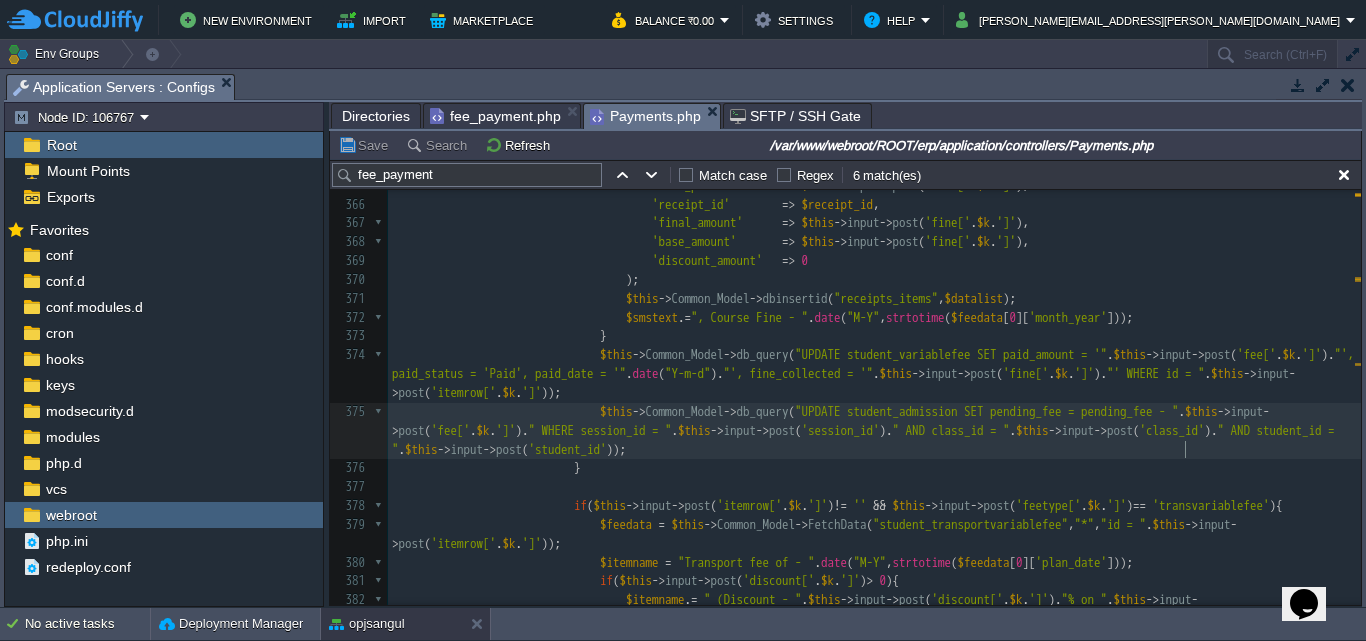 type on "pending_fee" 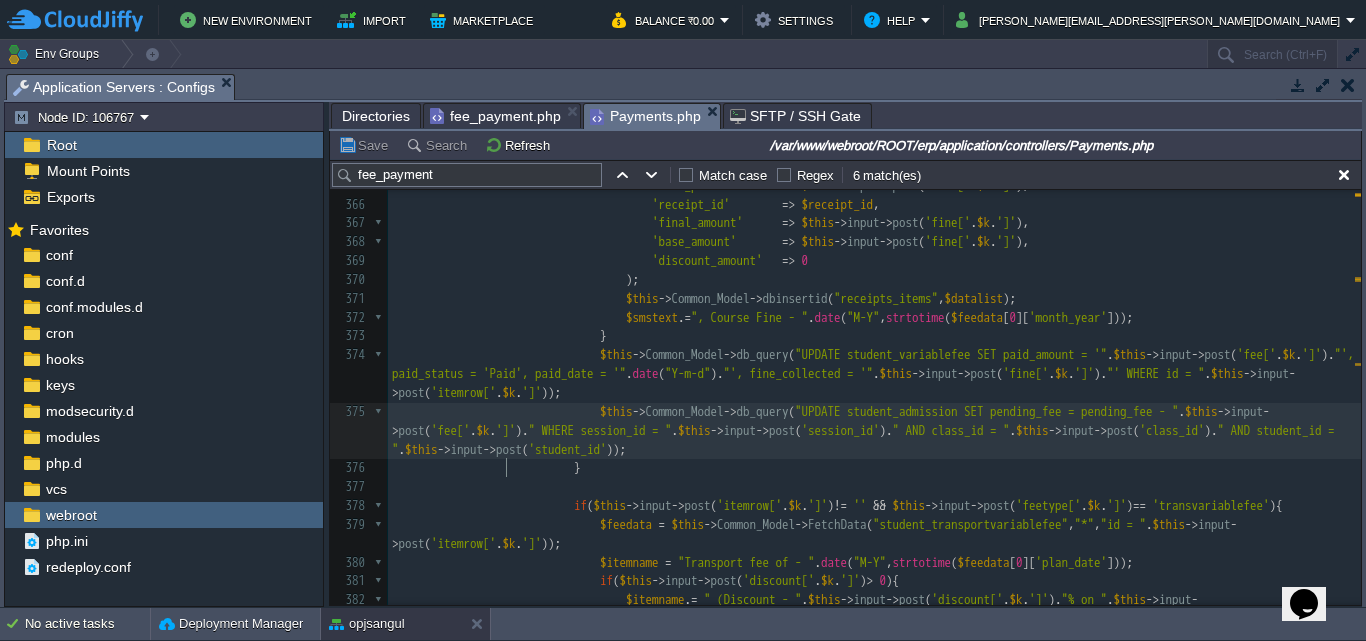 type on "fee" 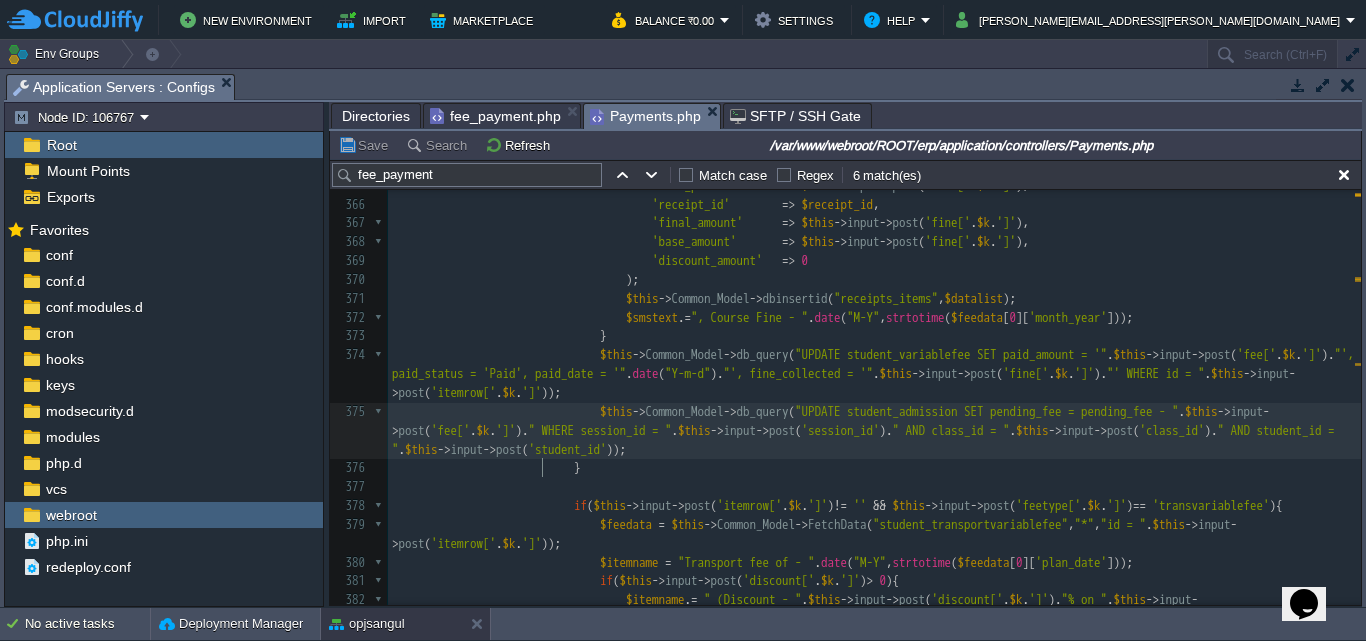click on "WHERE session_id = "" at bounding box center [607, 430] 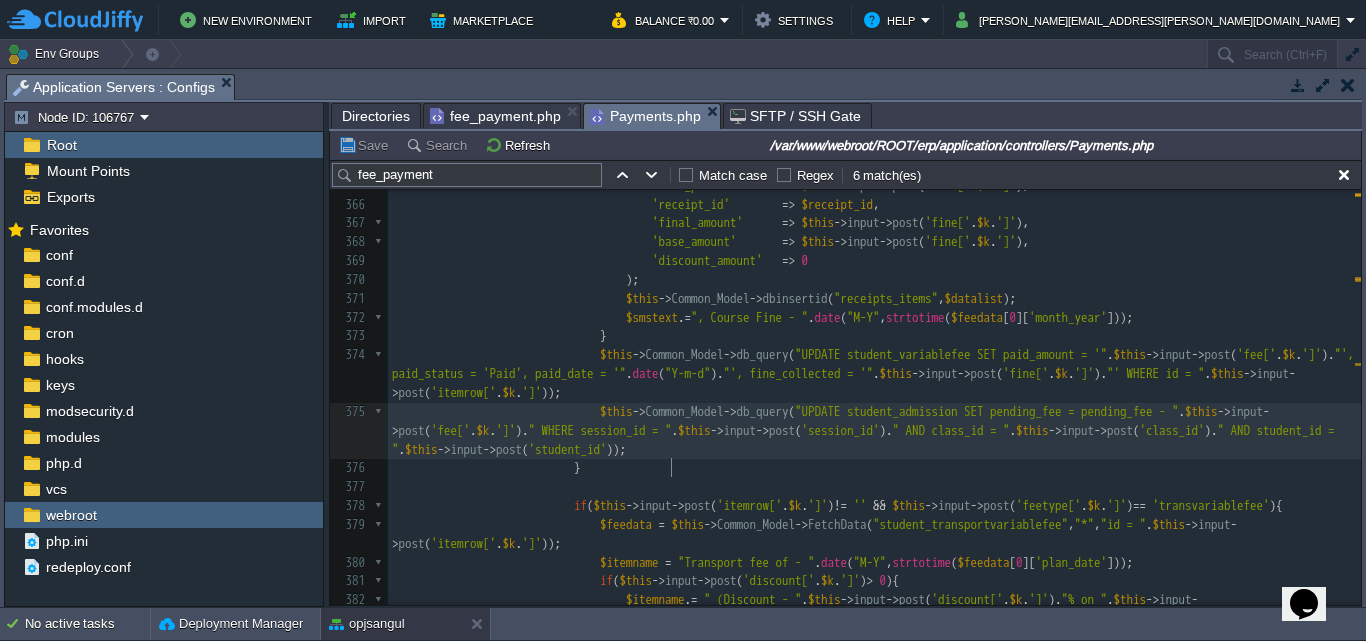 type on "session_id" 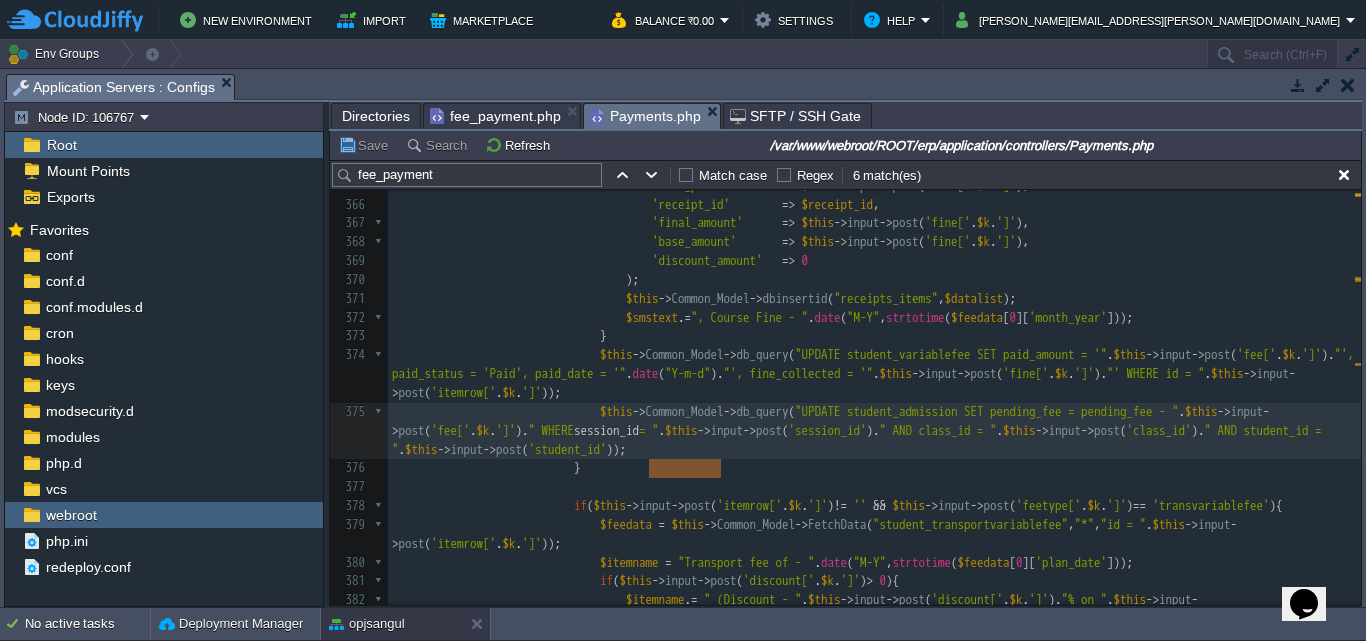 type 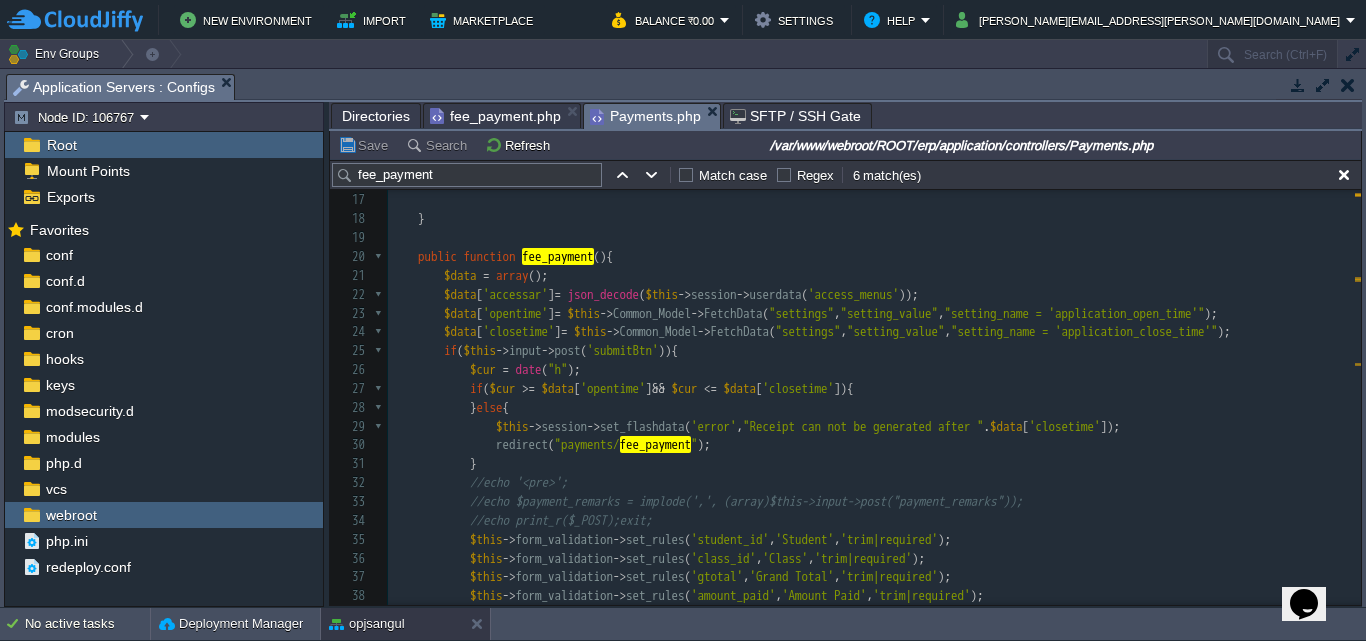 click on "fee_payment.php" at bounding box center (495, 116) 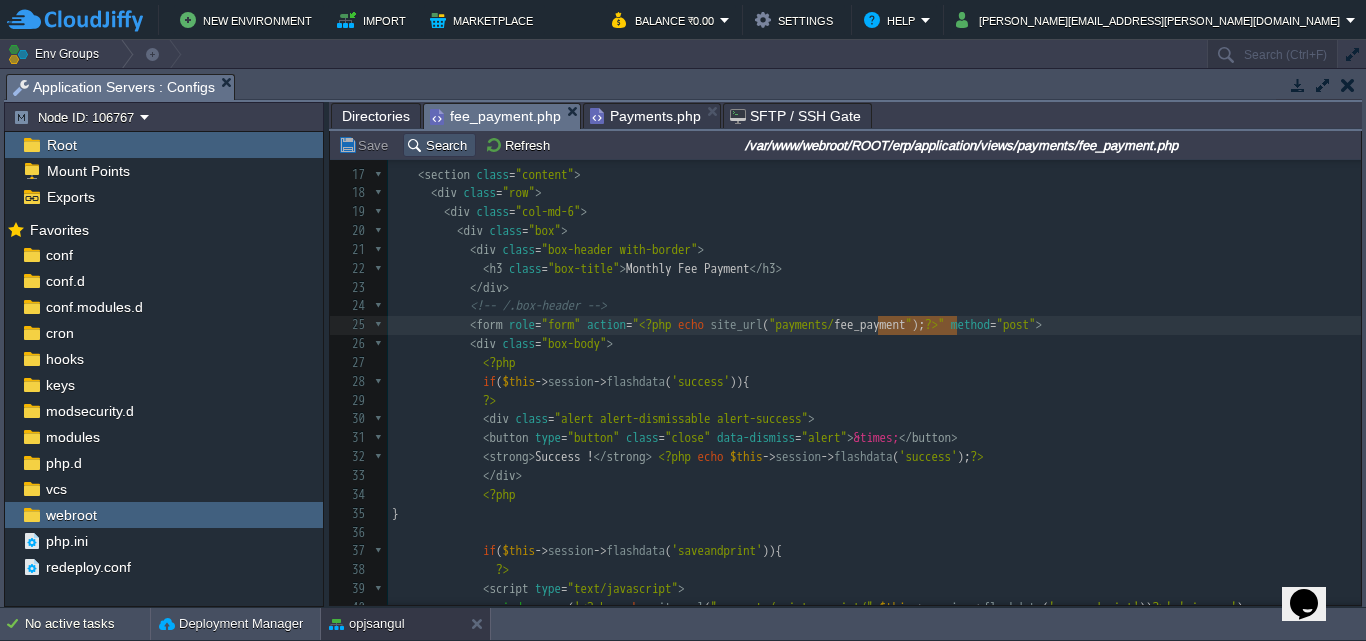 click on "Search" at bounding box center [439, 145] 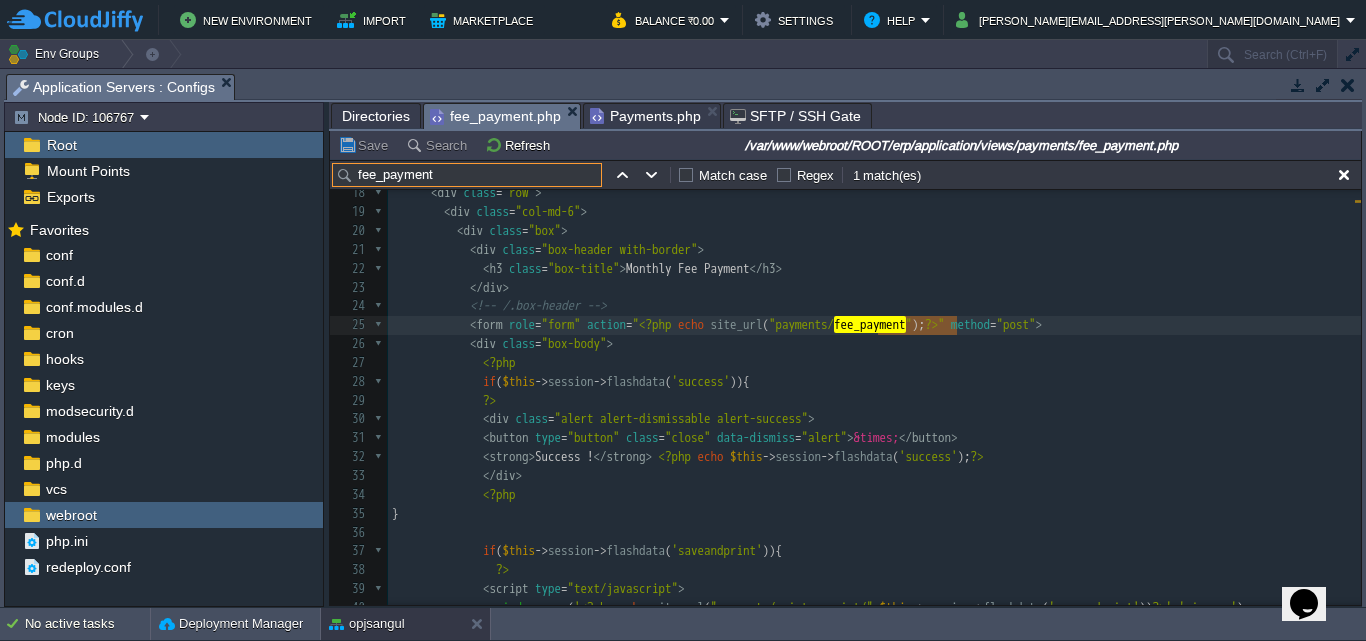 drag, startPoint x: 450, startPoint y: 175, endPoint x: 350, endPoint y: 182, distance: 100.2447 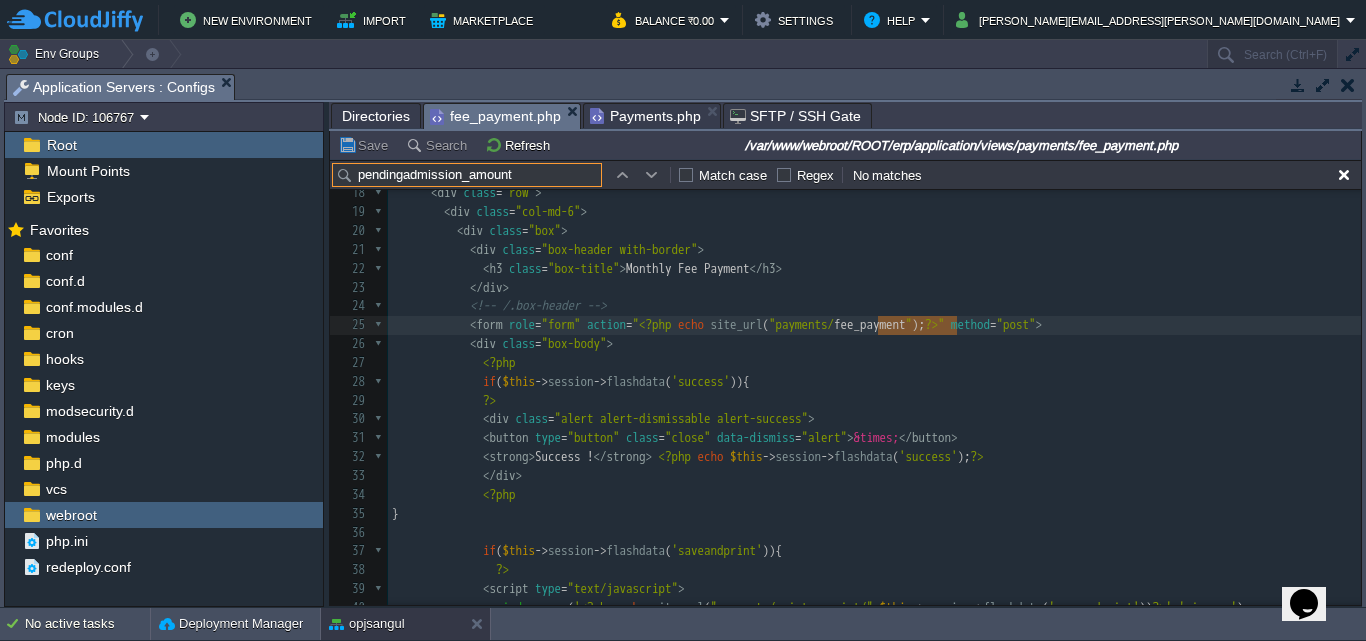 type on "pendingadmission_amount" 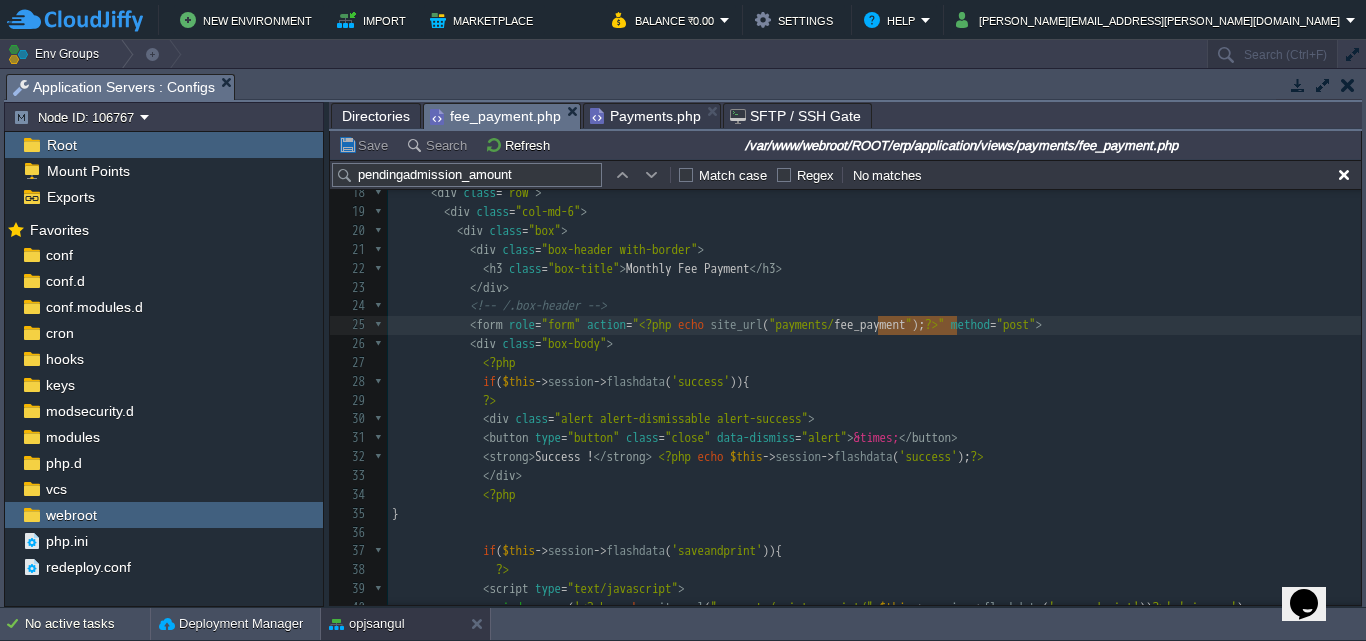 click at bounding box center (652, 175) 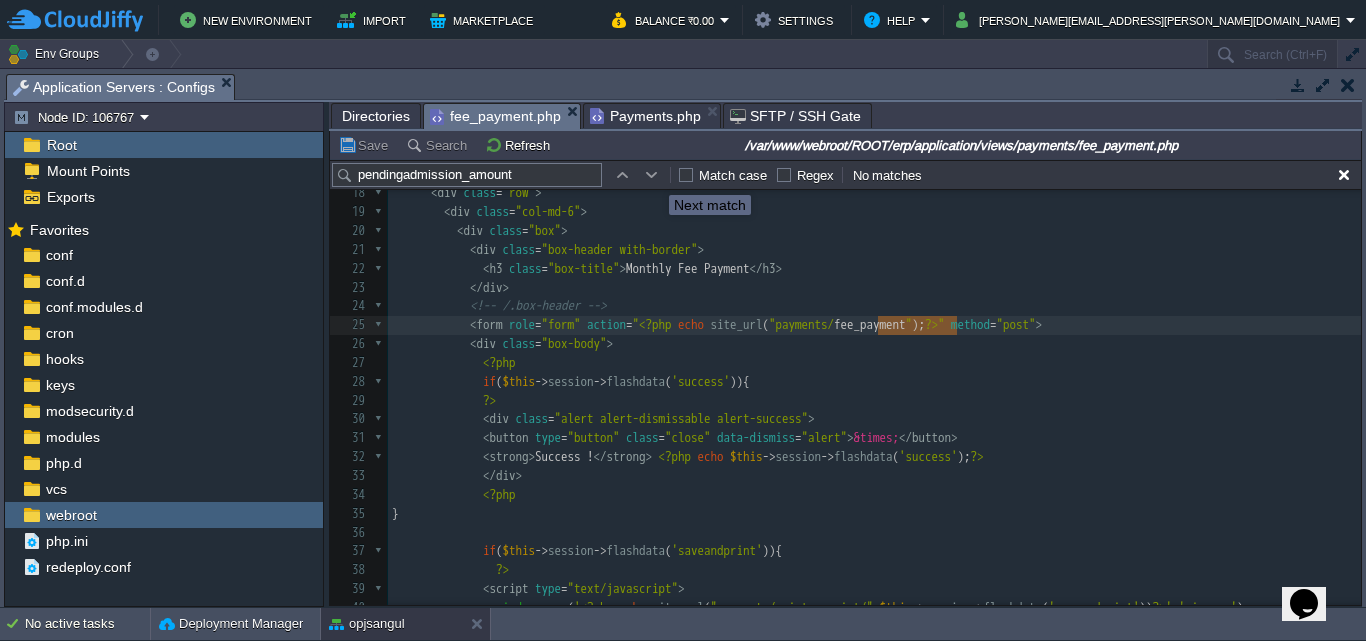 click at bounding box center [652, 175] 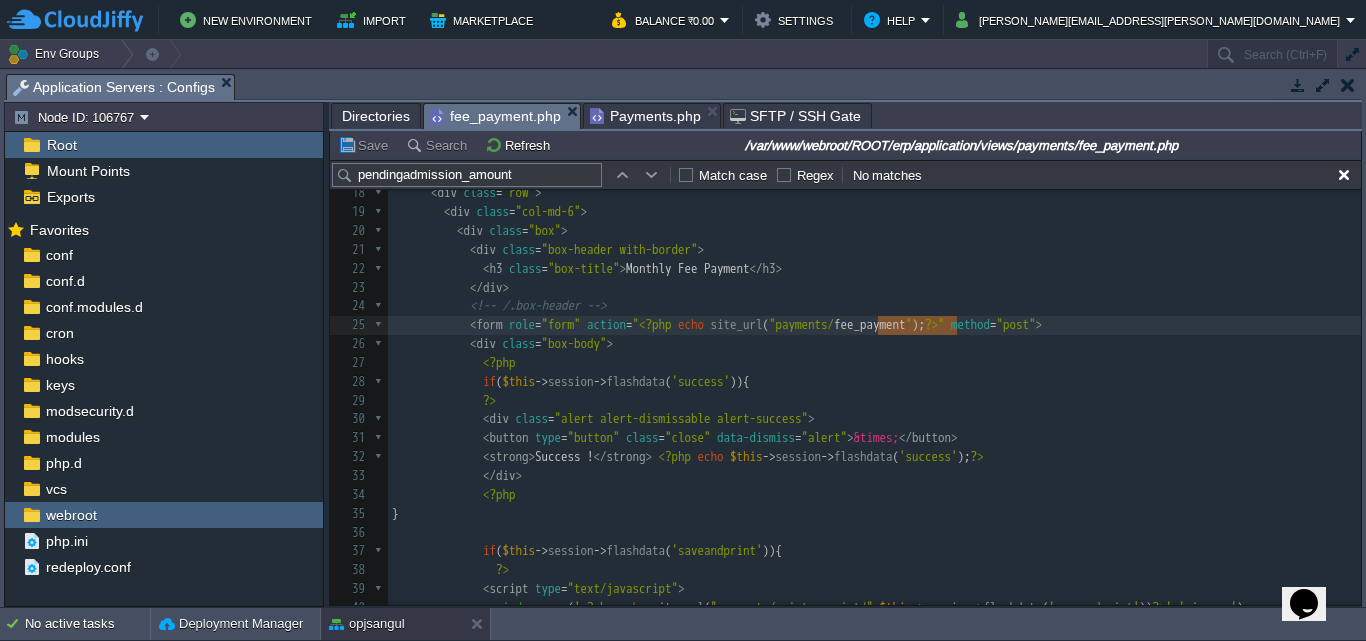 scroll, scrollTop: 609, scrollLeft: 0, axis: vertical 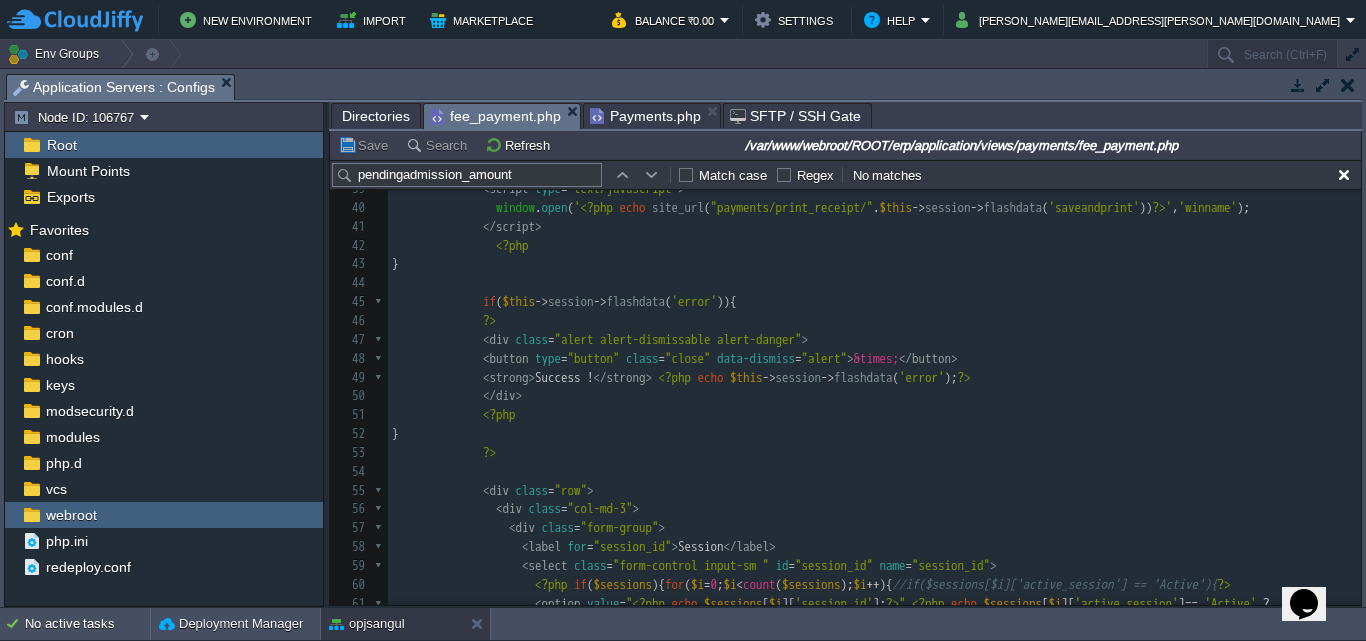 click at bounding box center (652, 175) 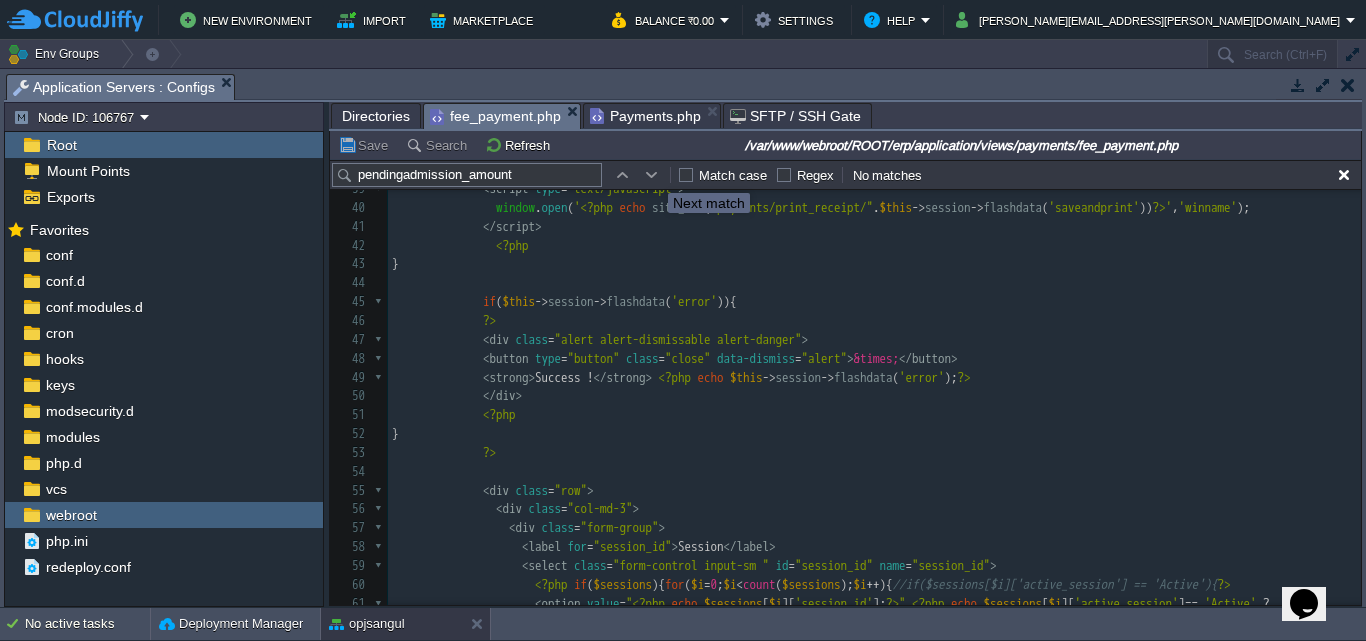 click at bounding box center [652, 175] 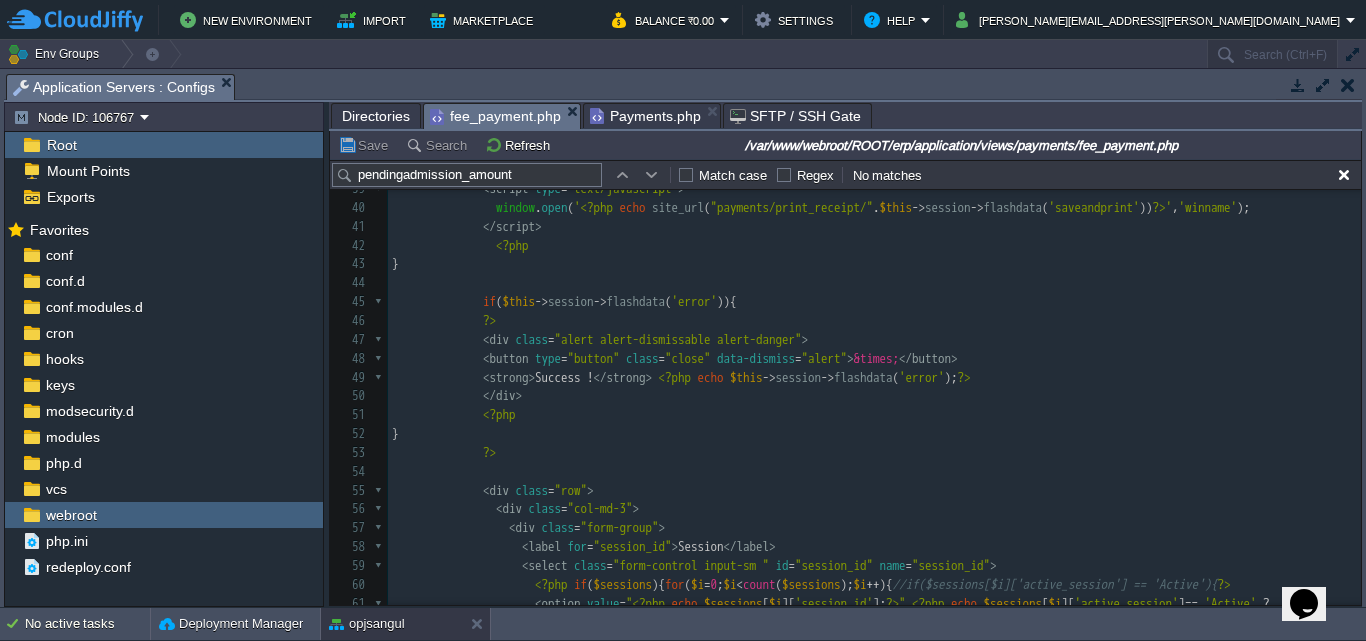 scroll, scrollTop: 1195, scrollLeft: 0, axis: vertical 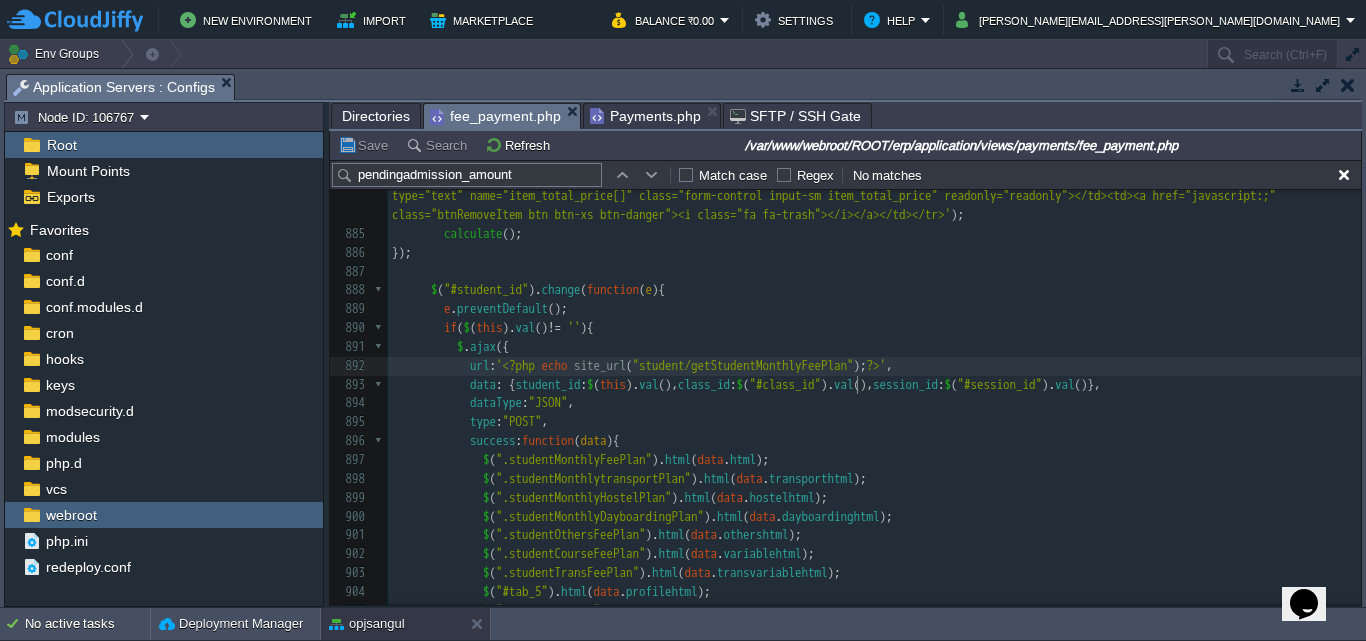 click on "x              < form   role = "form"   action = " <?php   echo   site_url ( "payments/ fee_payment " ); ?> "   method = "post" >   873              type  :  "POST" , 874              success :  function ( data ){ 875                $ ( "#tab_2" ). html ( data ); 876             } 877           }); 878         } else { 879            $ ( "#student_id" ). html ( '<option value="">select</option>' ); 880         } 881       }); 882 ​ 883        $ ( ".btnAddMoreItem" ). click ( function ( e ){ 884          $ ( ".itemslist" ). append ( '<tr><td><select class="form-control input-sm item_name" name="item_name[]"><option value=""></option> <?php   if ( $items ){  for ( $i = 0 ; $i < count ( $items ); $i ++ ){  ?> <option value=" <? = $items [ $i ][ 'item_id' ] ?> " data-price=" <? = $items [ $i ][ 'item_price' ] ?> "> <? = $items [ $i ][ 'item_name' ] ?> </option> <?php   }}  ?> ); 885          calculate (); 886       }); 887        888        $ ( ). change" at bounding box center [874, 508] 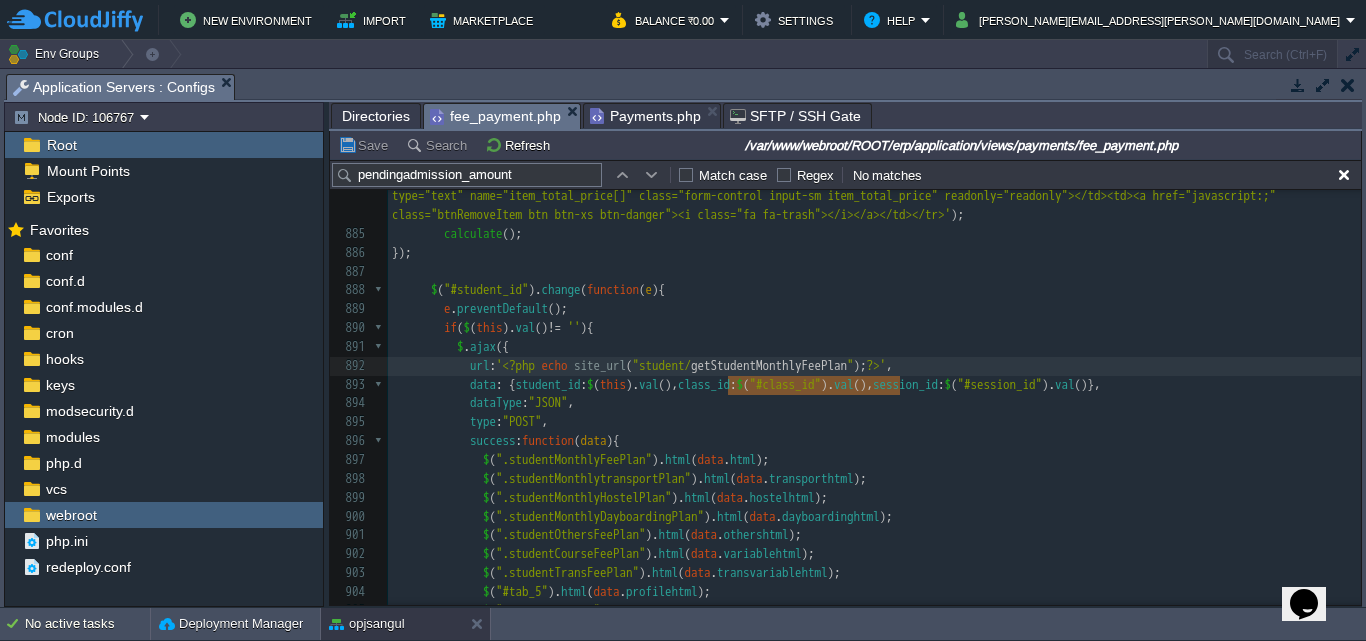 click on "Directories" at bounding box center (376, 116) 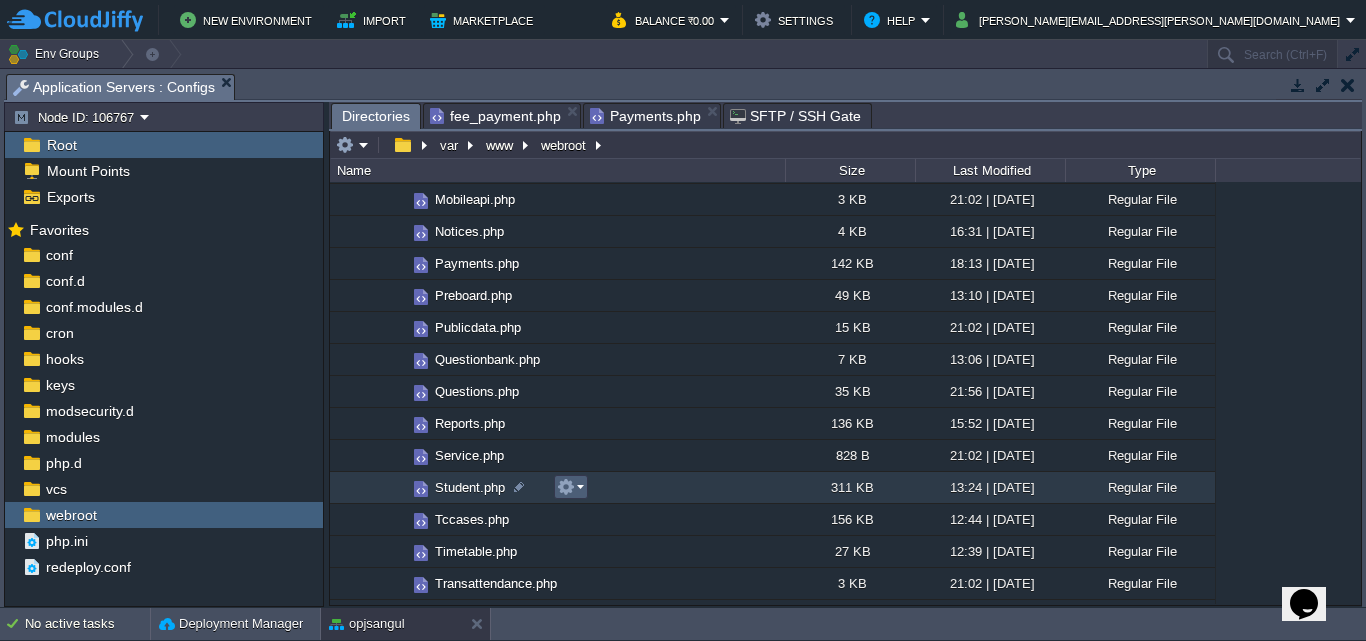 click at bounding box center (570, 487) 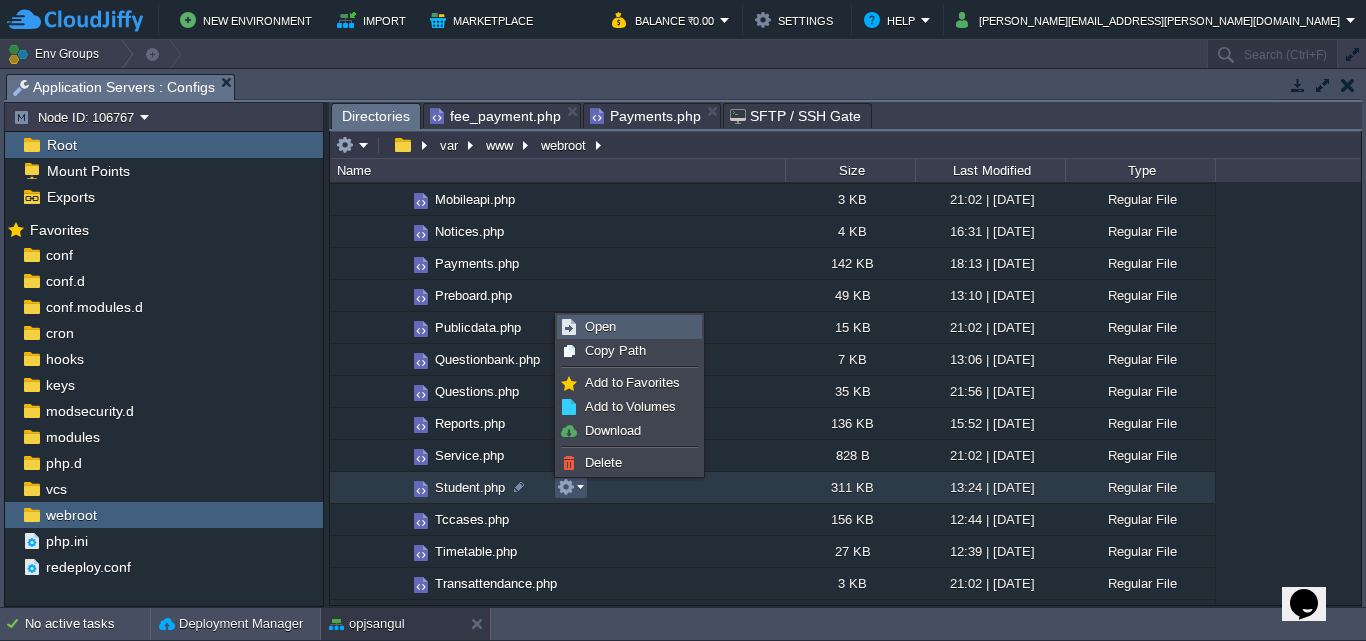 click on "Open" at bounding box center (600, 326) 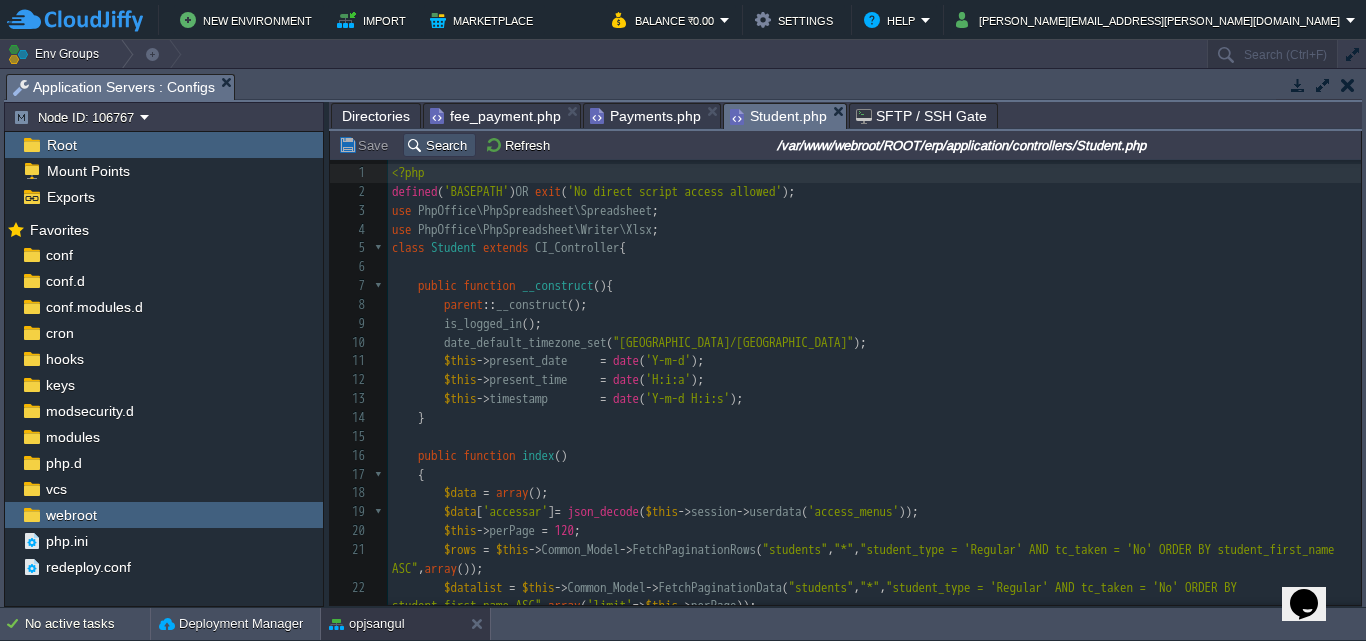 click on "Search" at bounding box center (439, 145) 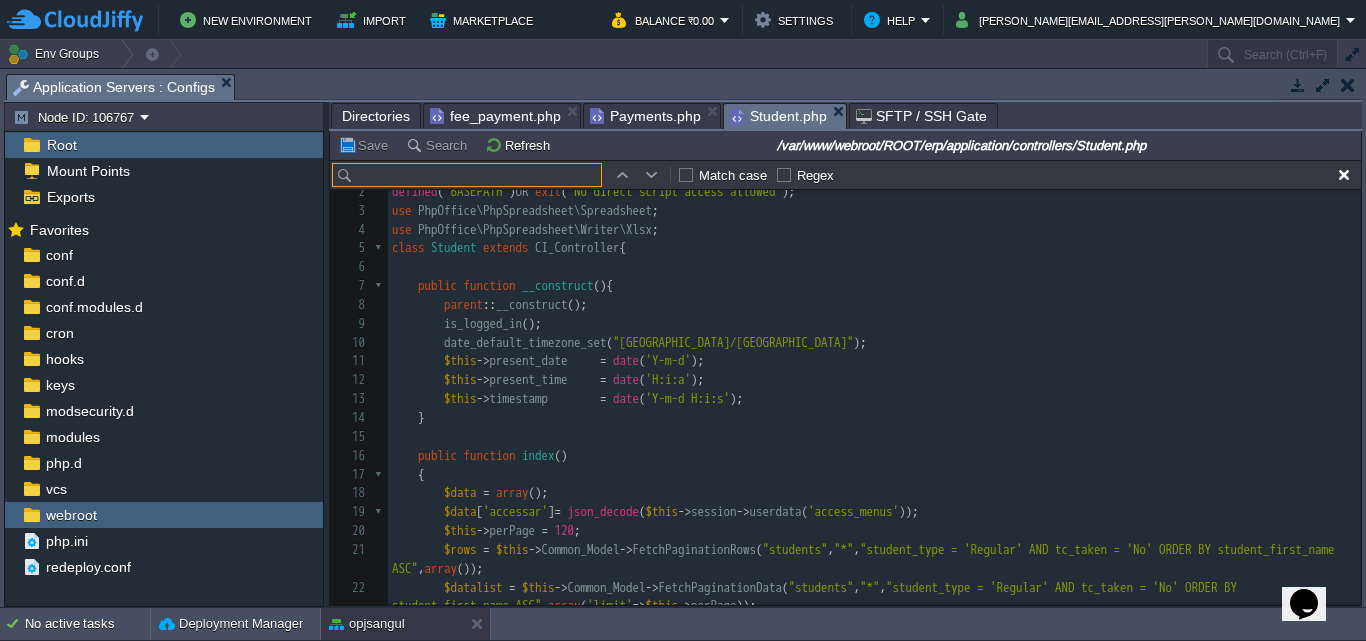 click at bounding box center (467, 175) 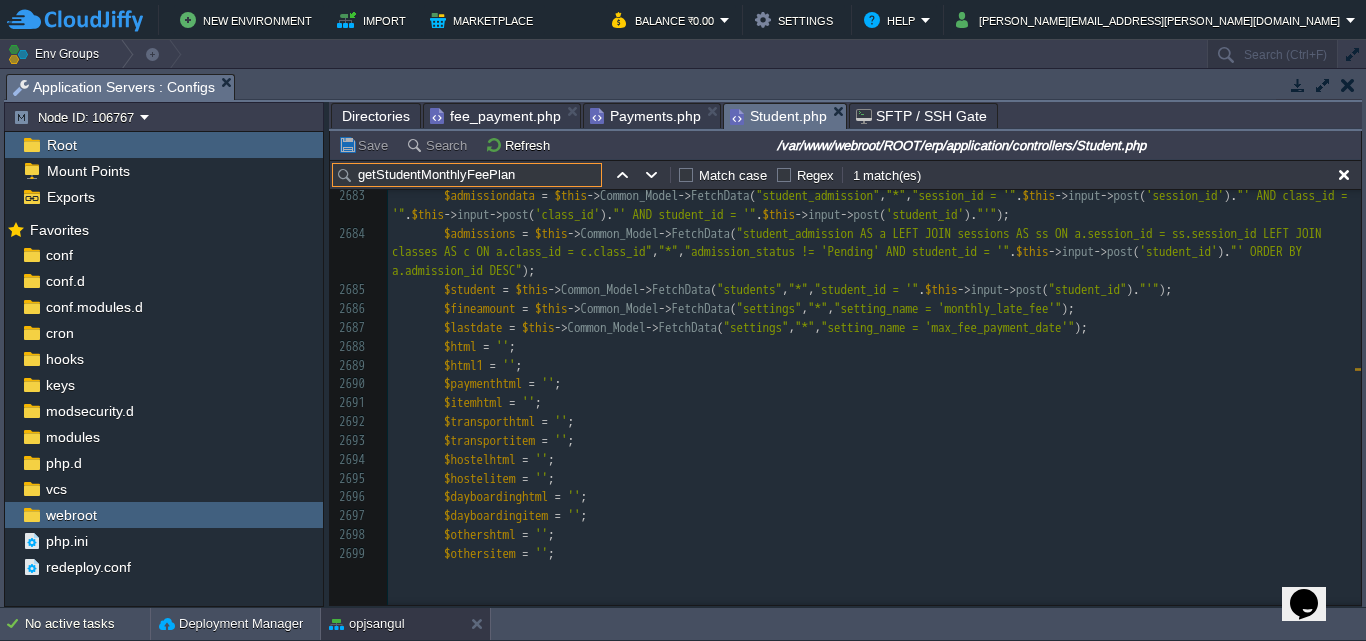 drag, startPoint x: 524, startPoint y: 176, endPoint x: 354, endPoint y: 175, distance: 170.00294 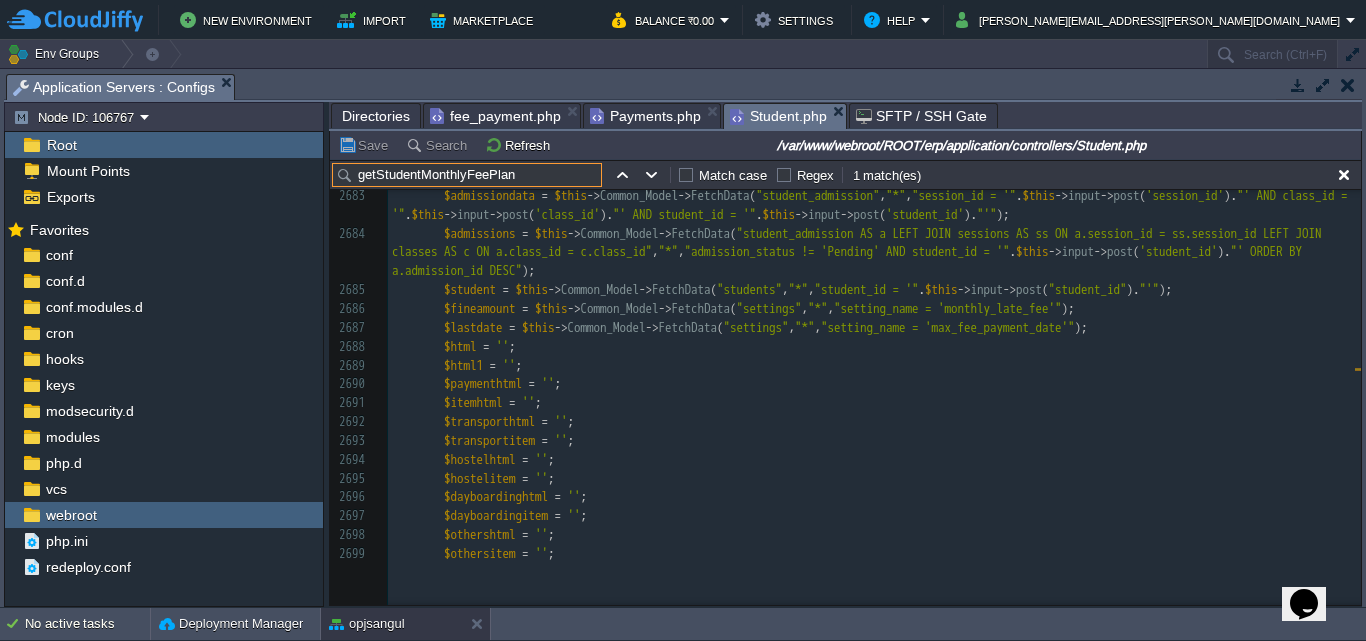 click on "getStudentMonthlyFeePlan" at bounding box center (467, 175) 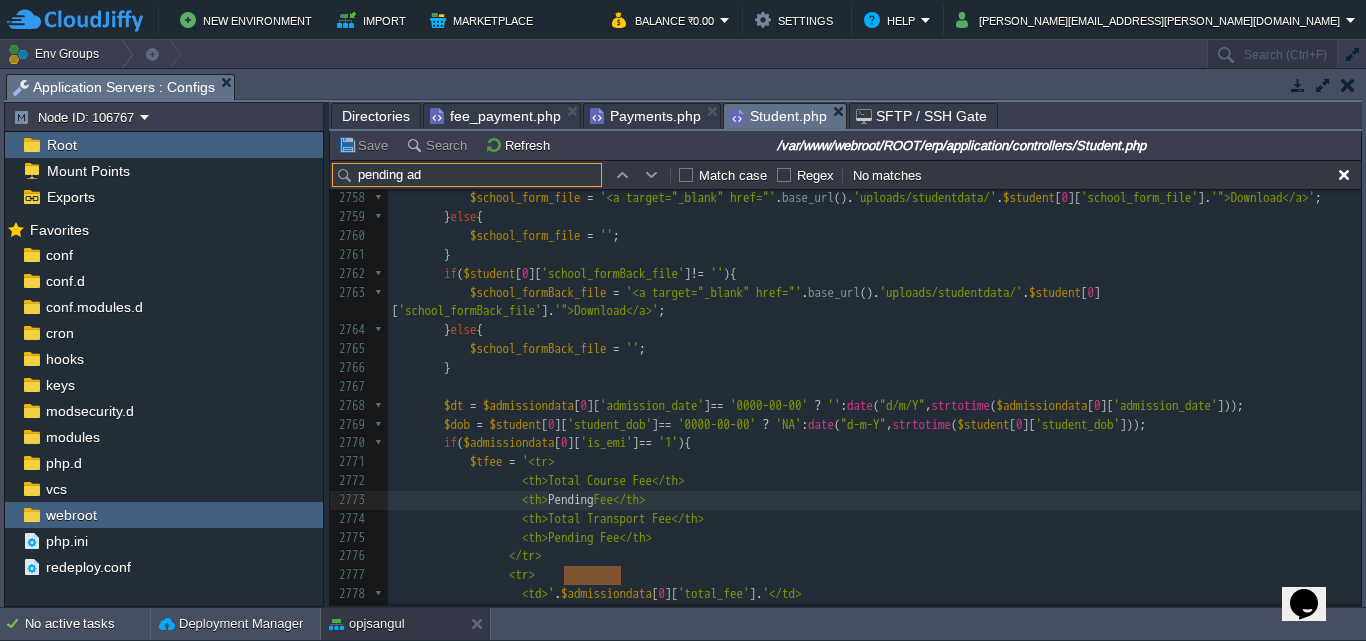 drag, startPoint x: 437, startPoint y: 175, endPoint x: 356, endPoint y: 174, distance: 81.00617 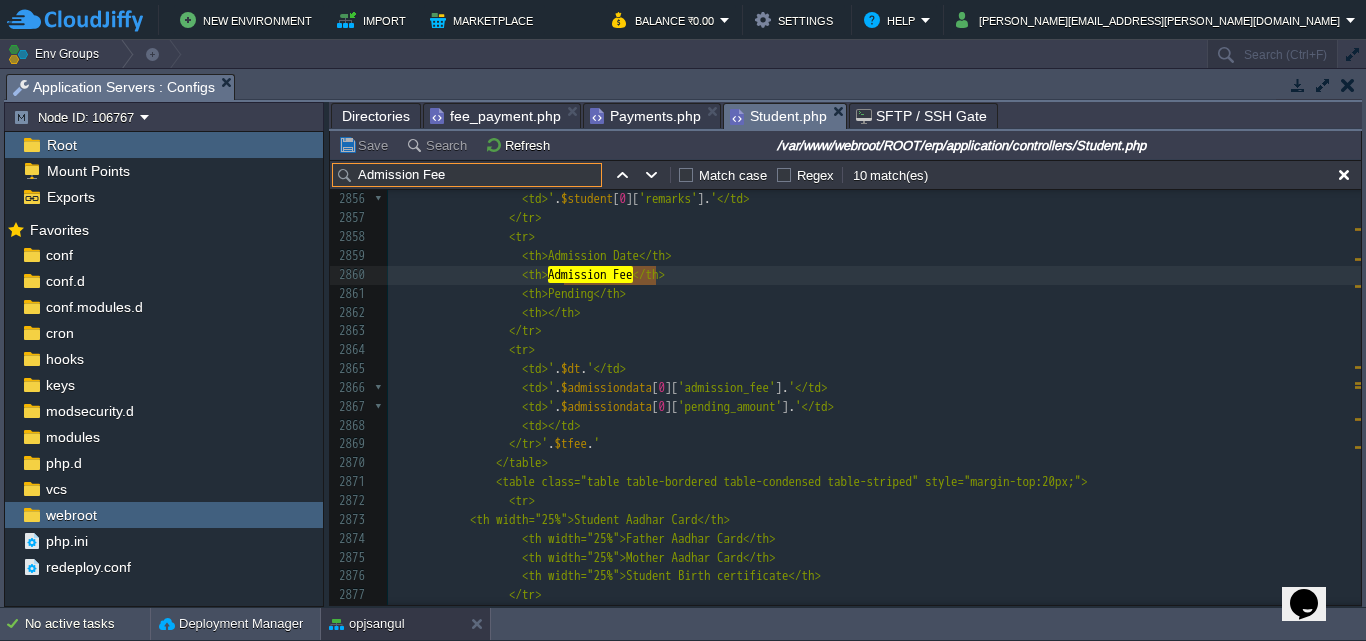 type on "Admission Fee" 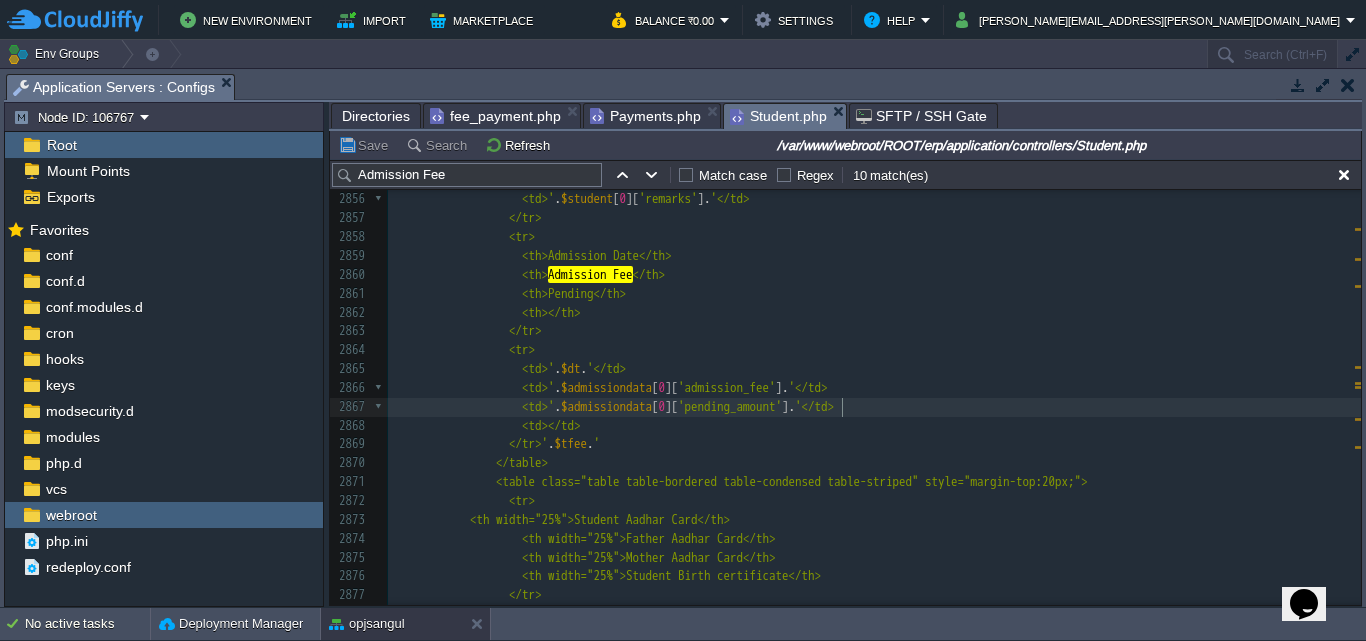 click on "'</td>" at bounding box center (814, 406) 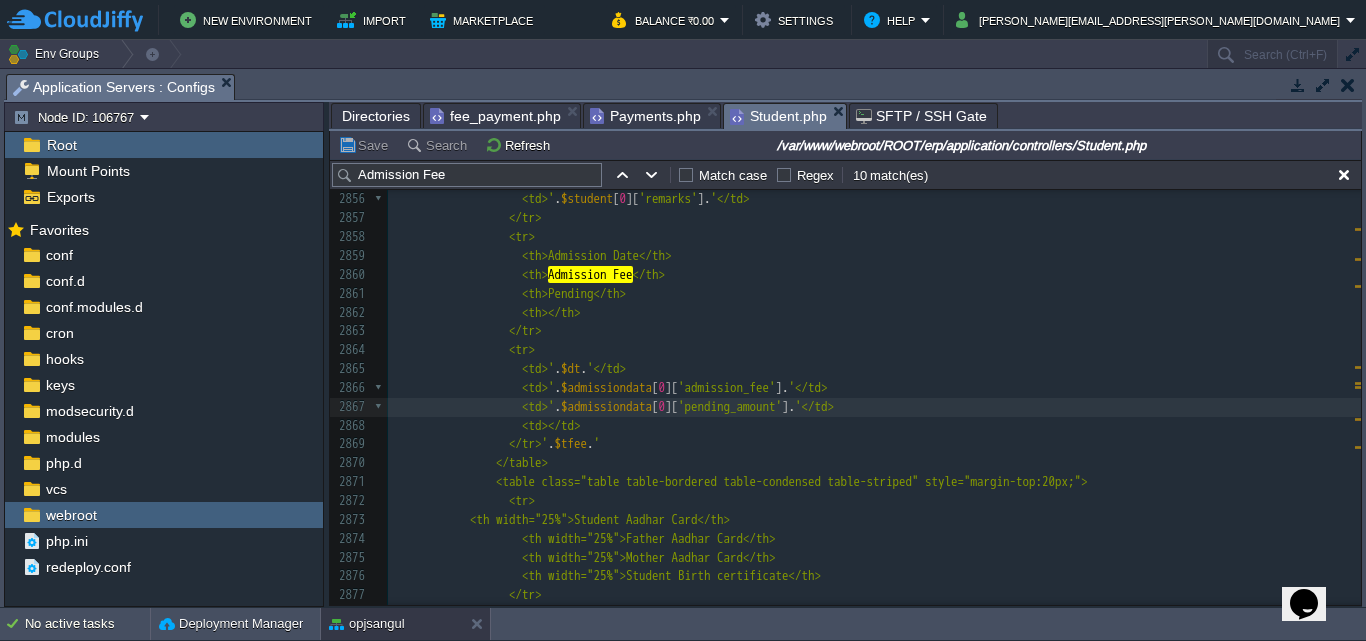 type 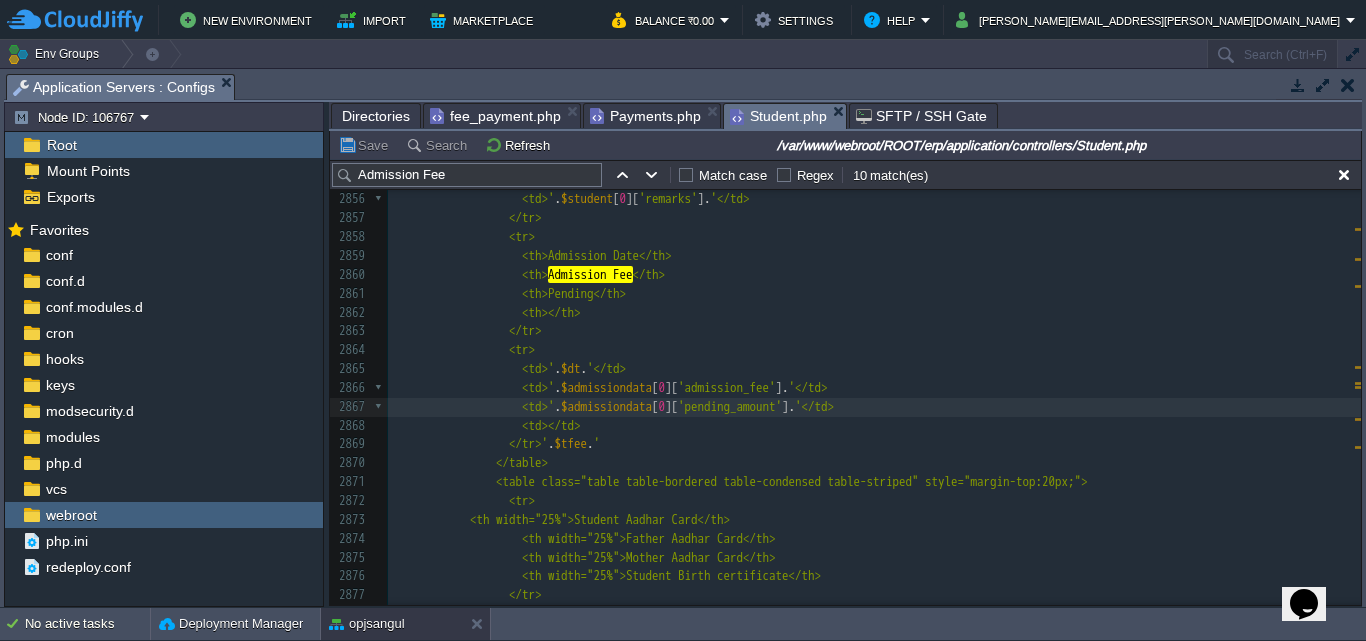 scroll, scrollTop: 7, scrollLeft: 7, axis: both 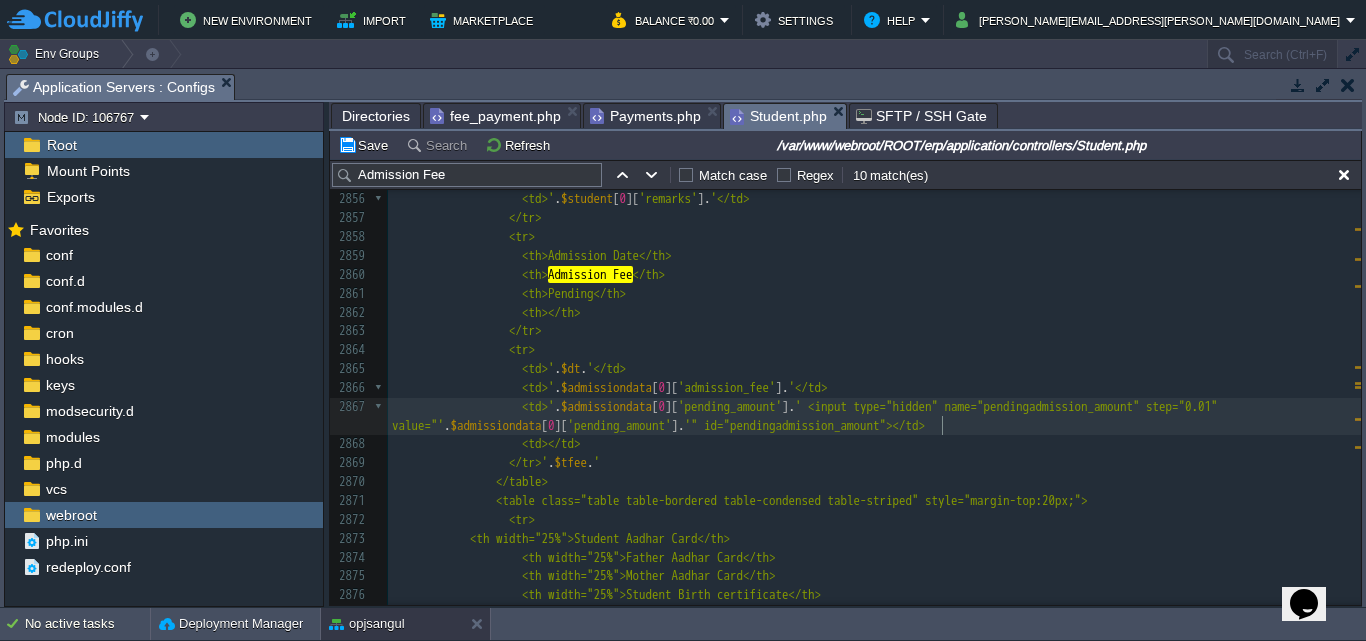 click on "fee_payment.php" at bounding box center (495, 116) 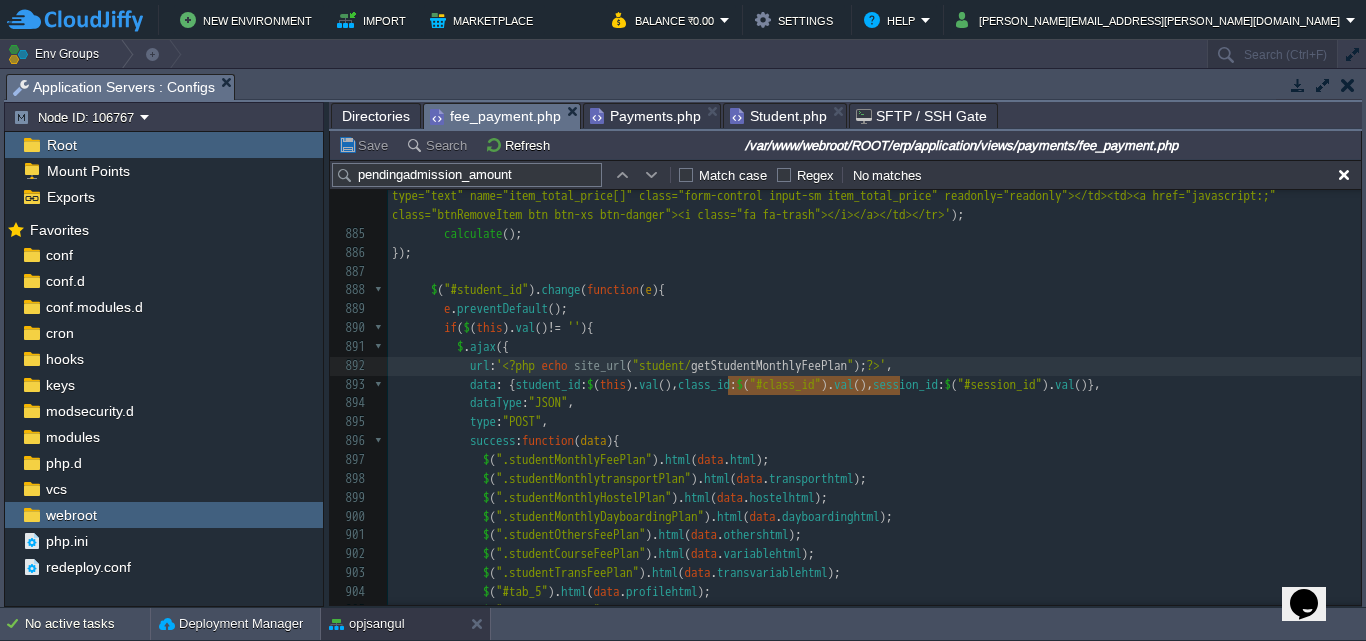 scroll, scrollTop: 16707, scrollLeft: 0, axis: vertical 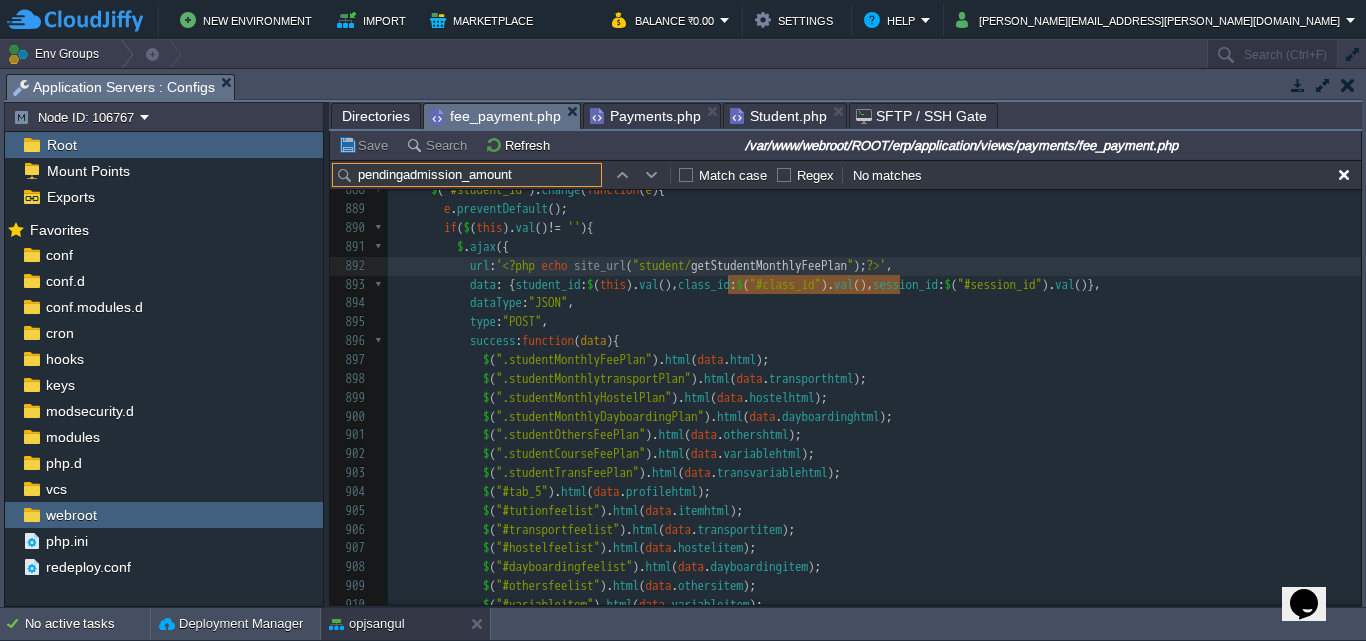 drag, startPoint x: 517, startPoint y: 178, endPoint x: 339, endPoint y: 183, distance: 178.0702 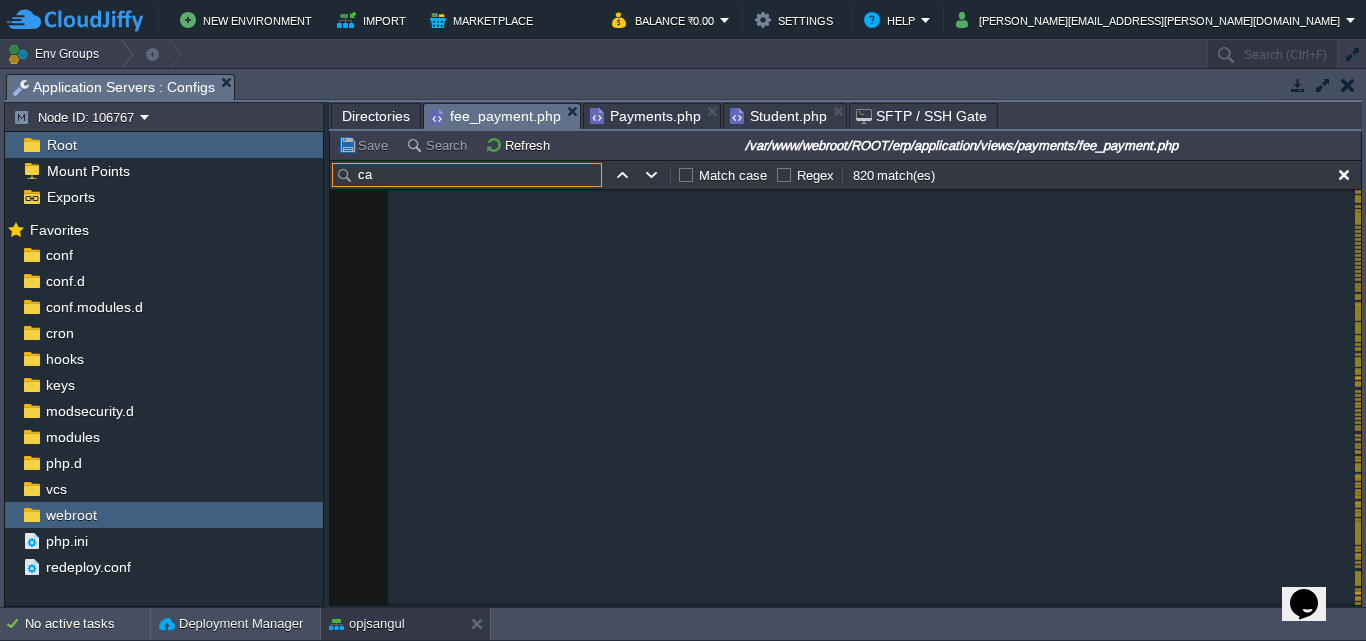 scroll, scrollTop: 417, scrollLeft: 0, axis: vertical 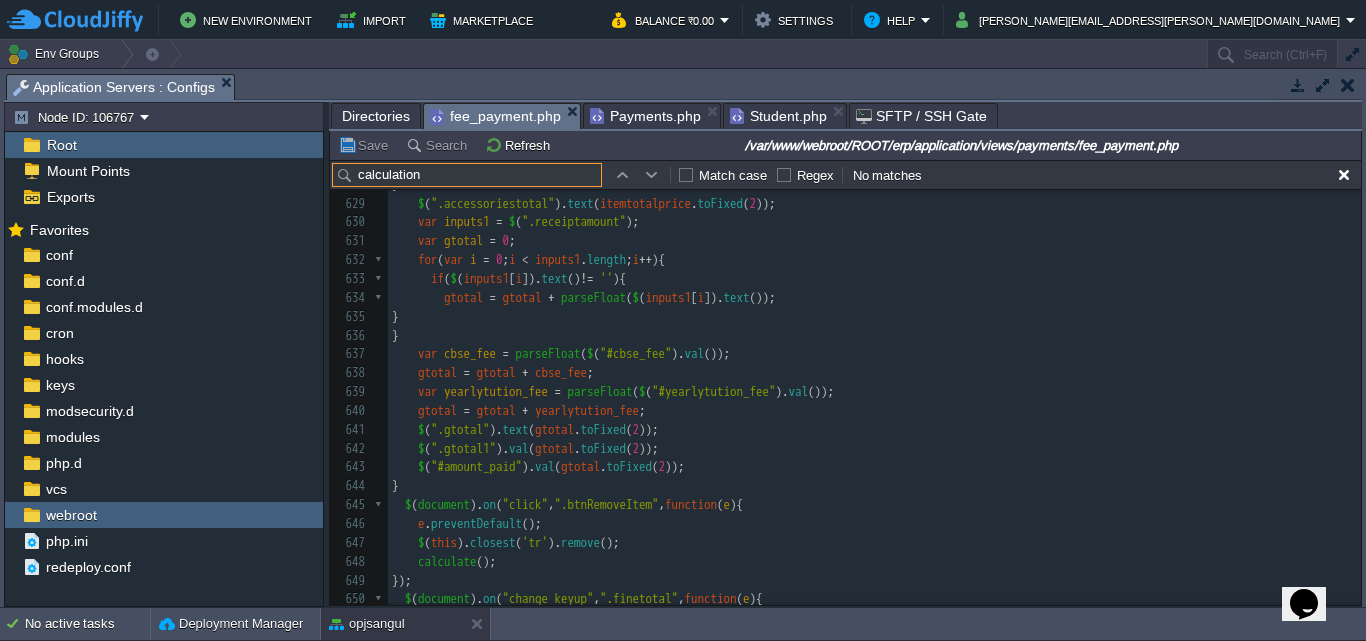 type on "calculation" 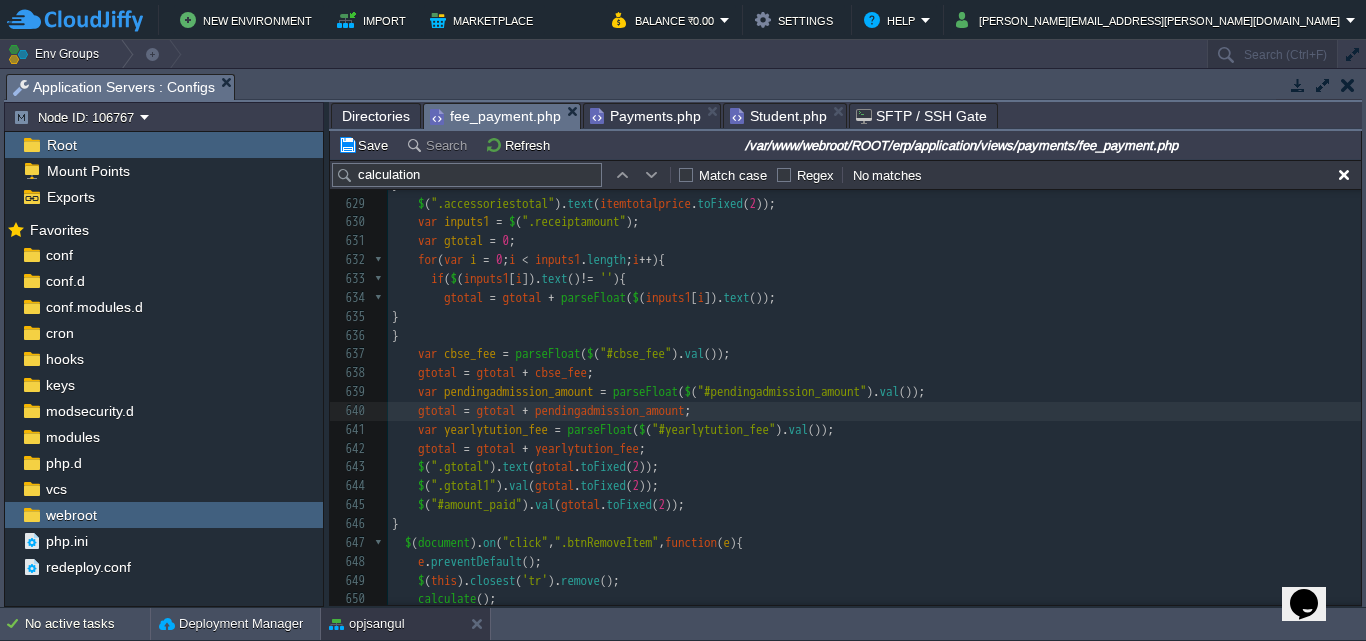 click on "Payments.php" at bounding box center (645, 116) 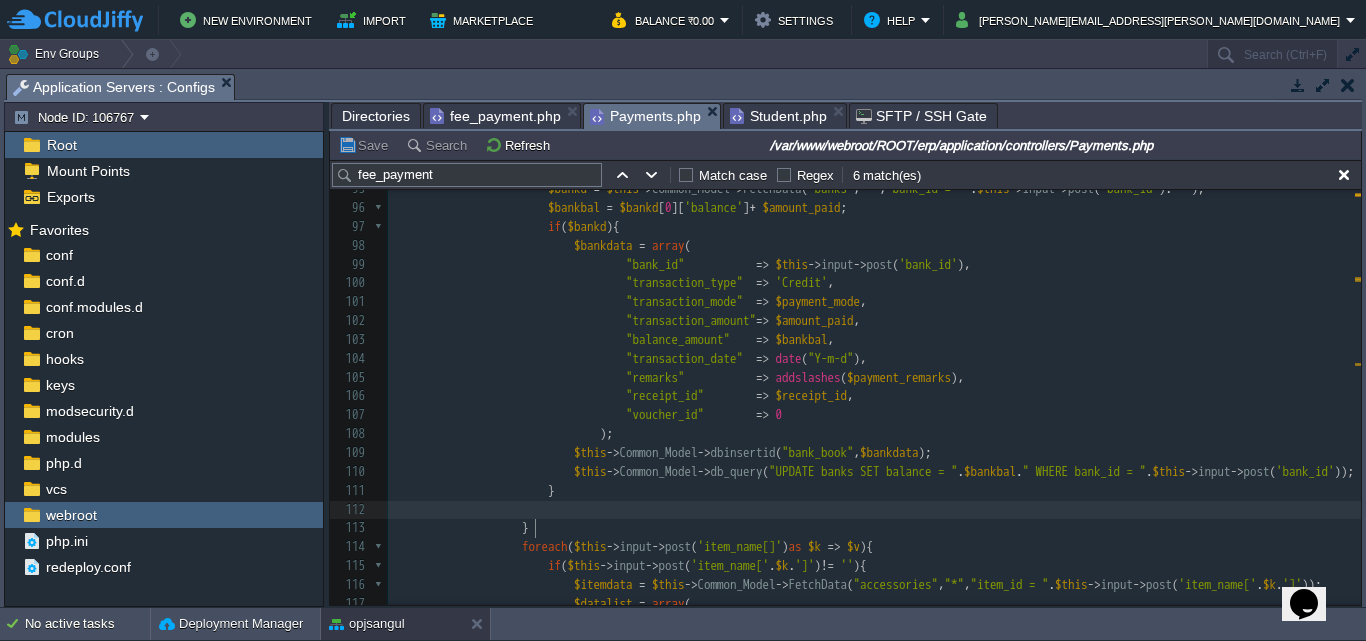 click on "}" at bounding box center (874, 528) 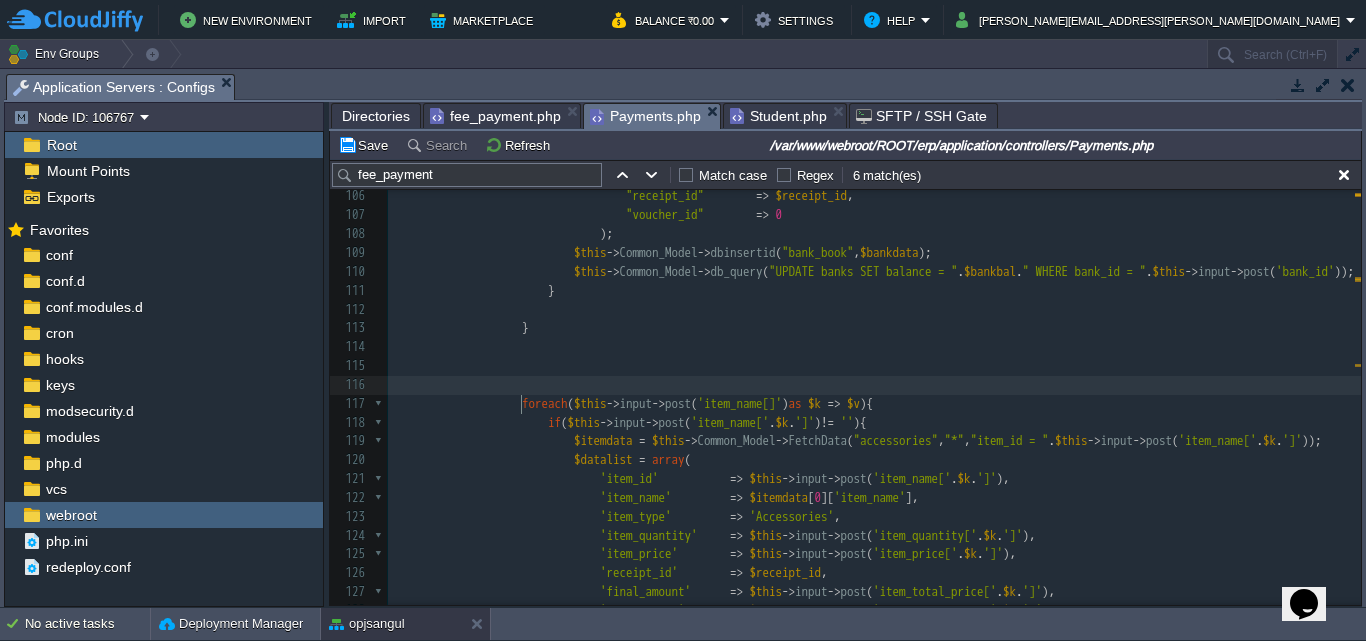 click at bounding box center [874, 366] 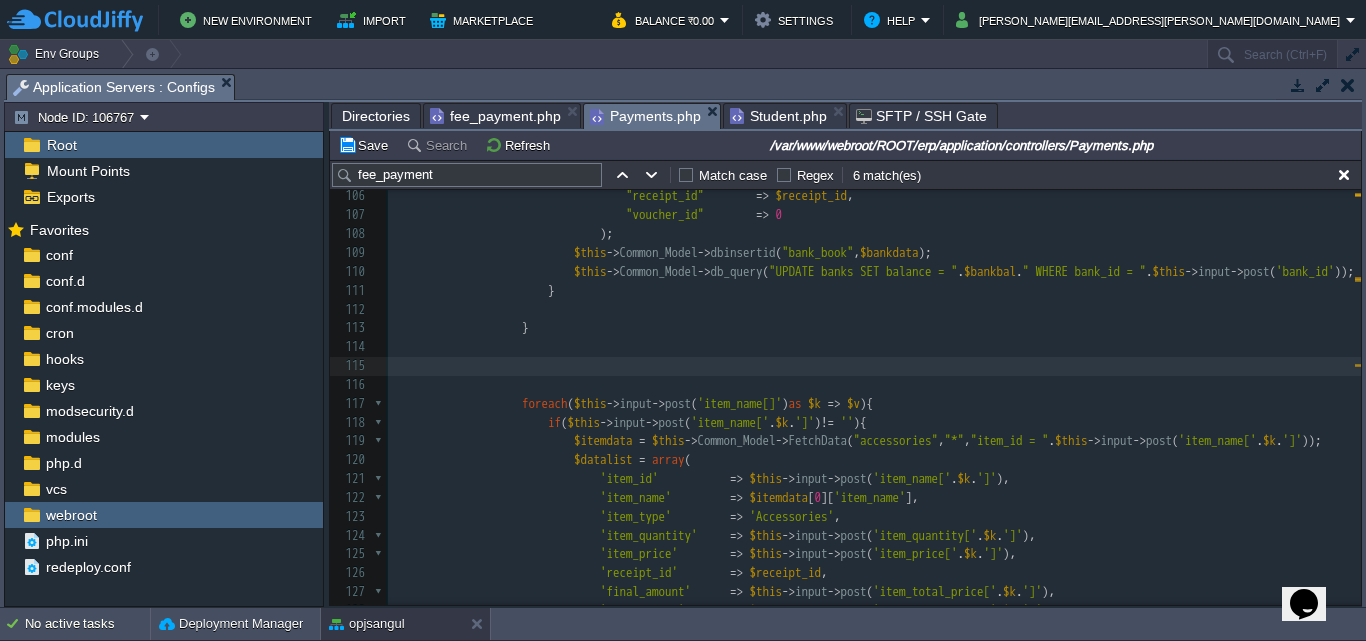 click at bounding box center (874, 366) 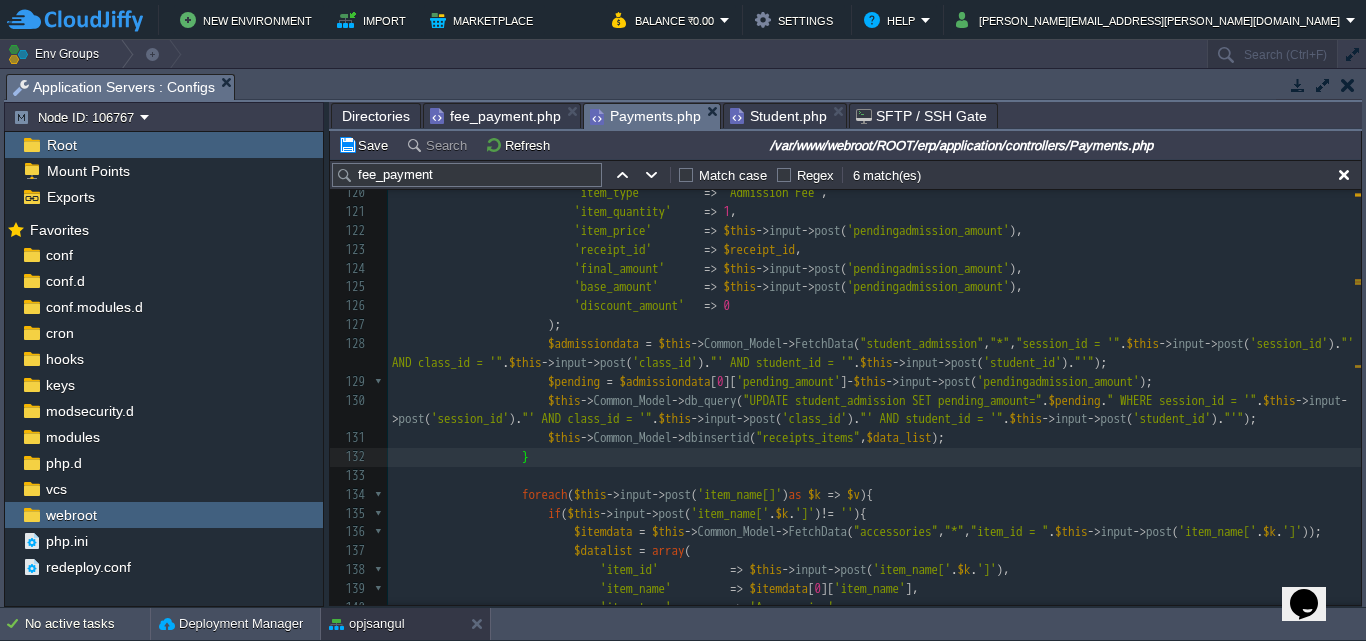 click on "xxxxxxxxxx                          }   107                                              "voucher_id"            =>   0 108                                         ); 109                                    $this -> Common_Model -> dbinsertid ( "bank_book" ,  $bankdata ); 110                                    $this -> Common_Model -> db_query ( "UPDATE banks SET balance = " . $bankbal . "   WHERE bank_id = " . $this -> input -> post ( 'bank_id' )); 111                               } 112                               113                          } 114                    115                     if  ( $this -> input -> post ( 'pendingadmission_amount' )  >   0 )  { 116                               117                               $data_list   =   array ( 118                                    'item_id'               =>   0 , 119                                    'item_name'             =>   'Admission Fee' , 120                                    'item_type'             =>   'Admission Fee'" at bounding box center (874, 570) 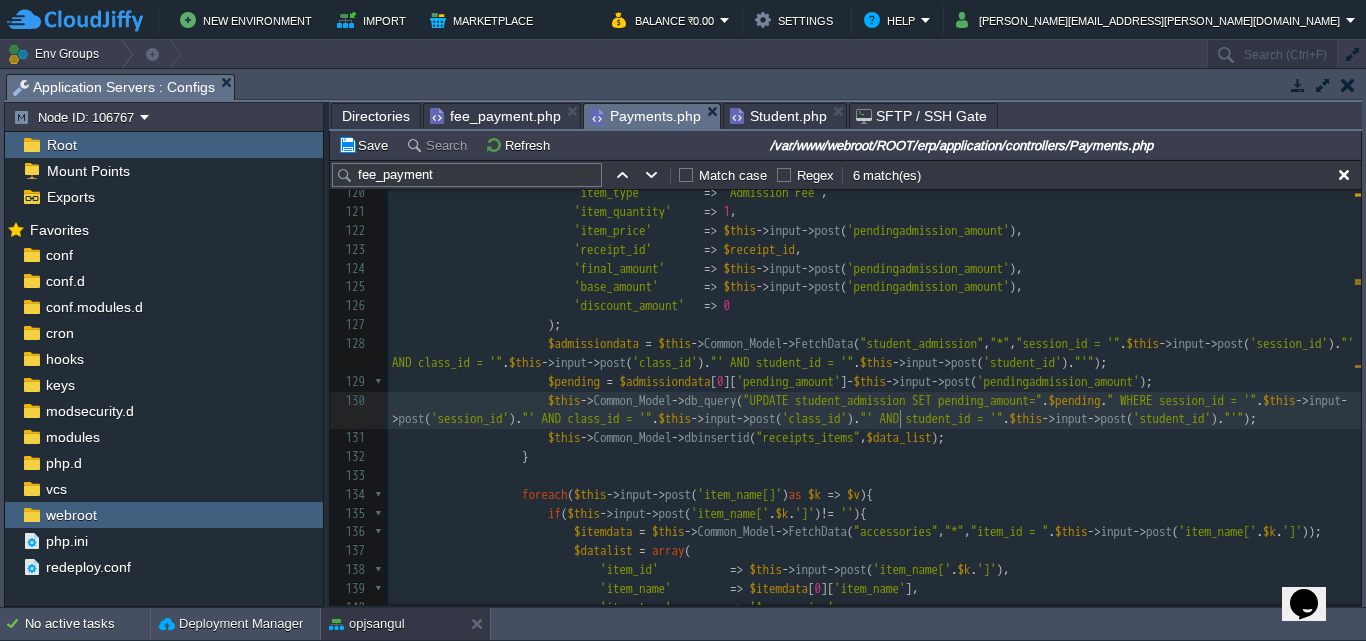 type on "student_admission" 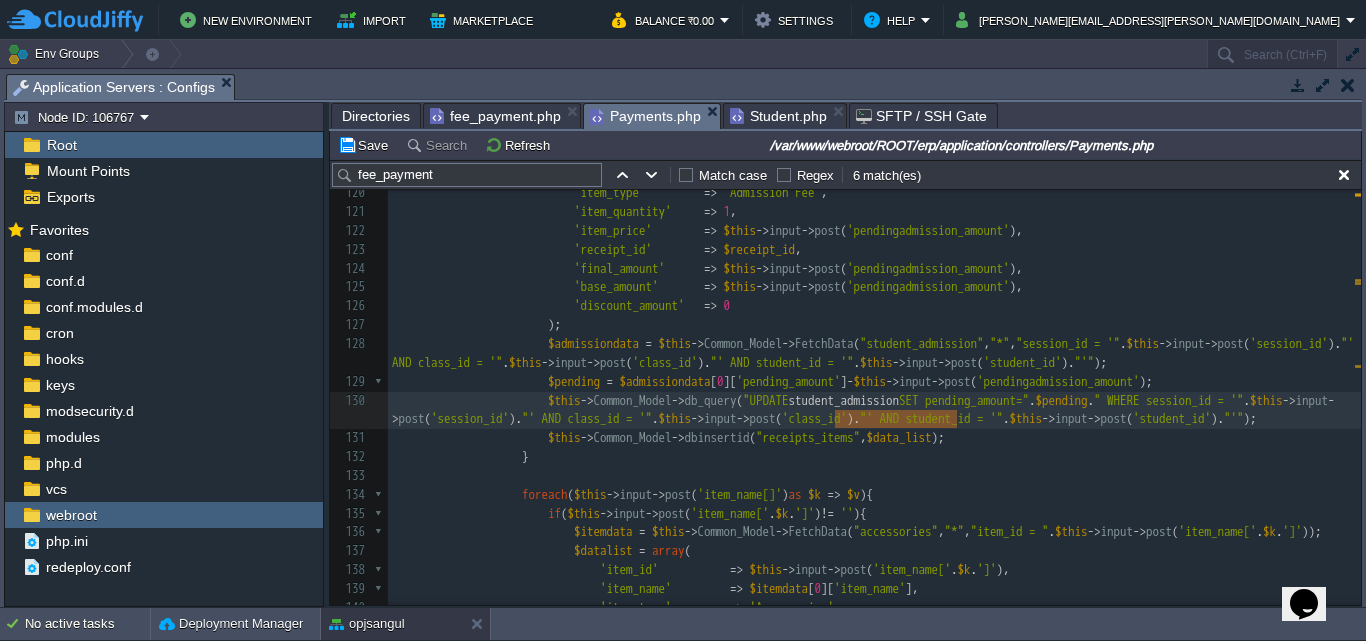 click on "xxxxxxxxxx                          } 107                                              "voucher_id"            =>   0 108                                         ); 109                                    $this -> Common_Model -> dbinsertid ( "bank_book" ,  $bankdata ); 110                                    $this -> Common_Model -> db_query ( "UPDATE banks SET balance = " . $bankbal . "   WHERE bank_id = " . $this -> input -> post ( 'bank_id' )); 111                               } 112                               113                          } 114                    115                     if  ( $this -> input -> post ( 'pendingadmission_amount' )  >   0 ) { 116                               117                               $data_list   =   array ( 118                                    'item_id'               =>   0 , 119                                    'item_name'             =>   'Admission Fee' , 120                                    'item_type'             =>   'Admission Fee' ," at bounding box center [874, 334] 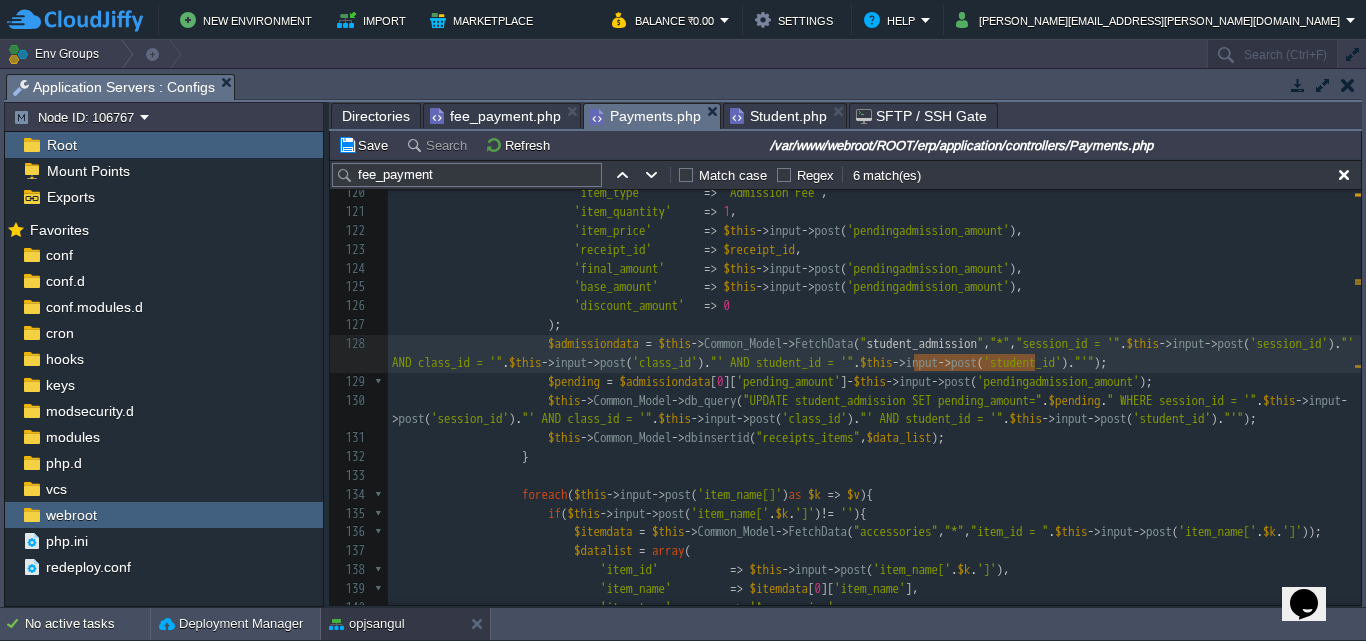 type on "session_id" 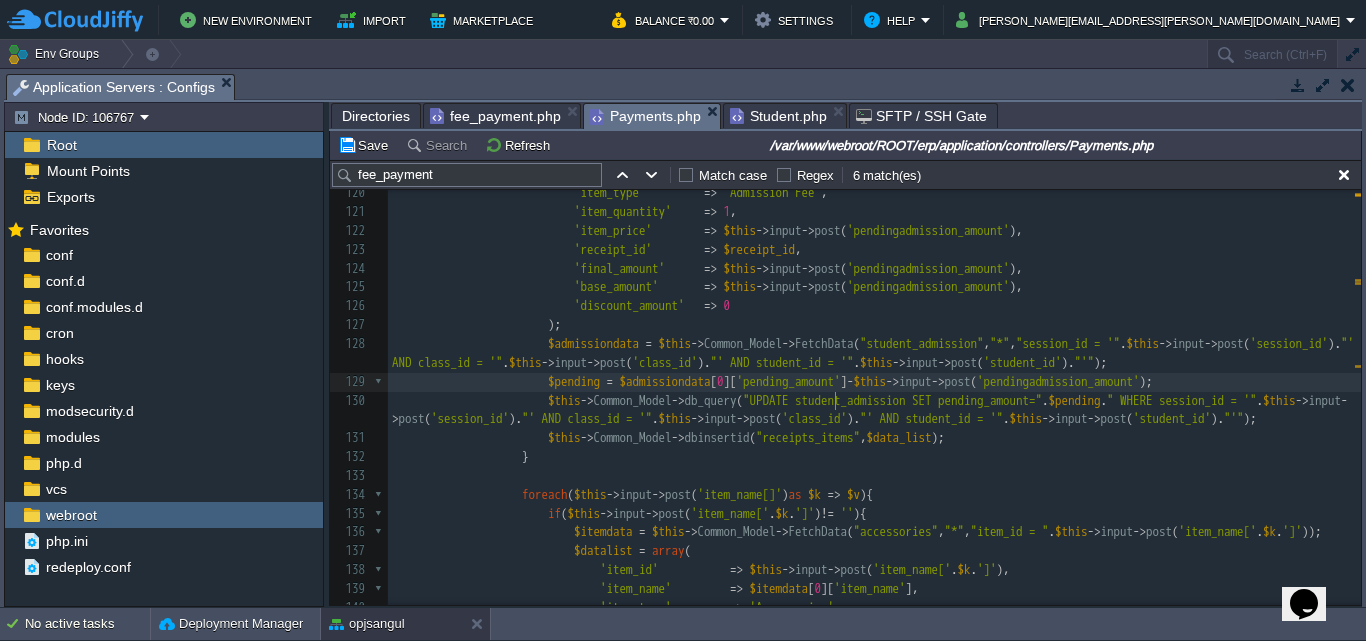 click on "$pending   =   $admissiondata [ 0 ][ 'pending_amount' ] - $this -> input -> post ( 'pendingadmission_amount' );" at bounding box center (874, 382) 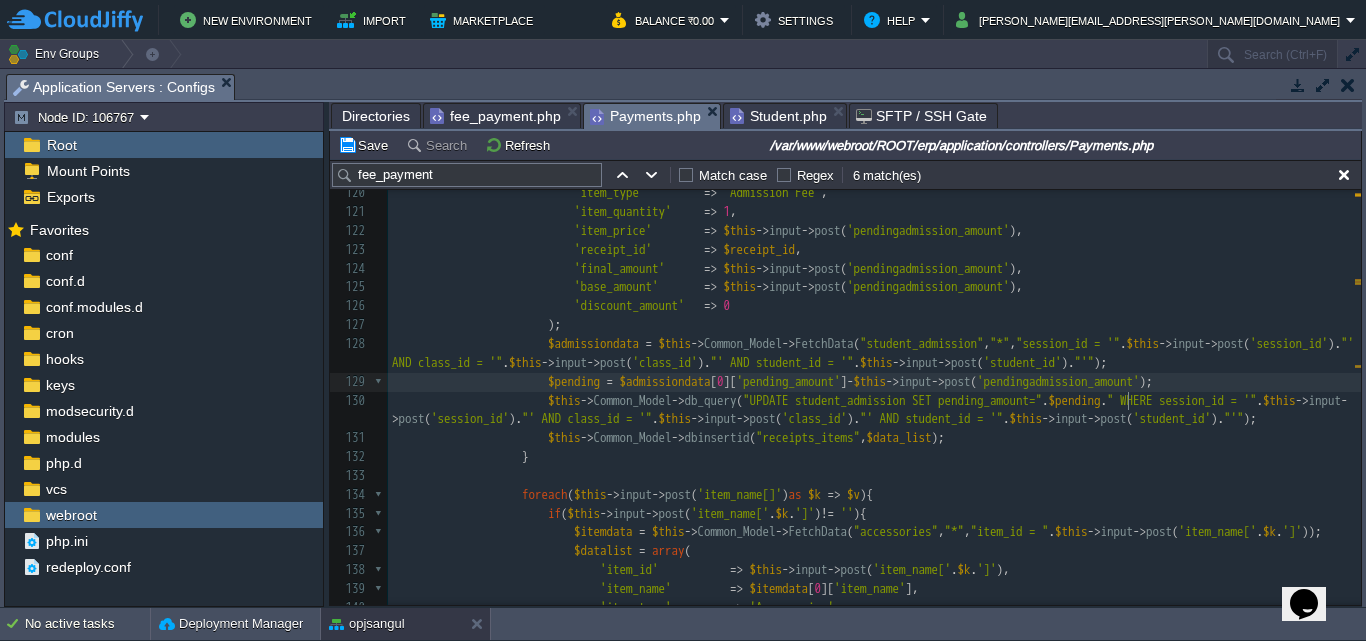 type on "pendingadmission_amount" 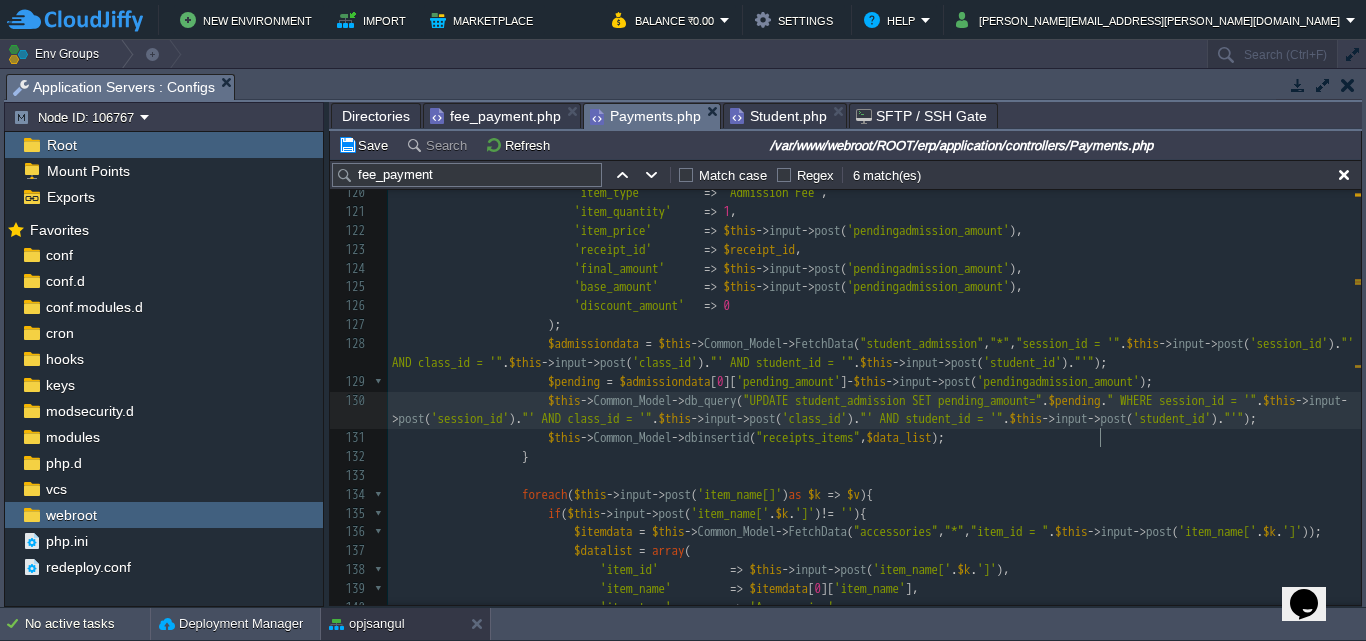 click on "xxxxxxxxxx                          }   107                                              "voucher_id"            =>   0 108                                         ); 109                                    $this -> Common_Model -> dbinsertid ( "bank_book" ,  $bankdata ); 110                                    $this -> Common_Model -> db_query ( "UPDATE banks SET balance = " . $bankbal . "   WHERE bank_id = " . $this -> input -> post ( 'bank_id' )); 111                               } 112                               113                          } 114                    115                     if  ( $this -> input -> post ( 'pendingadmission_amount' )  >   0 ) { 116                               117                               $data_list   =   array ( 118                                    'item_id'               =>   0 , 119                                    'item_name'             =>   'Admission Fee' , 120                                    'item_type'             =>   'Admission Fee'" at bounding box center (874, 457) 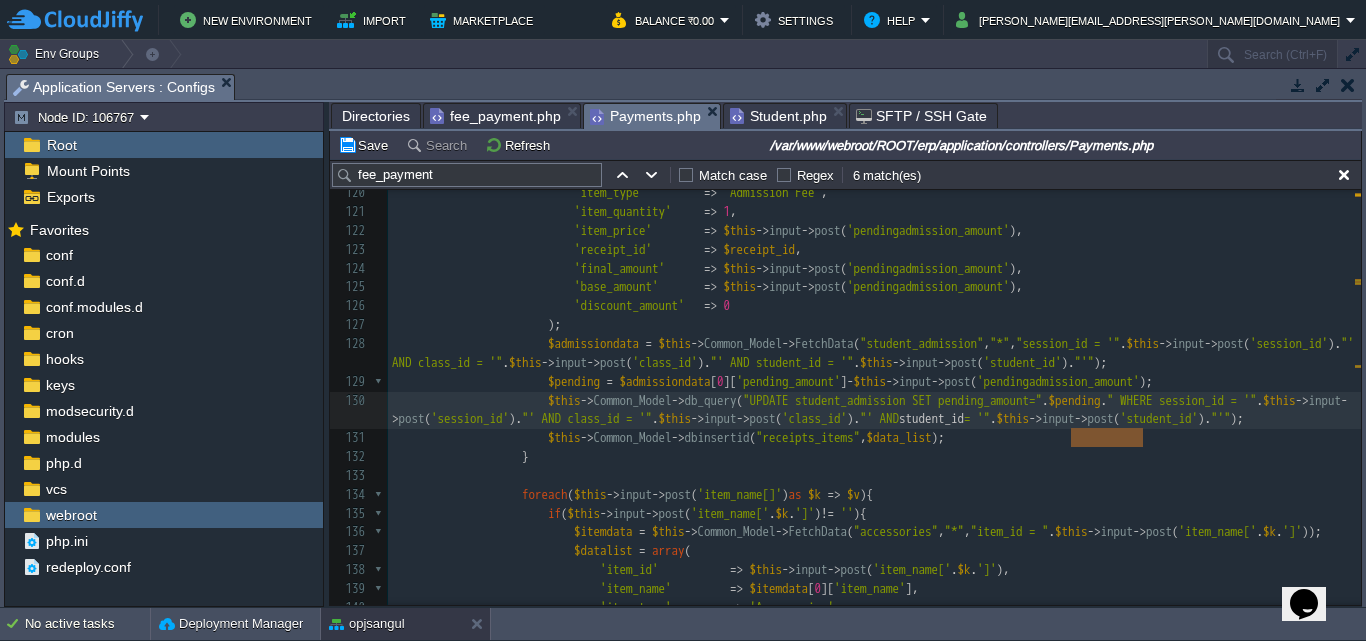type 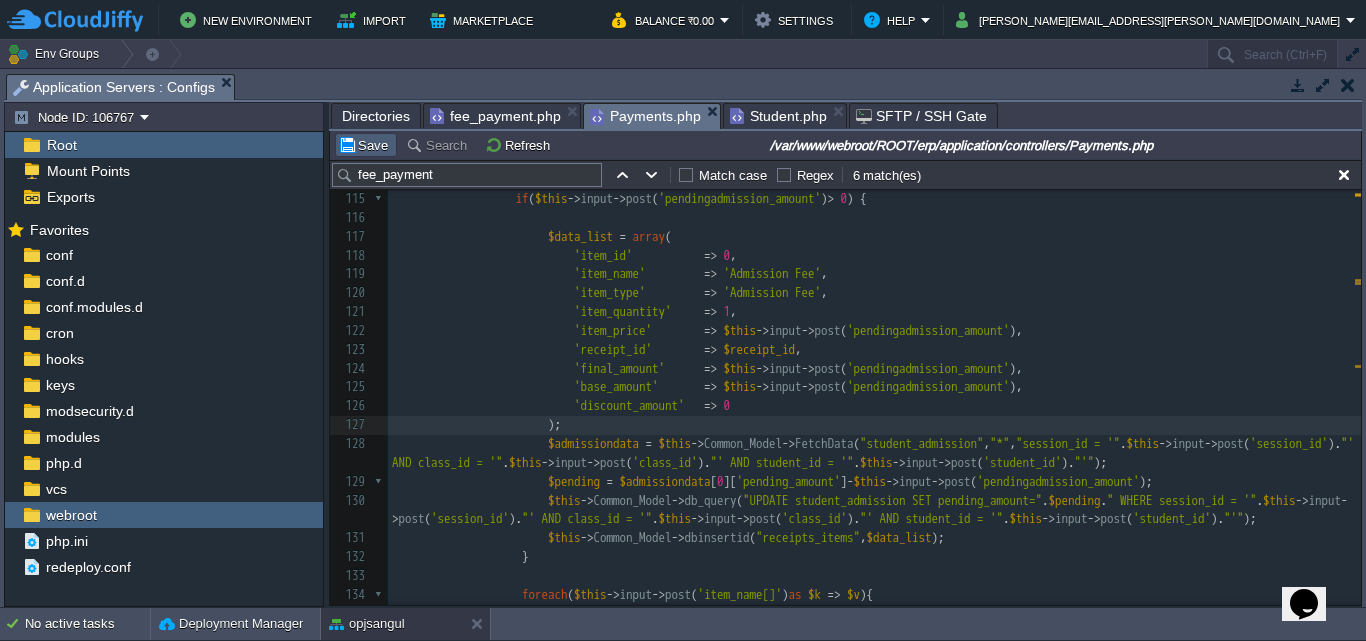 click on "Save" at bounding box center (366, 145) 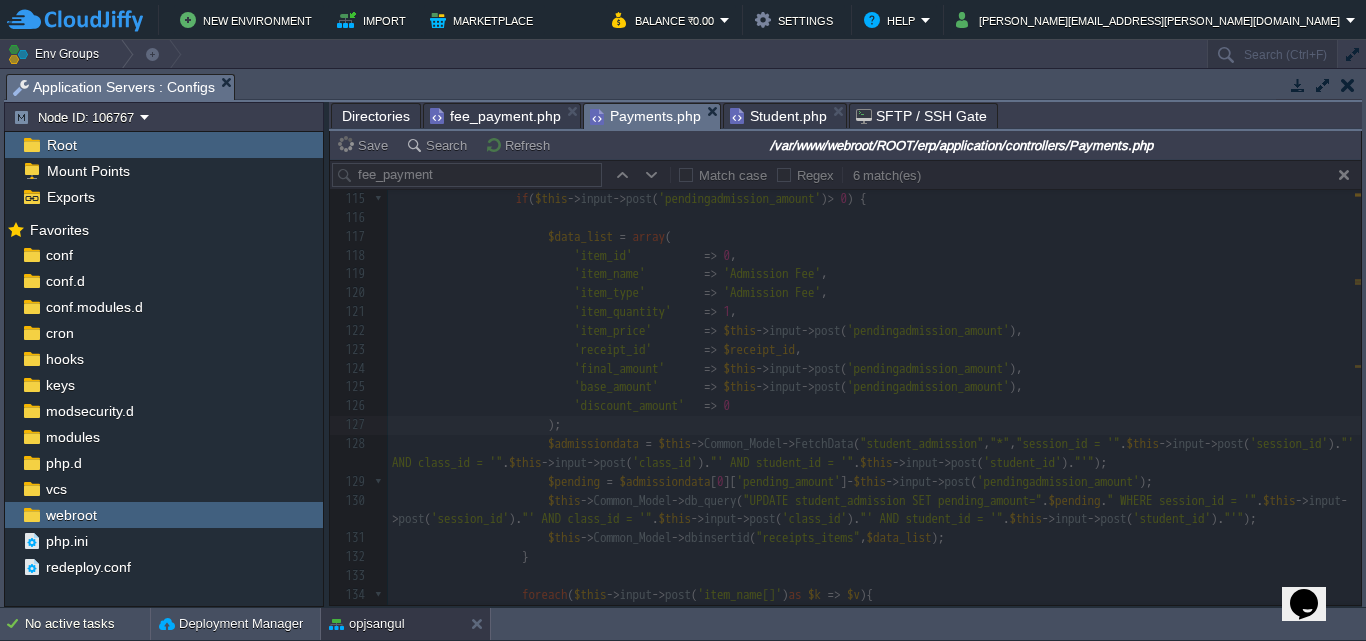 click on "fee_payment.php" at bounding box center [495, 116] 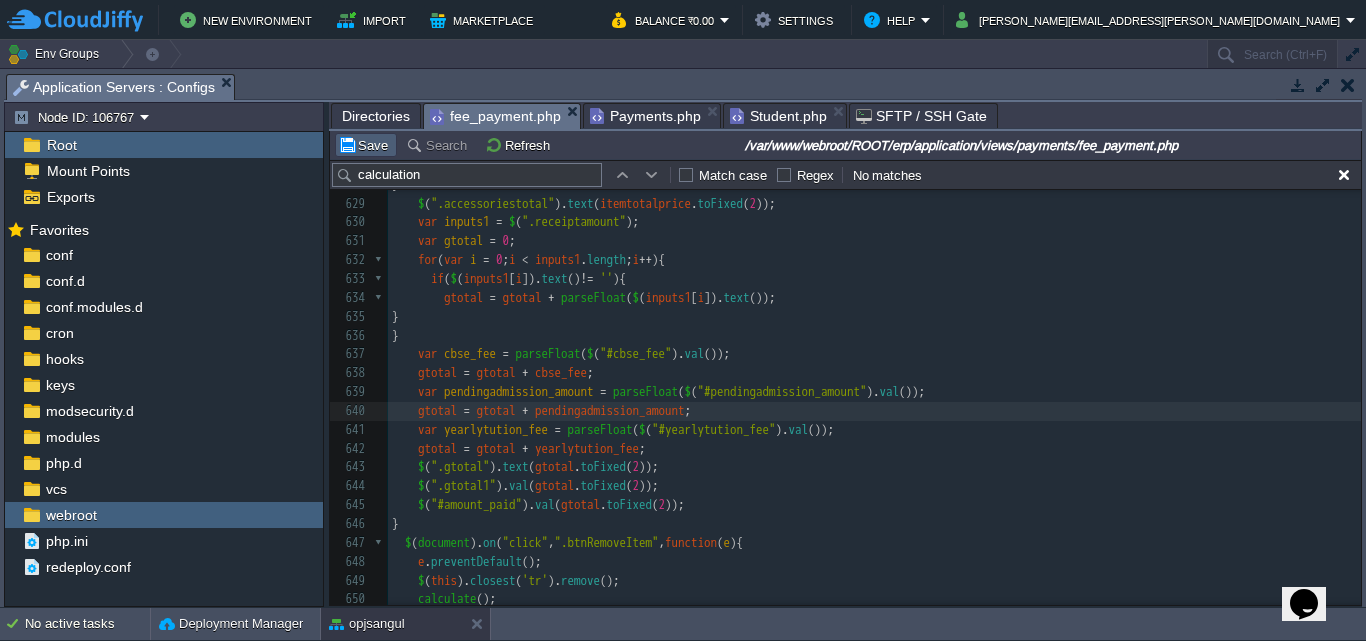 click on "Save" at bounding box center [366, 145] 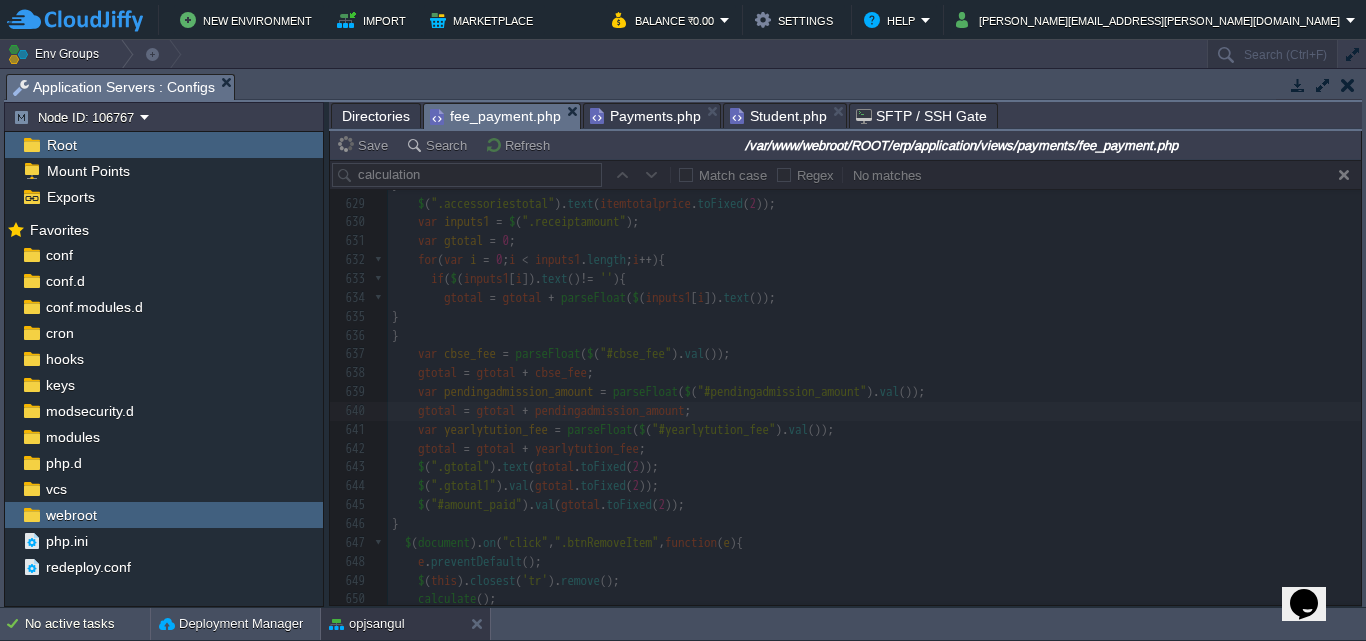 click on "Student.php" at bounding box center [778, 116] 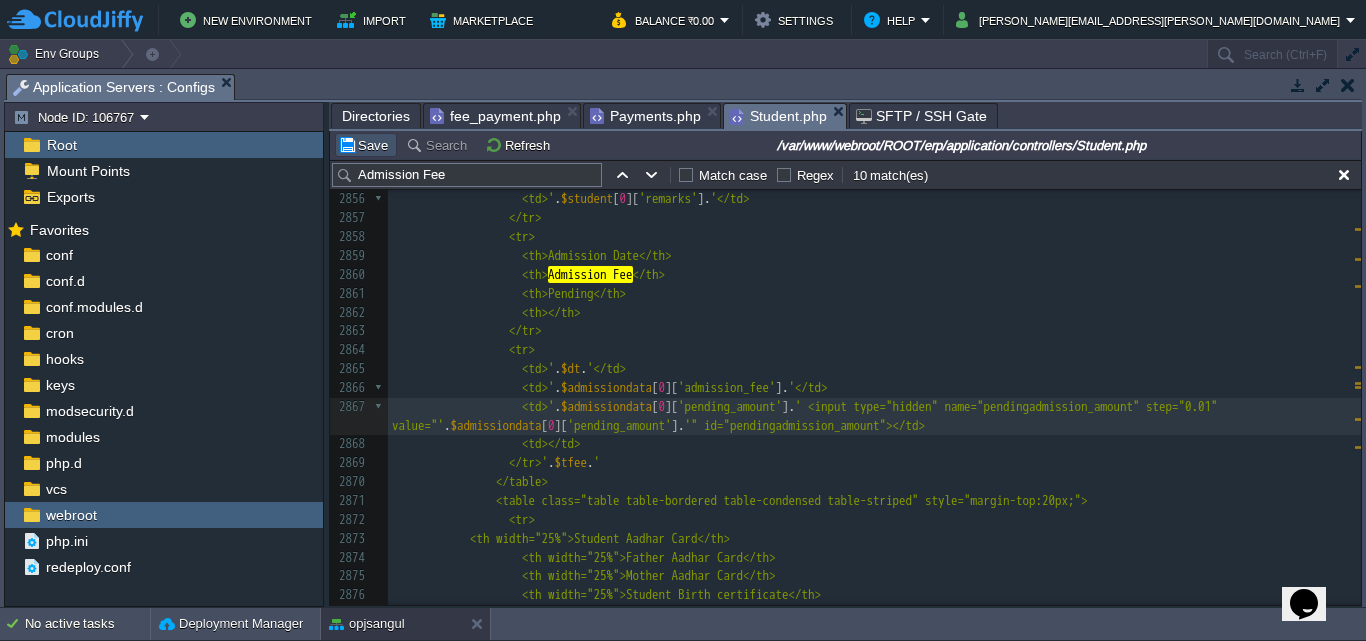 click on "Save" at bounding box center (366, 145) 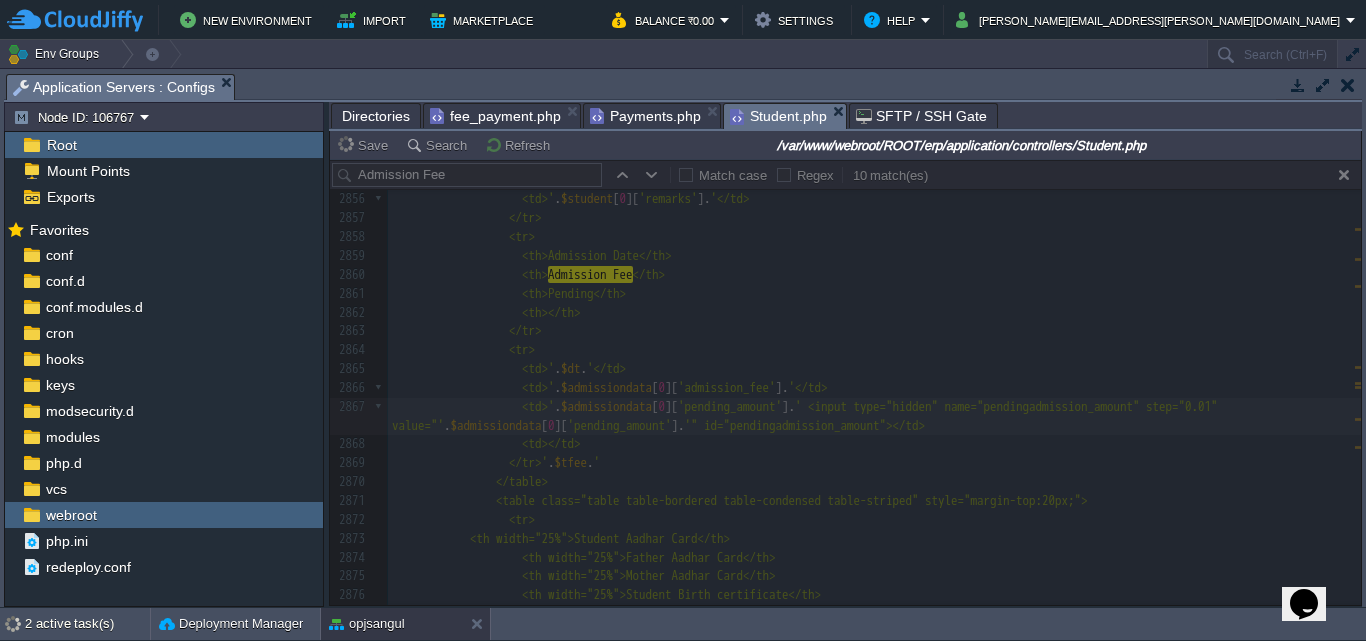 click on "Payments.php" at bounding box center [645, 116] 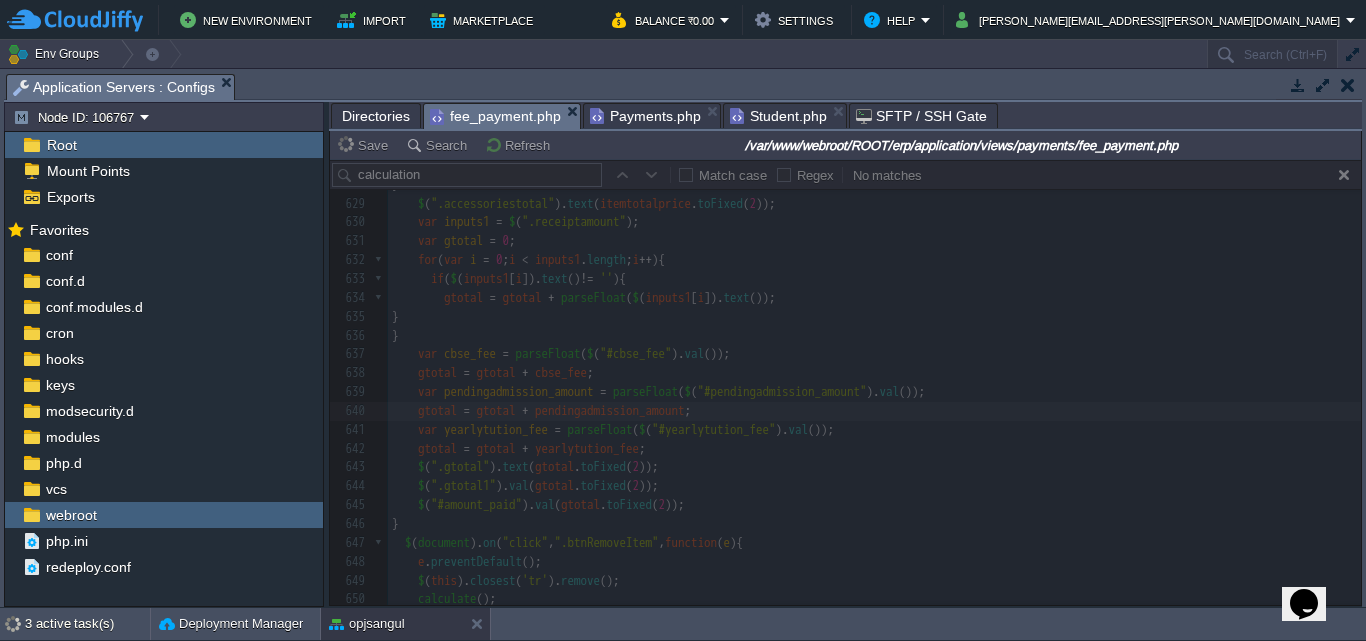 click on "fee_payment.php" at bounding box center (495, 116) 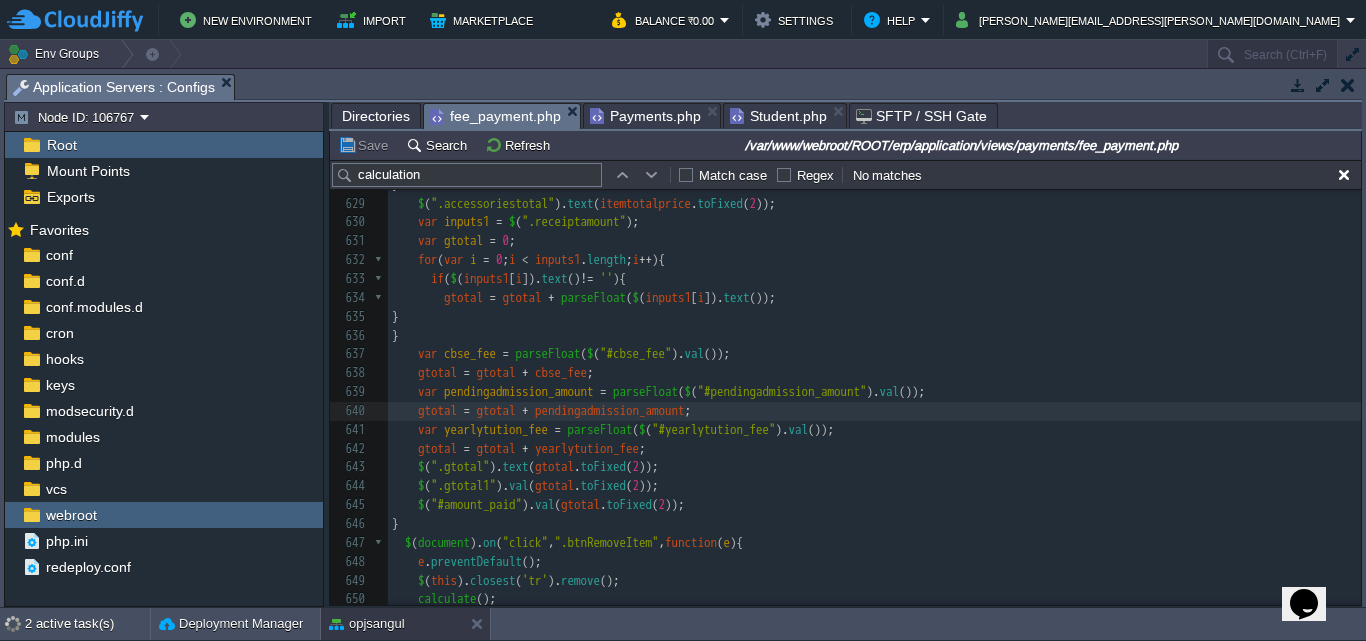 click on "Payments.php" at bounding box center [645, 116] 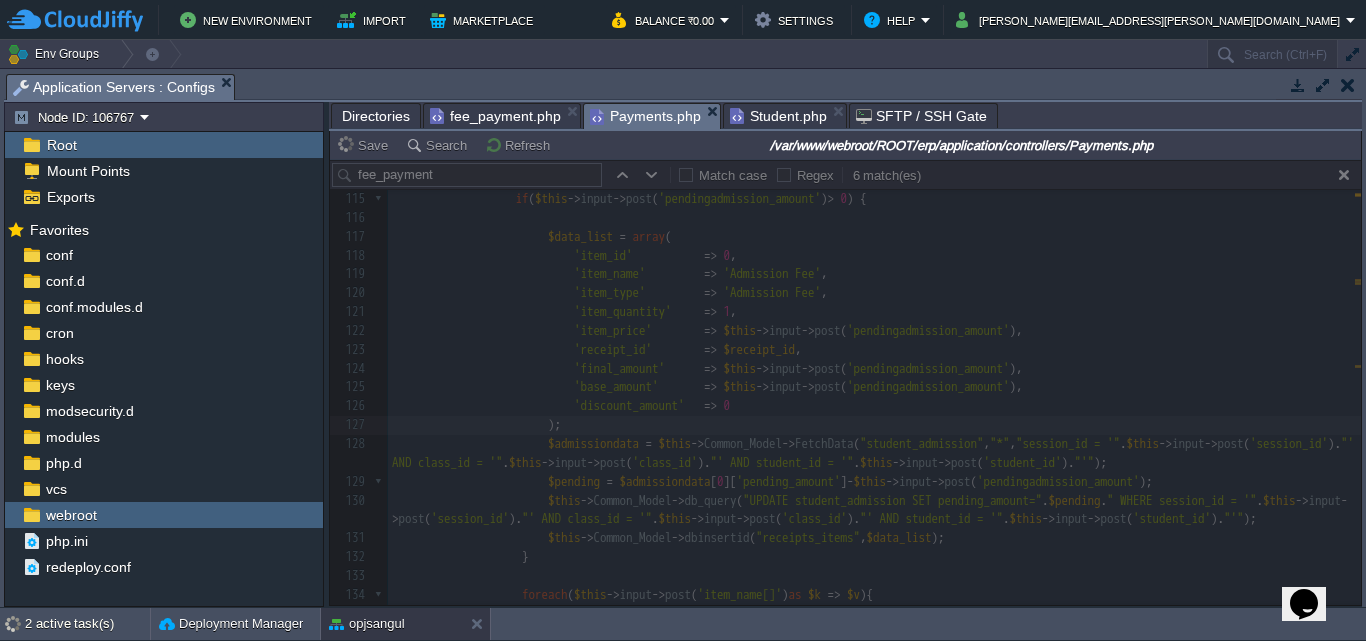 click on "Student.php" at bounding box center (778, 116) 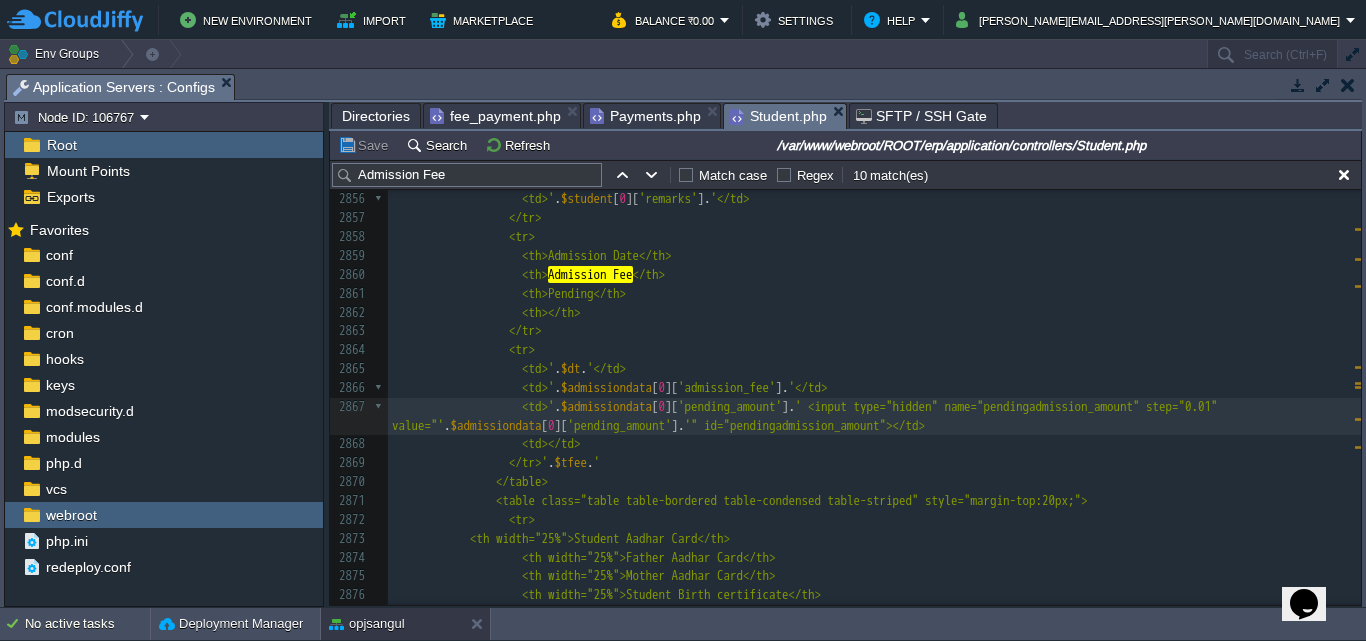 click on "Payments.php" at bounding box center [645, 116] 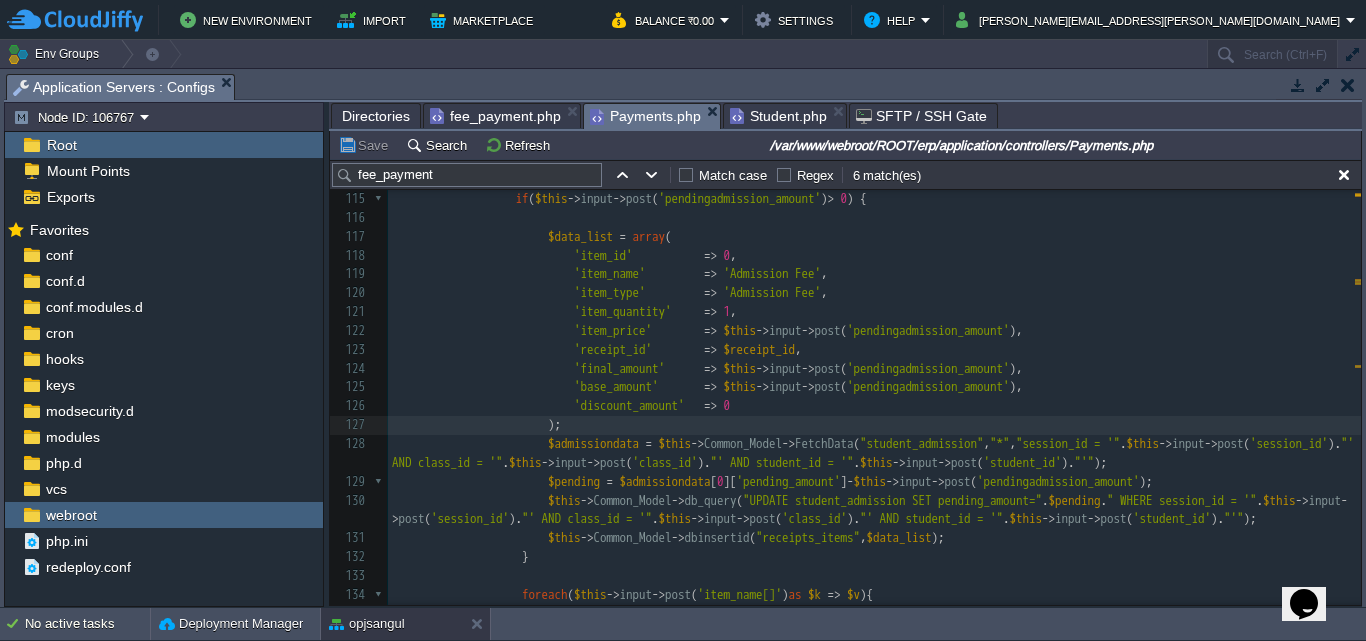 click on "Save" at bounding box center [366, 145] 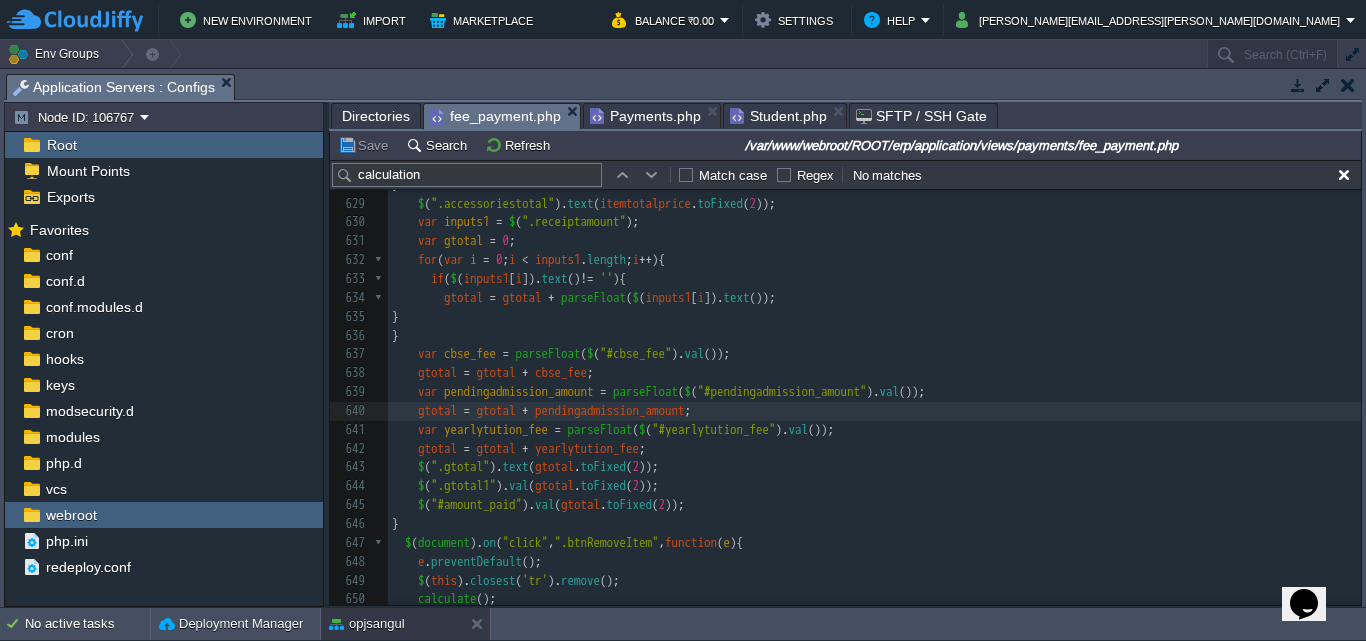 click on "Save" at bounding box center (366, 145) 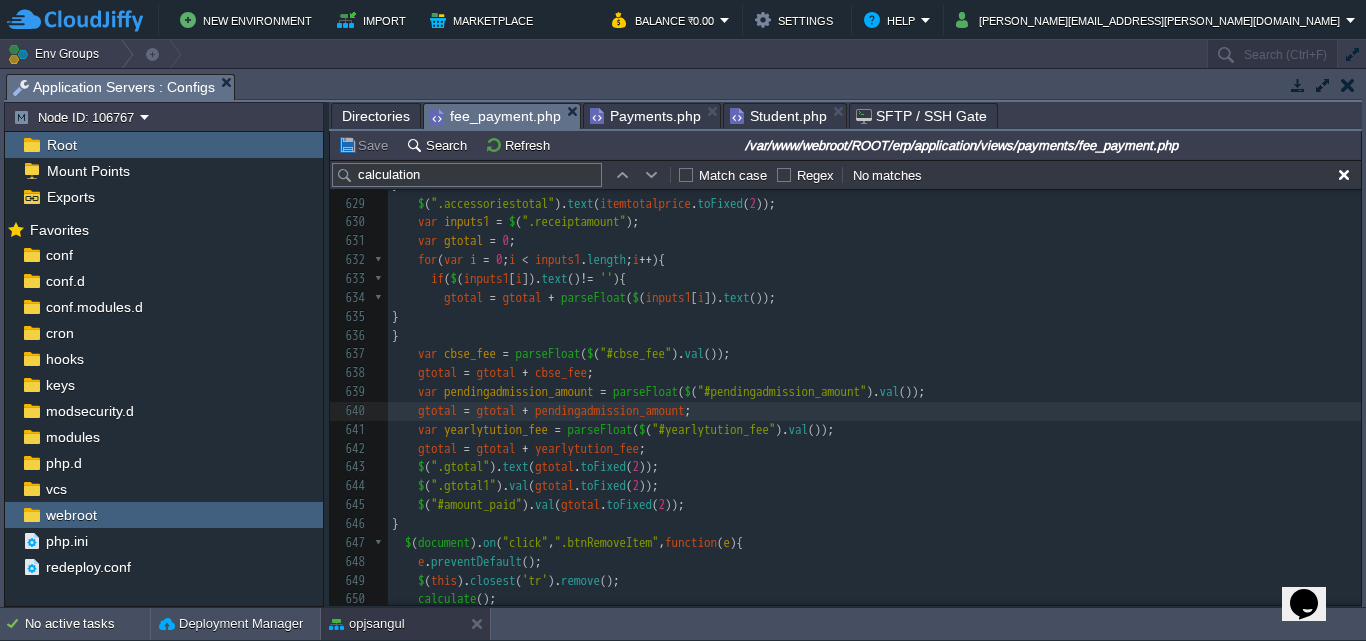 scroll, scrollTop: 12242, scrollLeft: 0, axis: vertical 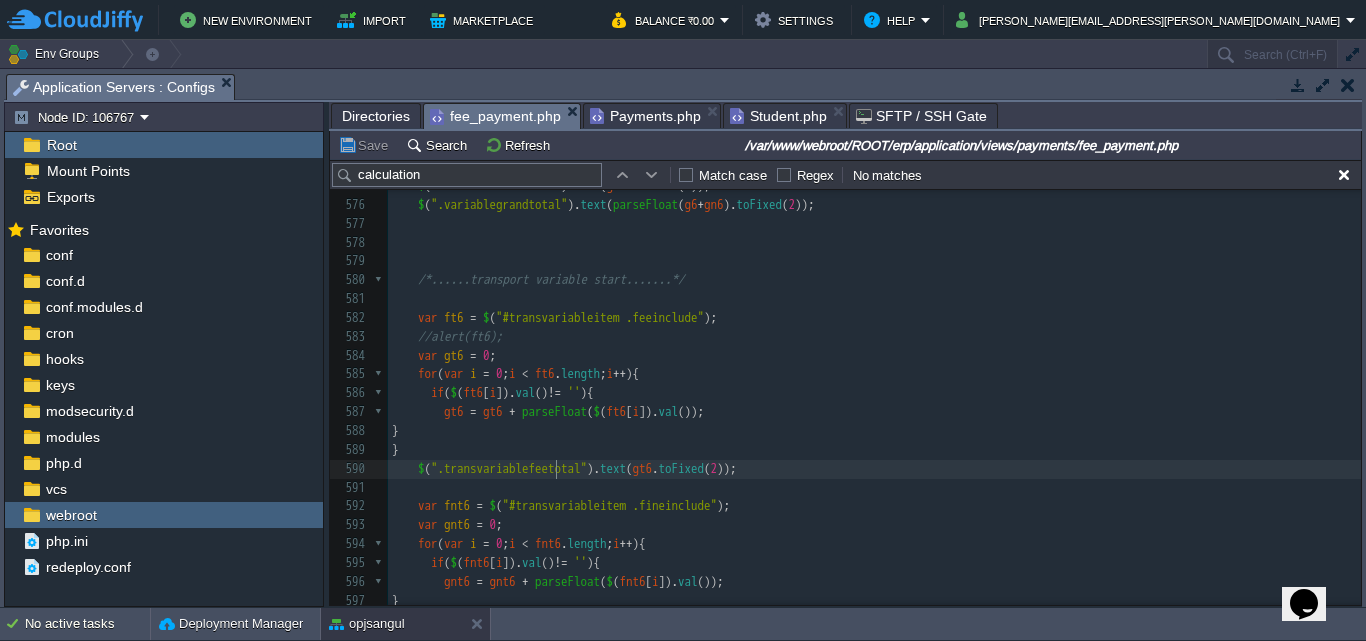 click on "".transvariablefeetotal"" at bounding box center (509, 468) 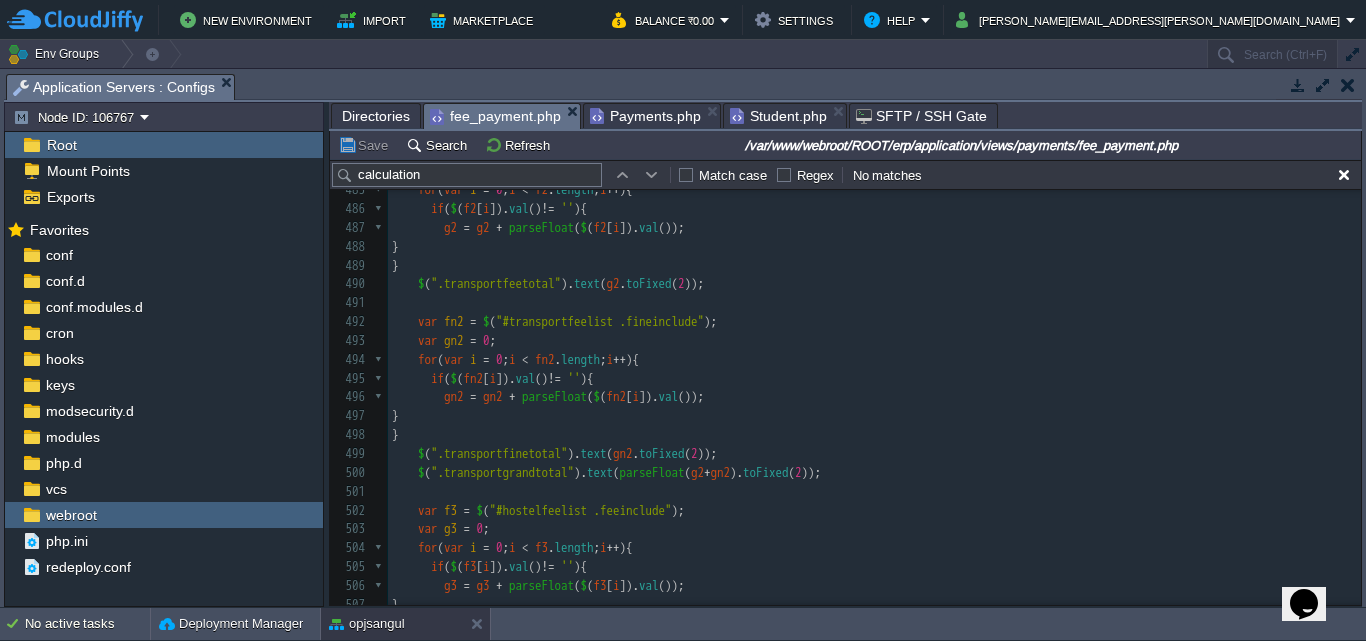 click on "".transportfinetotal"" at bounding box center (499, 453) 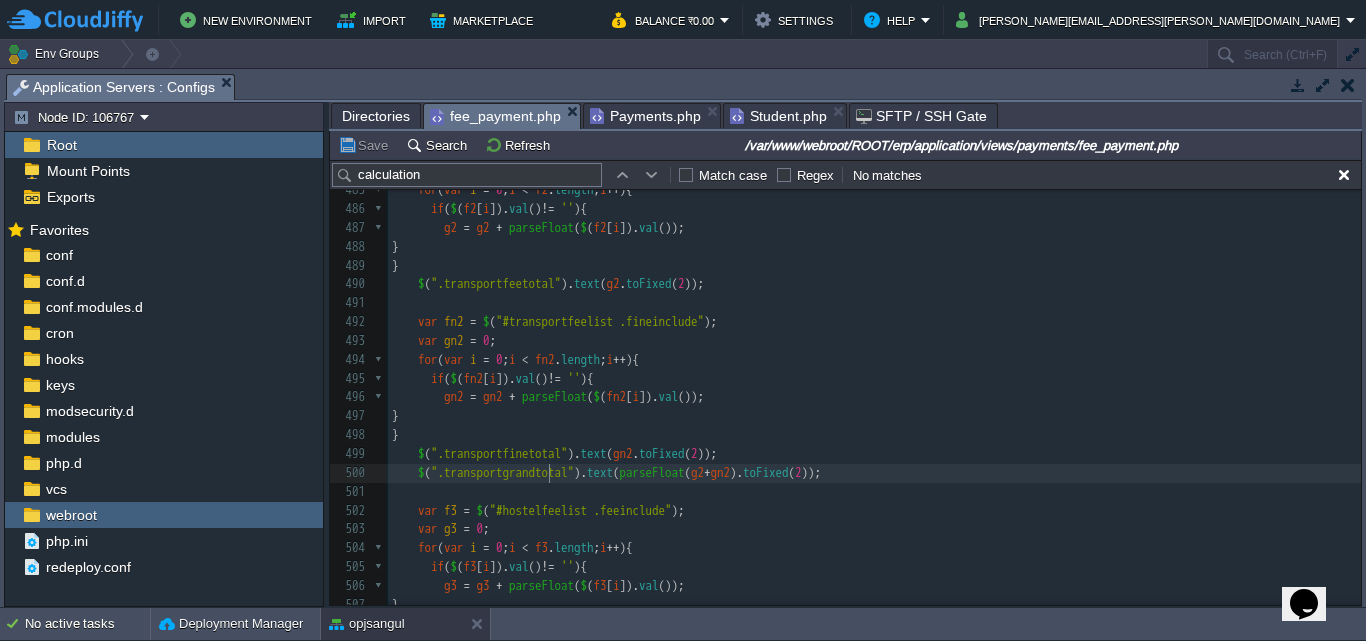 click on "".transportgrandtotal"" at bounding box center (502, 472) 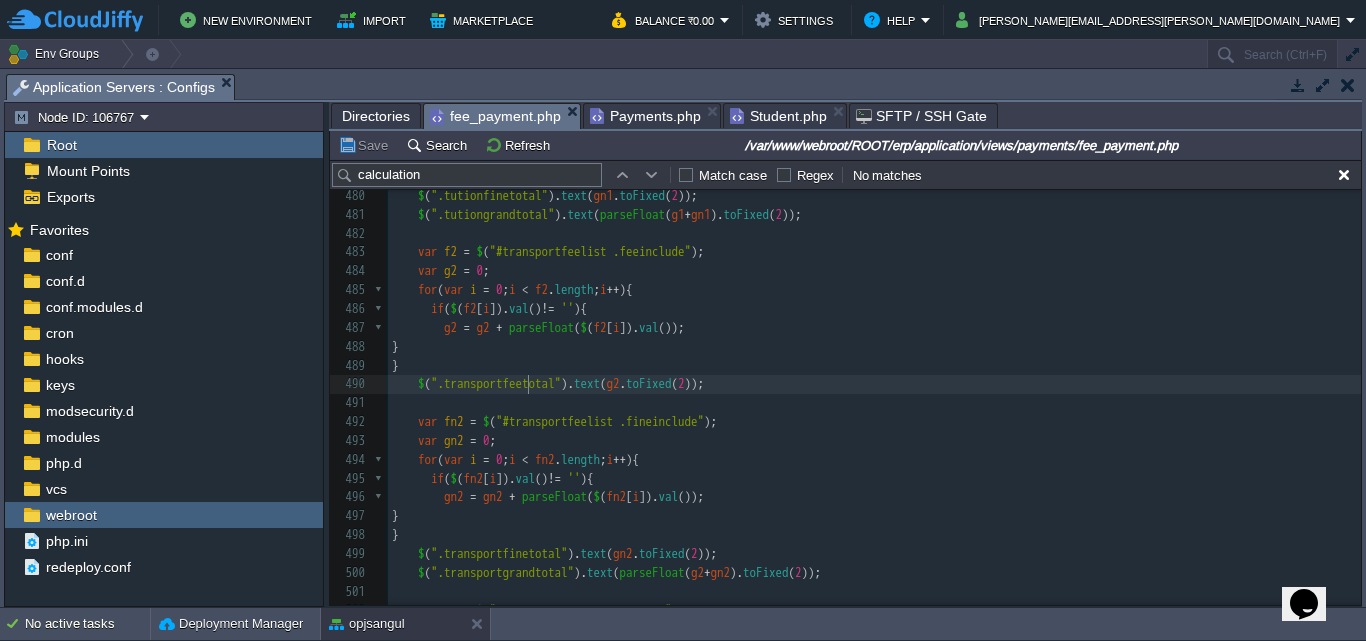 click on "".transportfeetotal"" at bounding box center (496, 383) 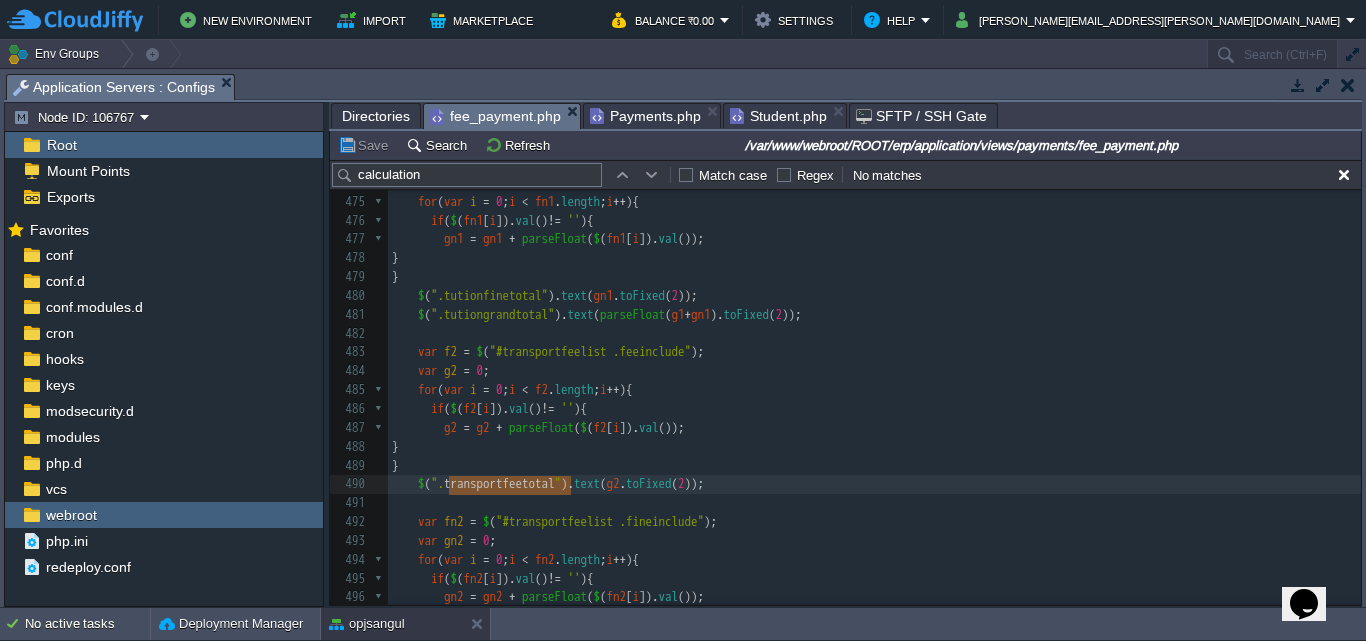 click on ""#transportfeelist .feeinclude"" at bounding box center (591, 351) 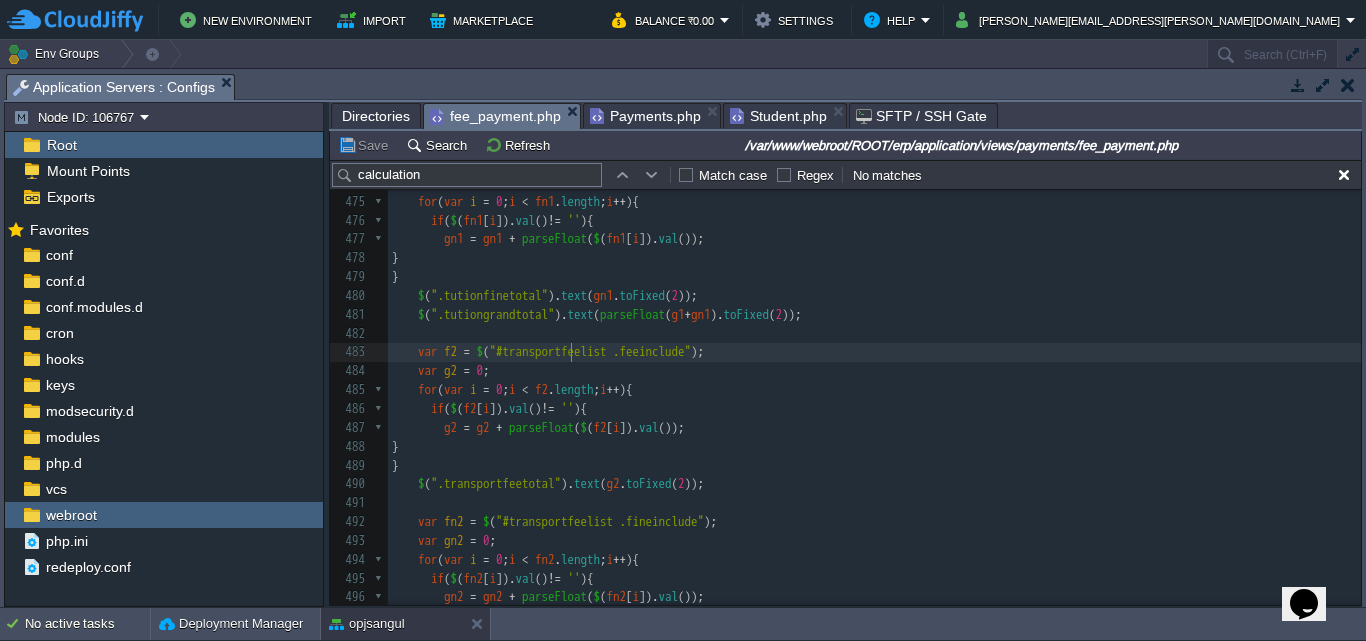 type on "transportfeelist" 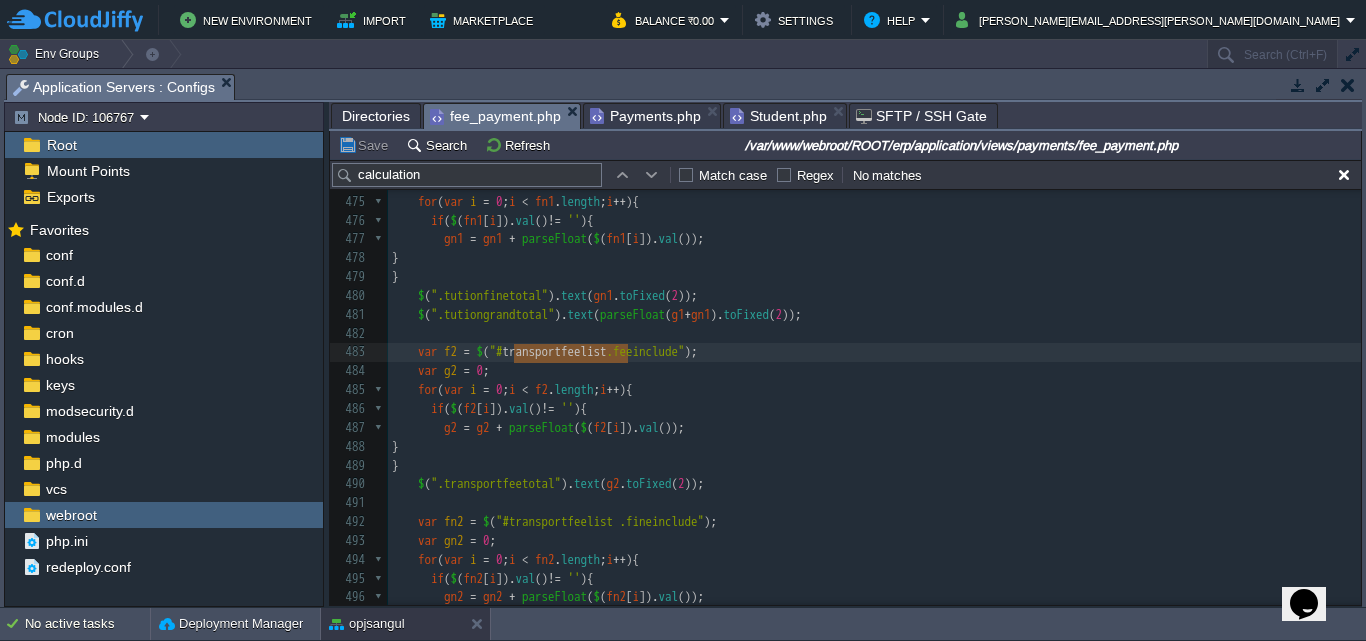 type on "transportfeelist" 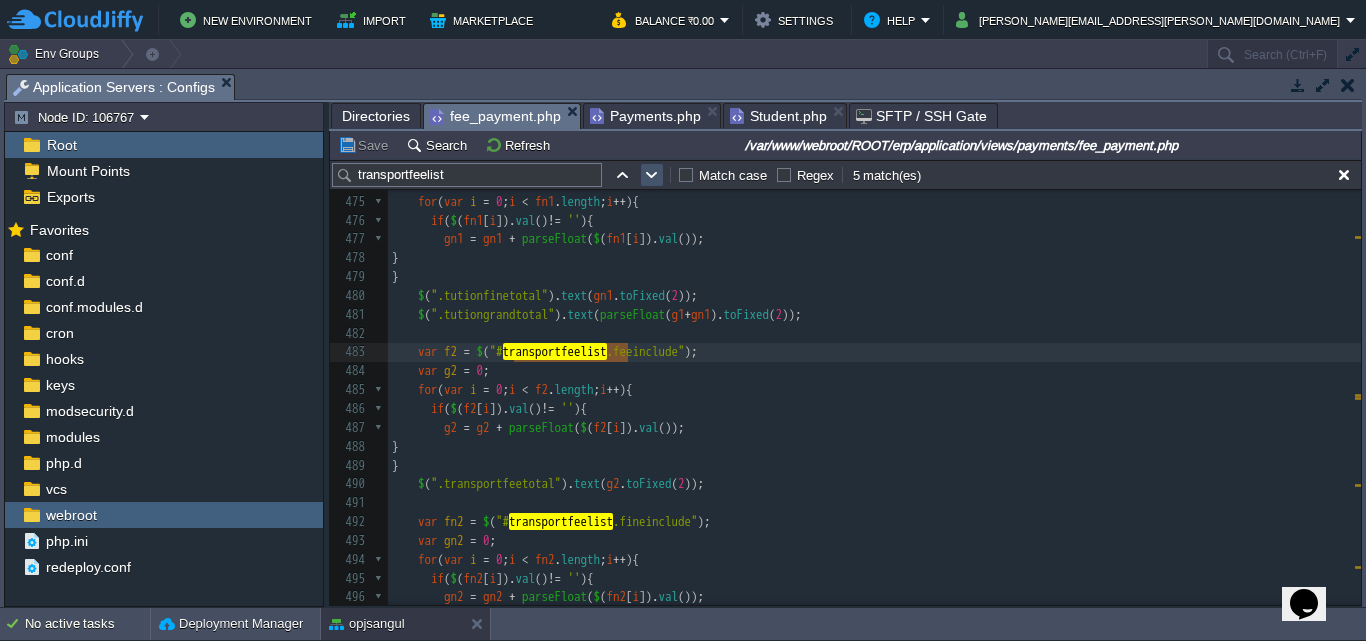 click at bounding box center (652, 175) 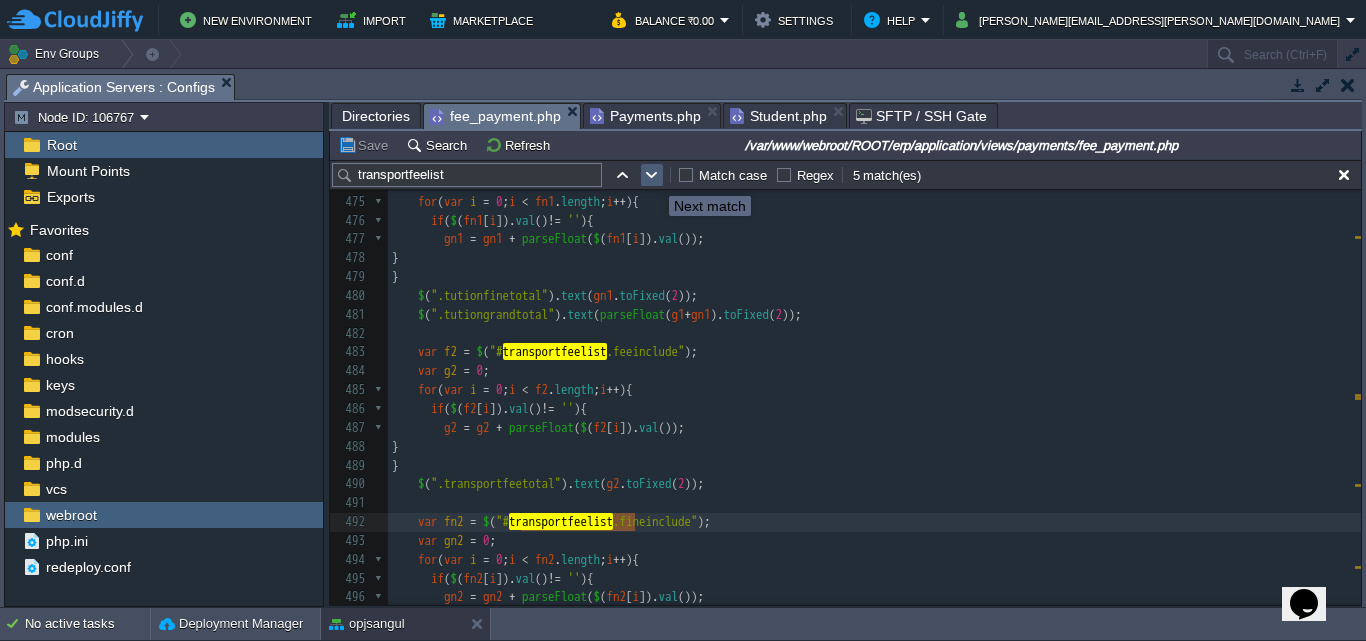 click at bounding box center [652, 175] 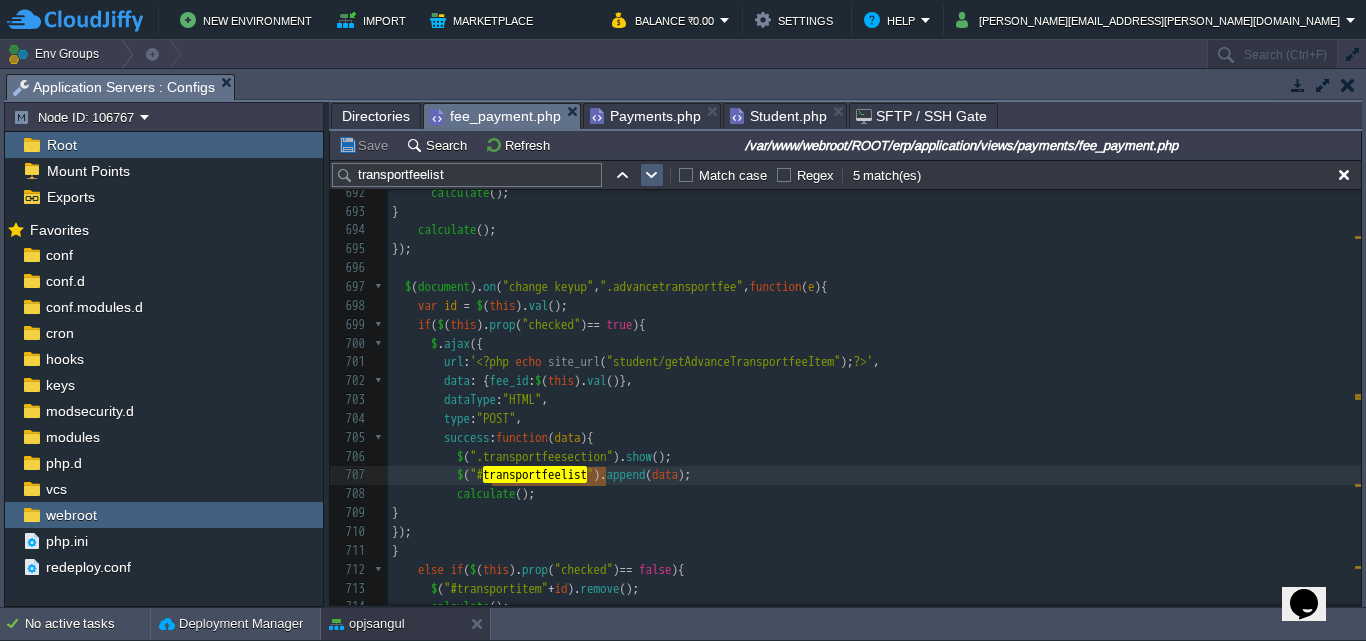 click at bounding box center (652, 175) 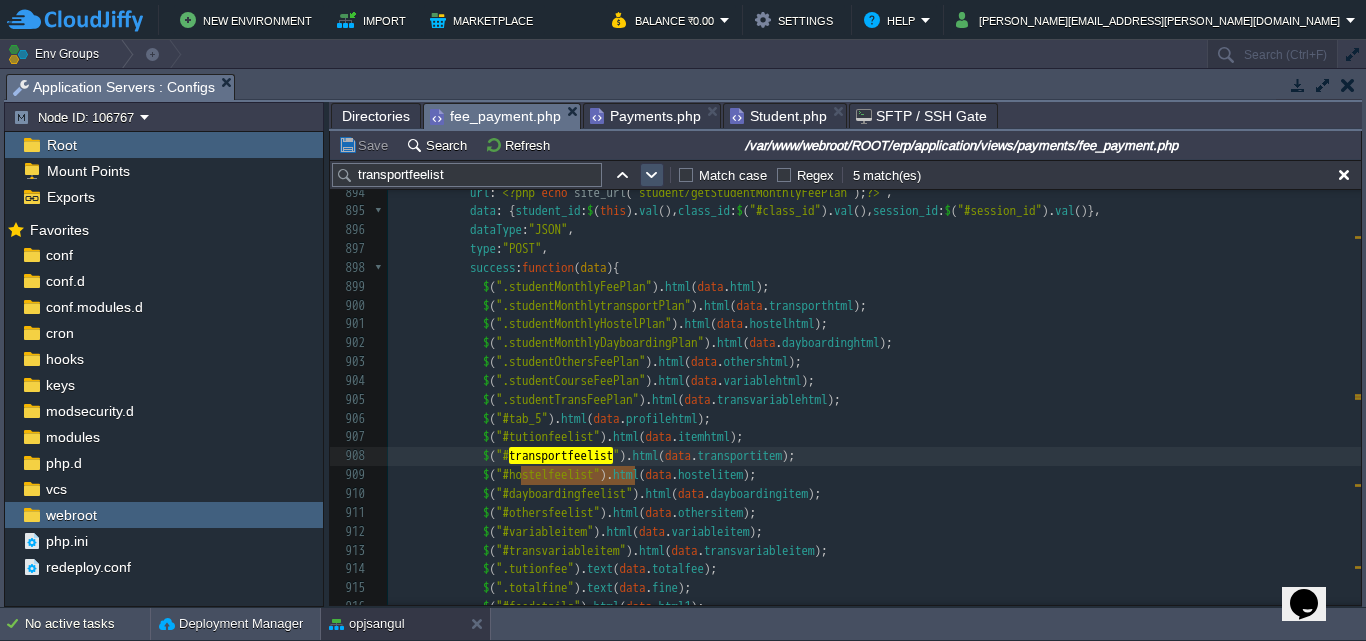 click at bounding box center (652, 175) 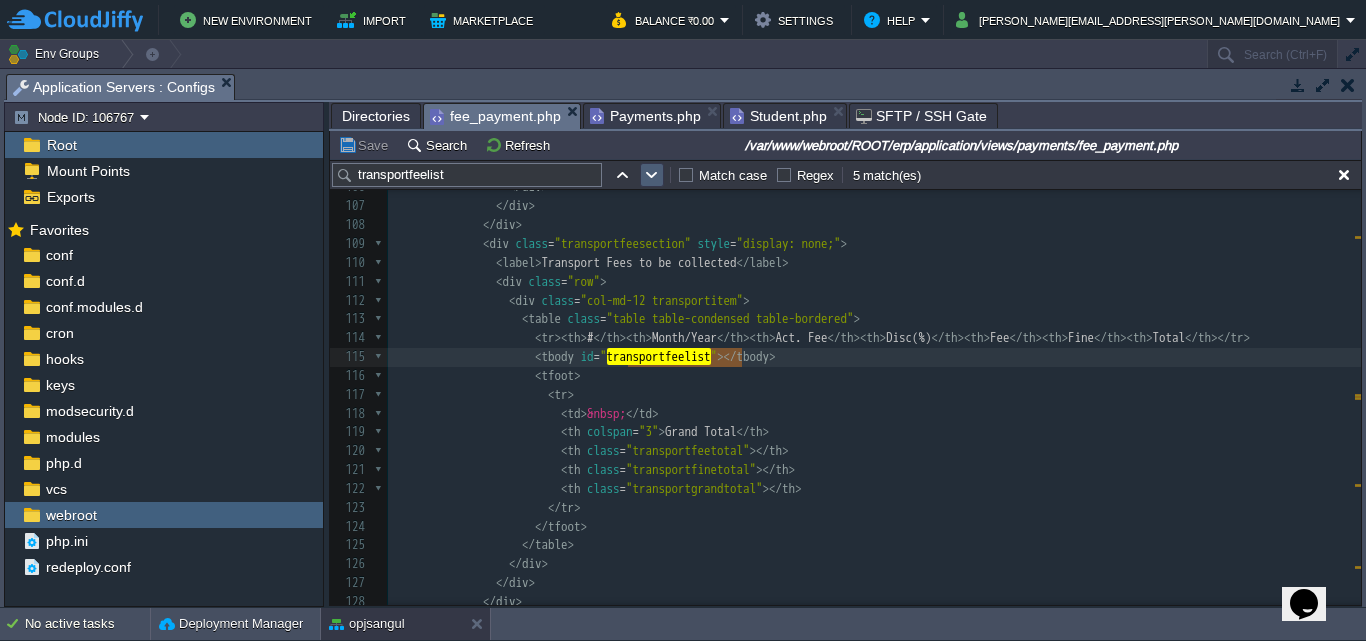 click at bounding box center (652, 175) 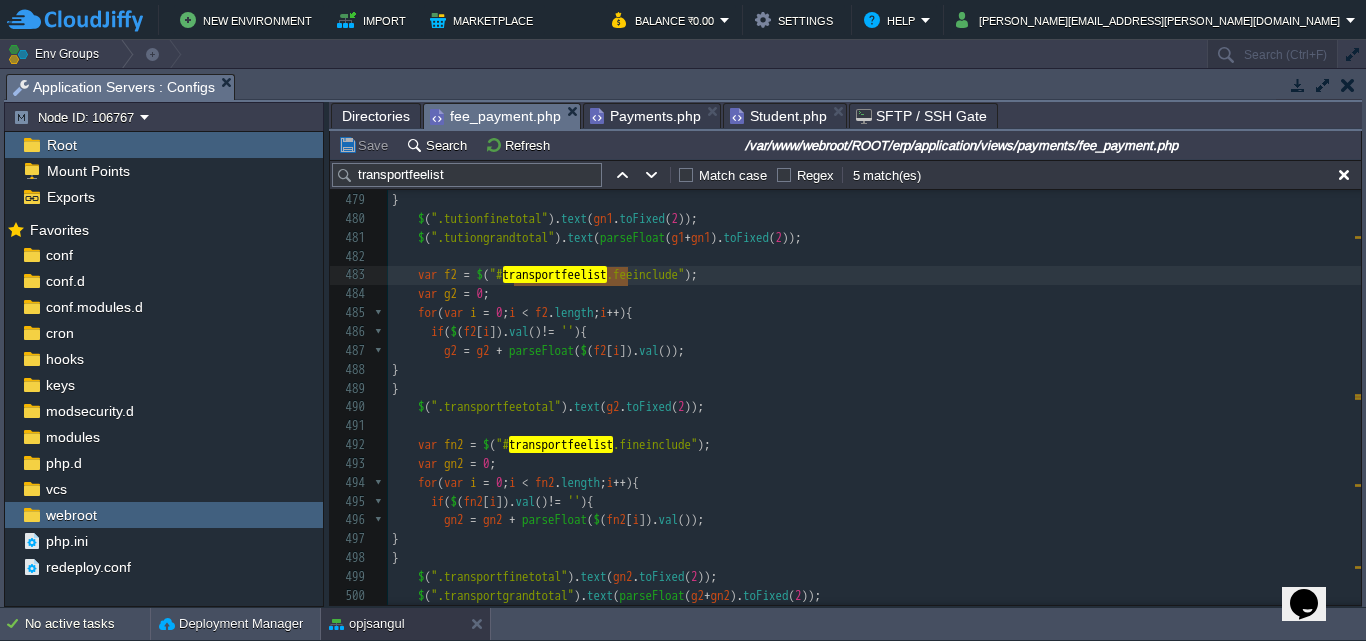 scroll, scrollTop: 9572, scrollLeft: 0, axis: vertical 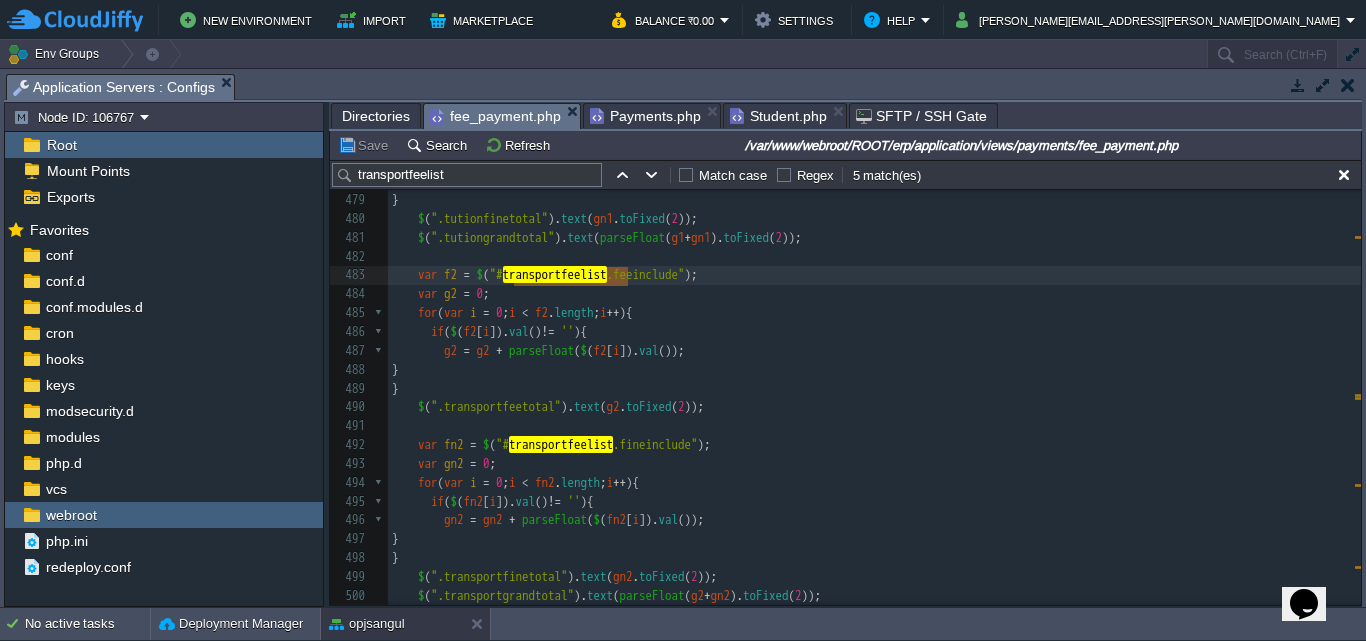 click on "xxxxxxxxxx      $ ( ". transvariablefeetotal " ). text ( gt6 . toFixed ( 2 )); 450        </ div > 451      </ section > 452      <!-- /.content --> 453    </ div > 454    <!-- /.content-wrapper --> 455    <?php   $this -> load -> view ( "common/footer" ); ?> 456 </ div > 457 <?php   $this -> load -> view ( "common/script" ); ?> 458 < script   src = " <? = base_url (); ?> bower_components/select2/dist/js/select2.full.min.js" ></ script > 459 < script   type = "text/javascript" > 460    $ ( ".payment_remarks" ). select2 ({ 461      tags :  true 462   }); 463    function   calculate (){ 464      var   f1   =   $ ( "#tutionfeelist .feeinclude" ); 465      var   g1   =   0 ; 466      for ( var   i   =   0 ;  i   <   f1 . length ;  i ++ ){ 467        if ( $ ( f1 [ i ]). val ()  !=   '' ){ 468          g1   =   g1   +   parseFloat ( $ ( f1 [ i ]). val ()); 469       } 470     } 471      $ ( ".tutionfeetotal" ). text ( g1 . toFixed ( 2 )); 472 ​ 473      var   fn1   =   $ ( ); 474      var" at bounding box center [874, 210] 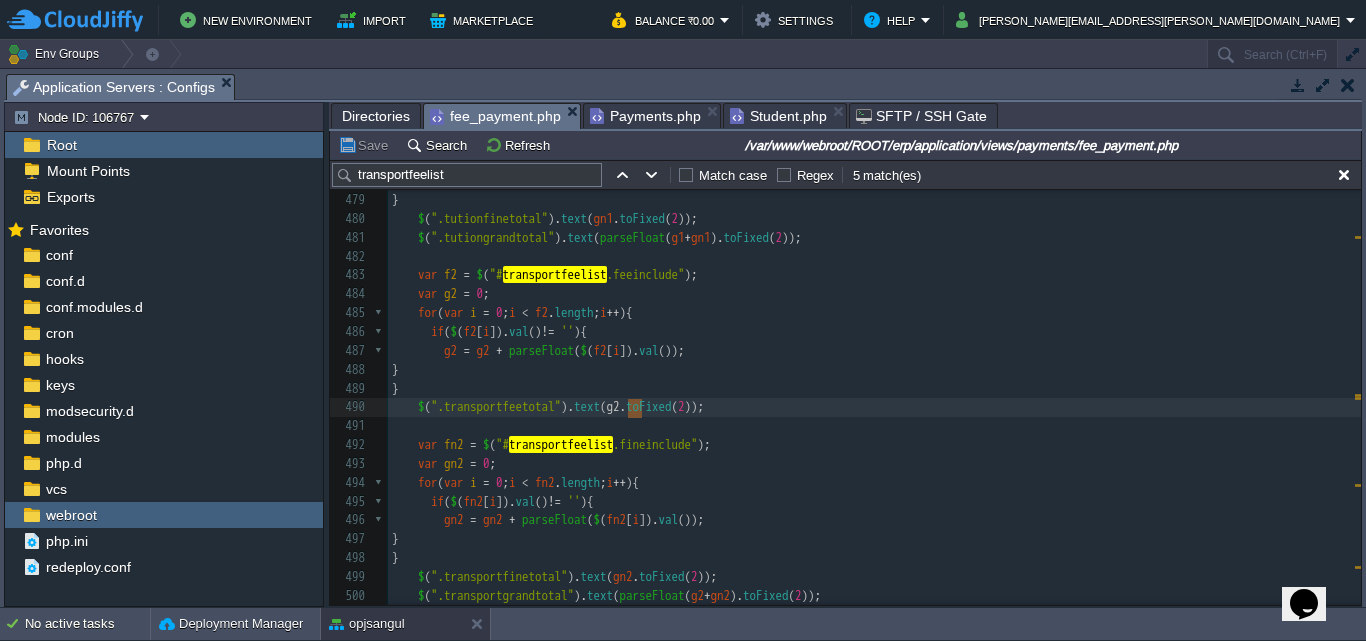 scroll, scrollTop: 9453, scrollLeft: 0, axis: vertical 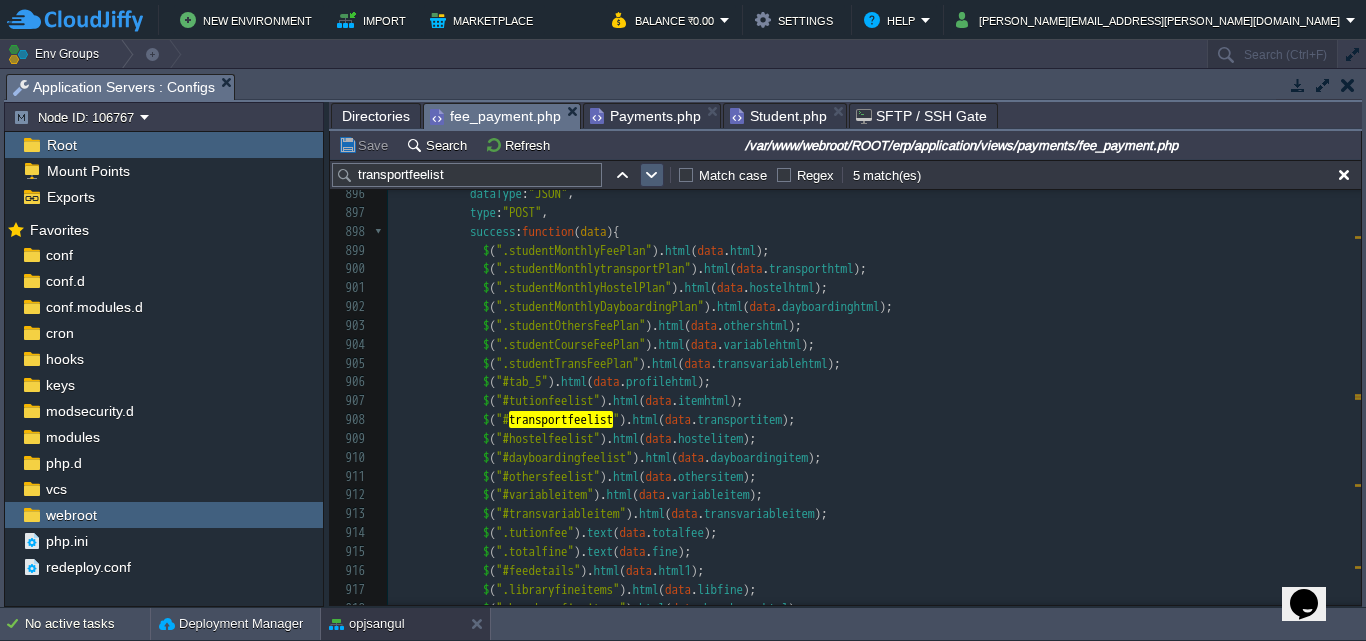 click at bounding box center (652, 175) 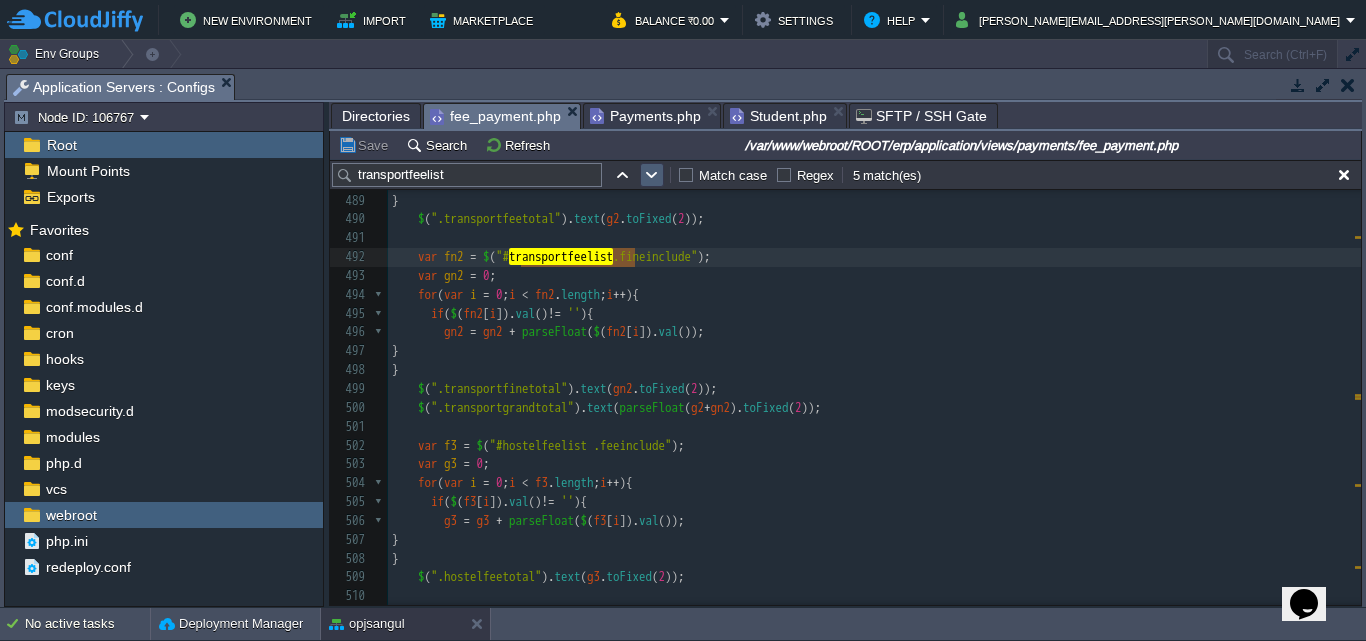 click at bounding box center [652, 175] 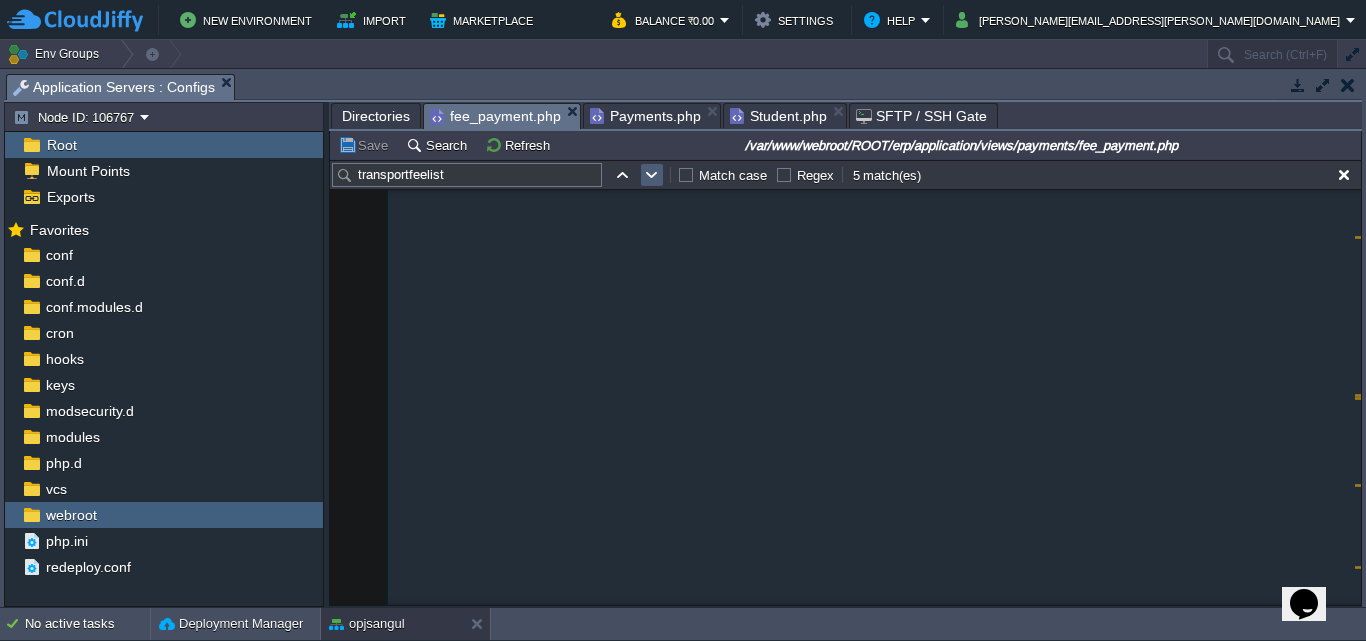 scroll, scrollTop: 13440, scrollLeft: 0, axis: vertical 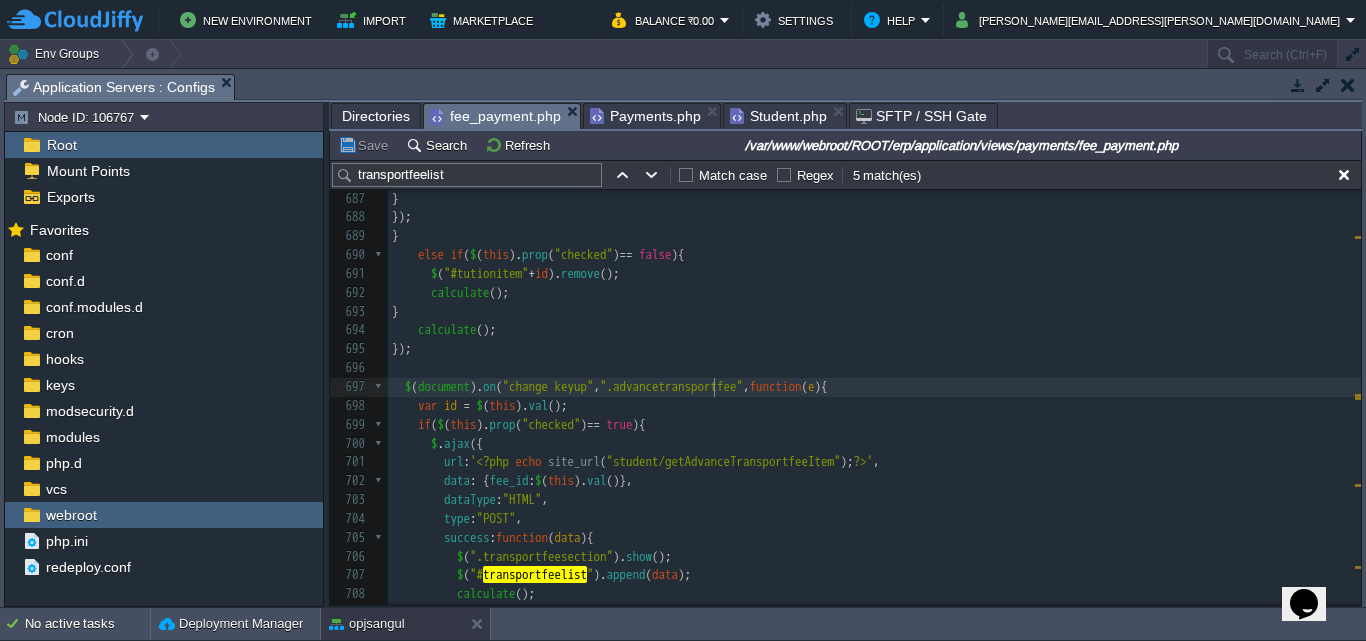 click on "xxxxxxxxxx      $ ( ".transportfeetotal" ). text ( g2 . toFixed ( 2 ));   674   }); 675    $ ( document ). on ( "change keyup" ,  ".advancetutionfee" ,  function ( e ){ 676      var   id   =   $ ( this ). val (); 677      if ( $ ( this ). prop ( "checked" )  ==   true ){ 678        $ . ajax ({ 679          url :  ' <?php   echo   site_url ( "student/getAdvanceTutionfeeItem" ); ?> ' , 680          data  : { fee_id  :  $ ( this ). val ()}, 681          dataType :  "HTML" , 682          type  :  "POST" , 683          success :  function ( data ){ 684            $ ( ".tutionfeesection" ). show (); 685            $ ( "#tutionfeelist" ). append ( data ); 686            calculate (); 687         } 688       }); 689     } 690      else   if ( $ ( this ). prop ( "checked" )  ==   false ){ 691        $ ( "#tutionitem" + id ). remove (); 692        calculate (); 693     } 694      calculate (); 695   }); 696 ​ 697    $ ( document ). on ( "change keyup" ,  ,  function ( e" at bounding box center [874, 369] 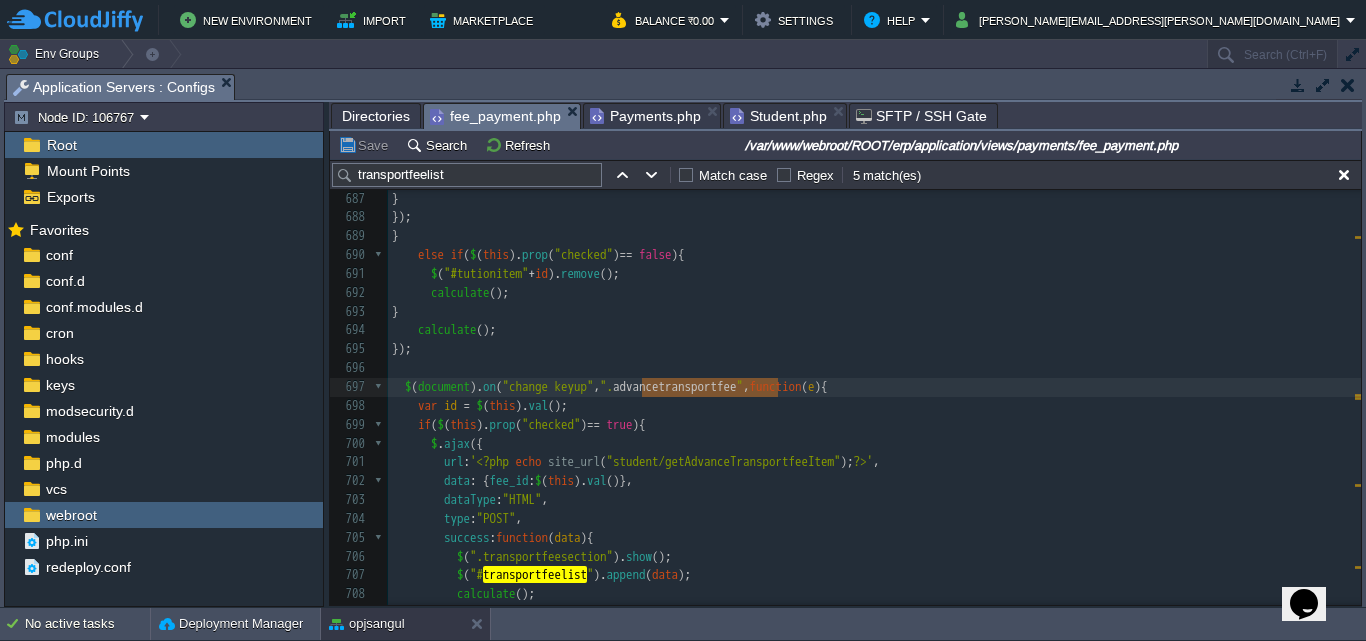scroll, scrollTop: 13507, scrollLeft: 0, axis: vertical 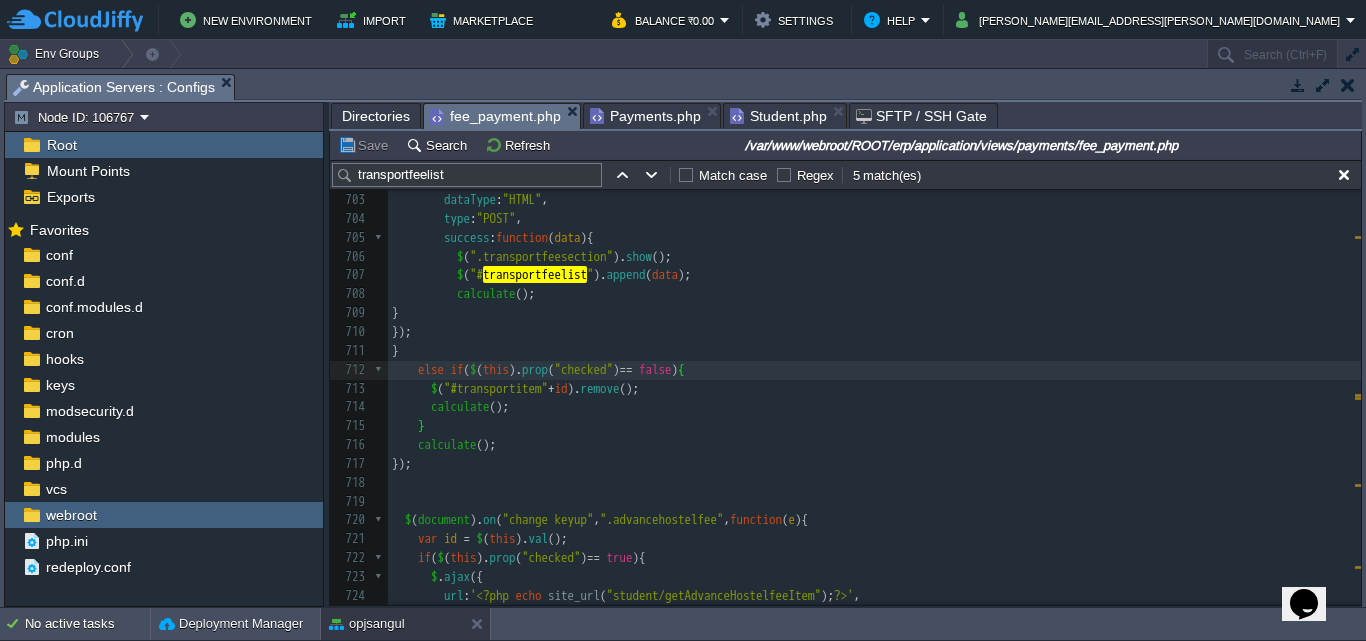 click on "xxxxxxxxxx      $ ( ".transportfeetotal" ). text ( g2 . toFixed ( 2 ));   674   }); 675    $ ( document ). on ( "change keyup" ,  ".advancetutionfee" ,  function ( e ){ 676      var   id   =   $ ( this ). val (); 677      if ( $ ( this ). prop ( "checked" )  ==   true ){ 678        $ . ajax ({ 679          url :  ' <?php   echo   site_url ( "student/getAdvanceTutionfeeItem" ); ?> ' , 680          data  : { fee_id  :  $ ( this ). val ()}, 681          dataType :  "HTML" , 682          type  :  "POST" , 683          success :  function ( data ){ 684            $ ( ".tutionfeesection" ). show (); 685            $ ( "#tutionfeelist" ). append ( data ); 686            calculate (); 687         } 688       }); 689     } 690      else   if ( $ ( this ). prop ( "checked" )  ==   false ){ 691        $ ( "#tutionitem" + id ). remove (); 692        calculate (); 693     } 694      calculate (); 695   }); 696 ​ 697    $ ( document ). on ( "change keyup" ,  ,  function ( e" at bounding box center [874, 210] 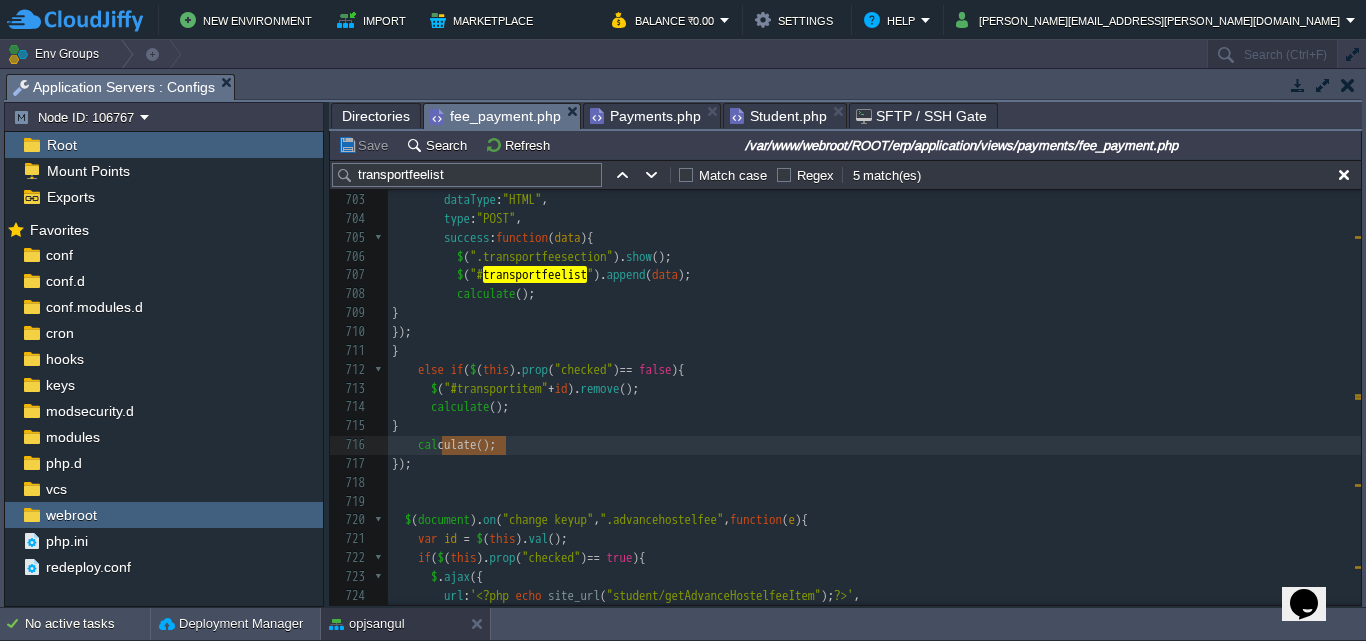 type on "calculate();" 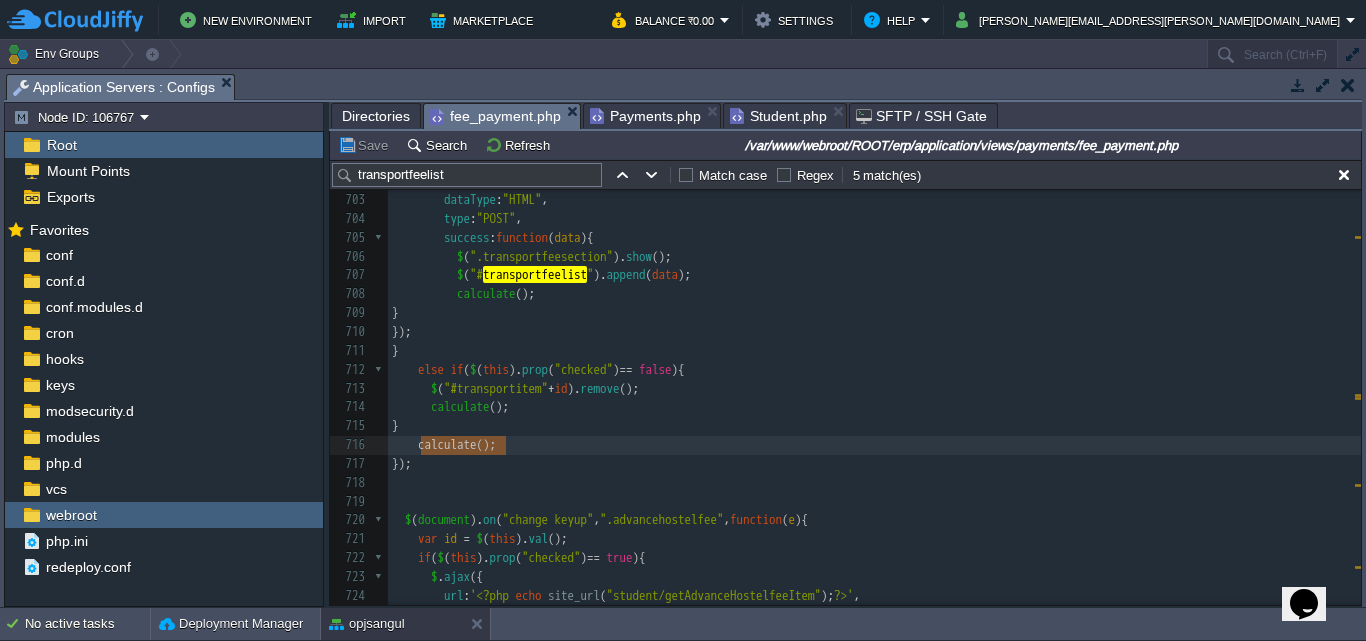 drag, startPoint x: 515, startPoint y: 447, endPoint x: 437, endPoint y: 448, distance: 78.00641 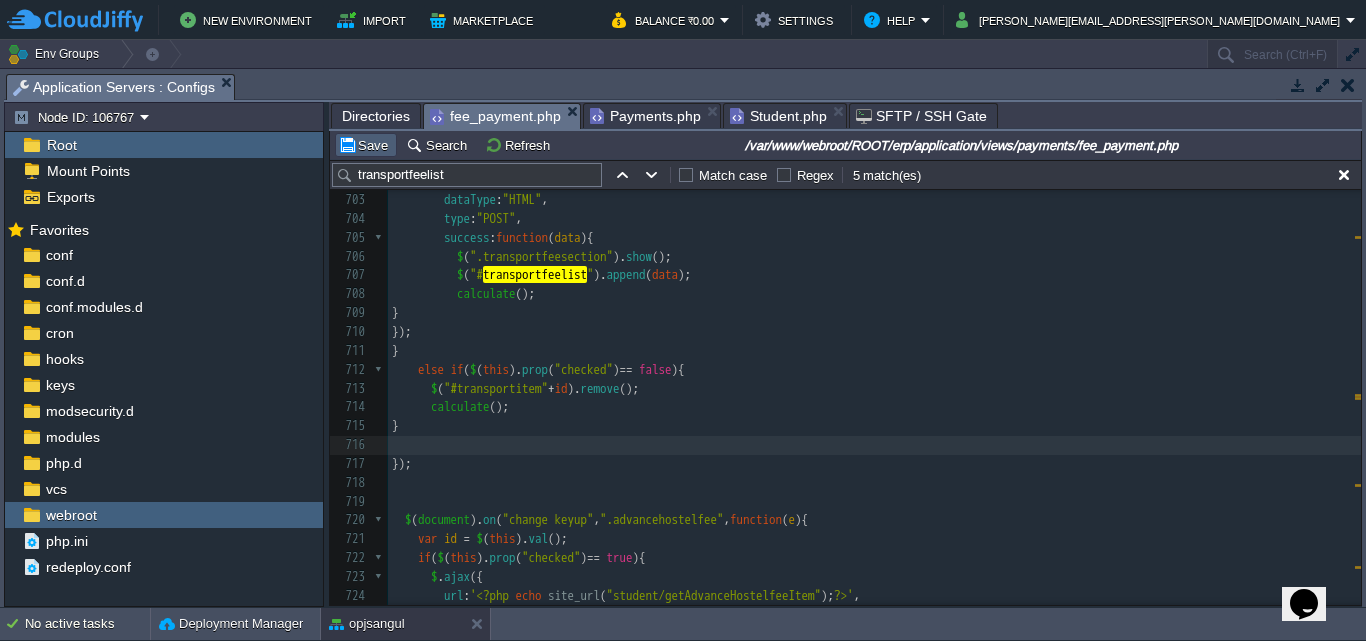 click on "Save" at bounding box center (366, 145) 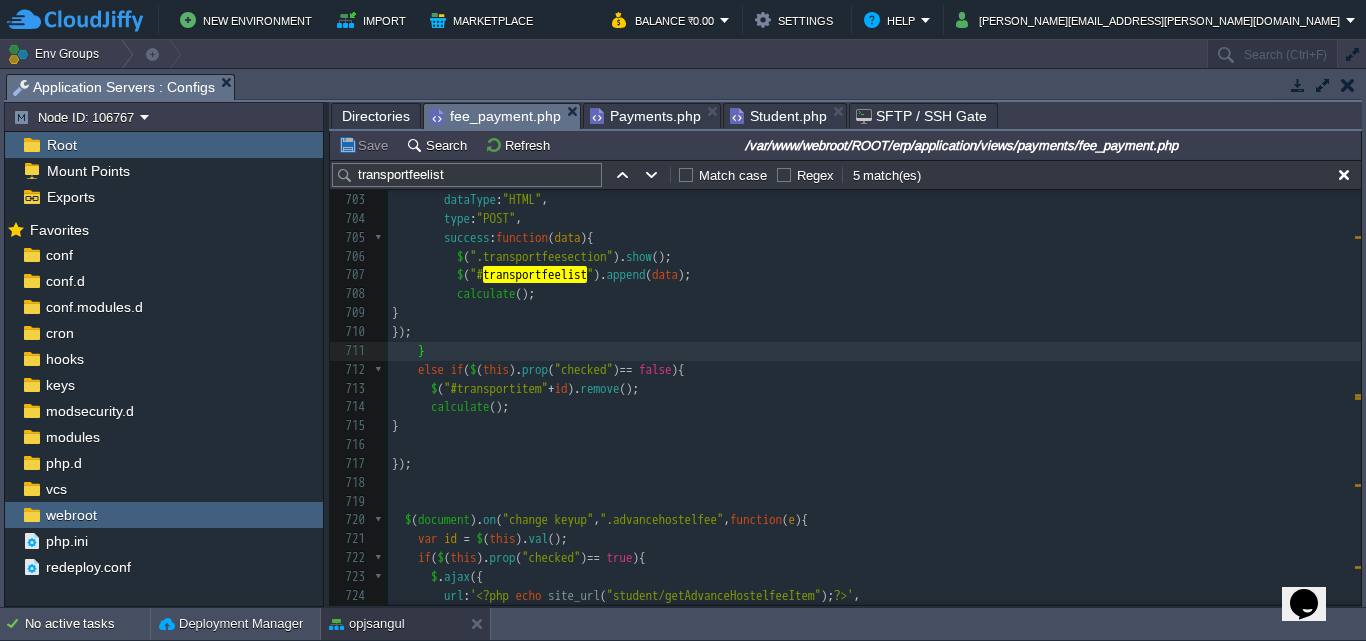 scroll, scrollTop: 13671, scrollLeft: 0, axis: vertical 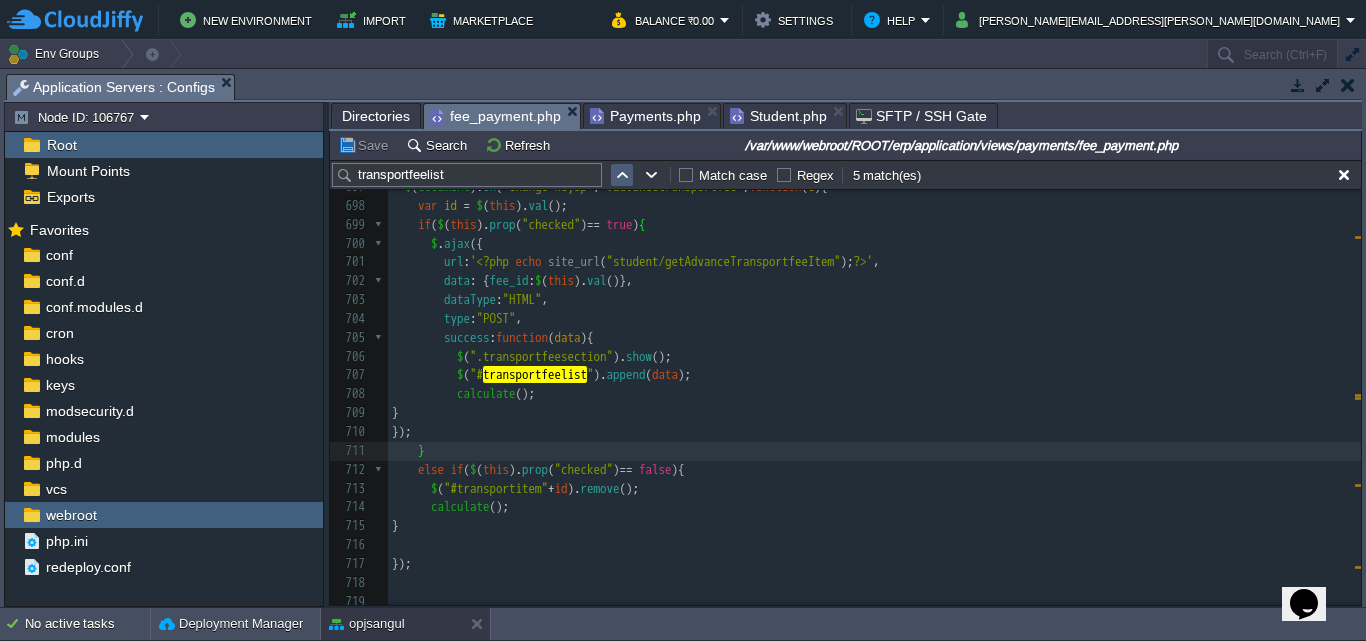 click at bounding box center (622, 175) 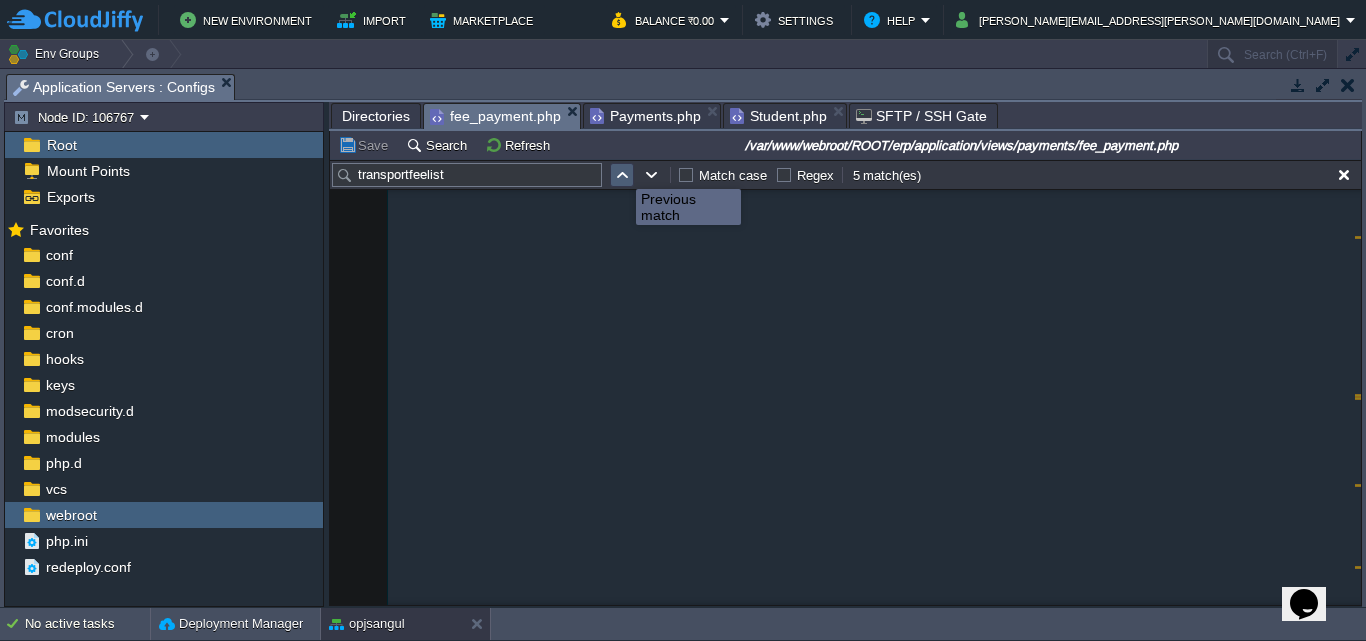 scroll, scrollTop: 9707, scrollLeft: 0, axis: vertical 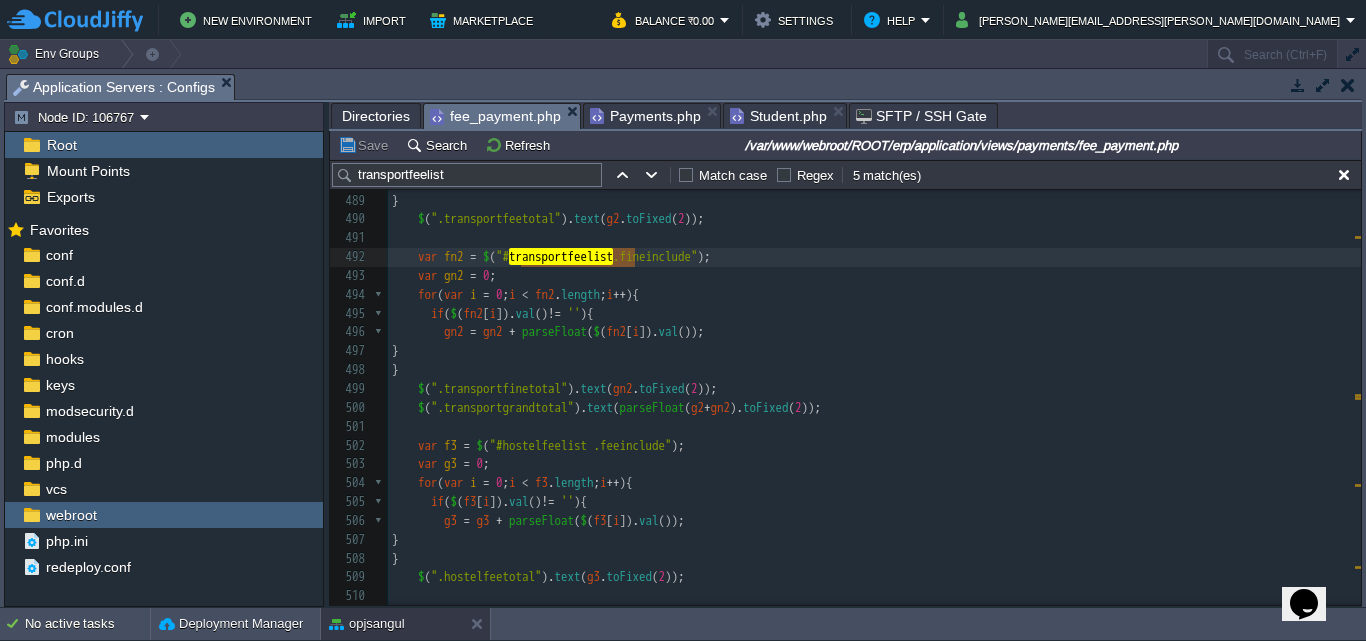 type on "transportfeelist" 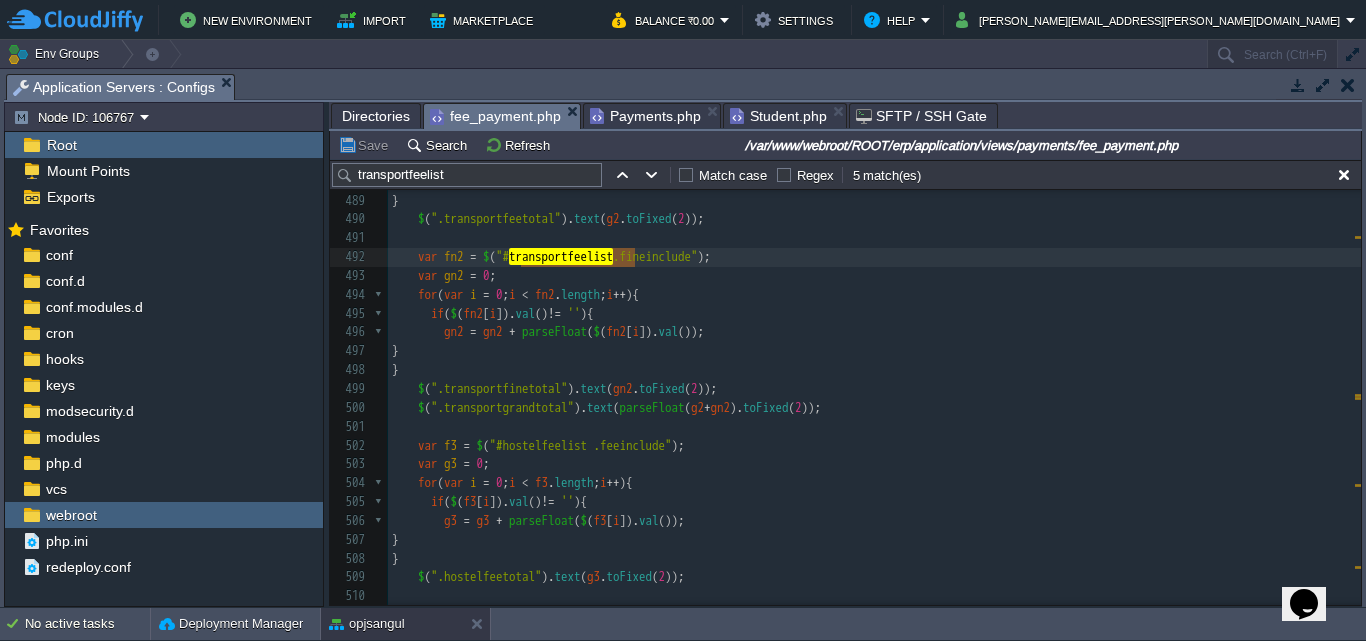 scroll, scrollTop: 9634, scrollLeft: 0, axis: vertical 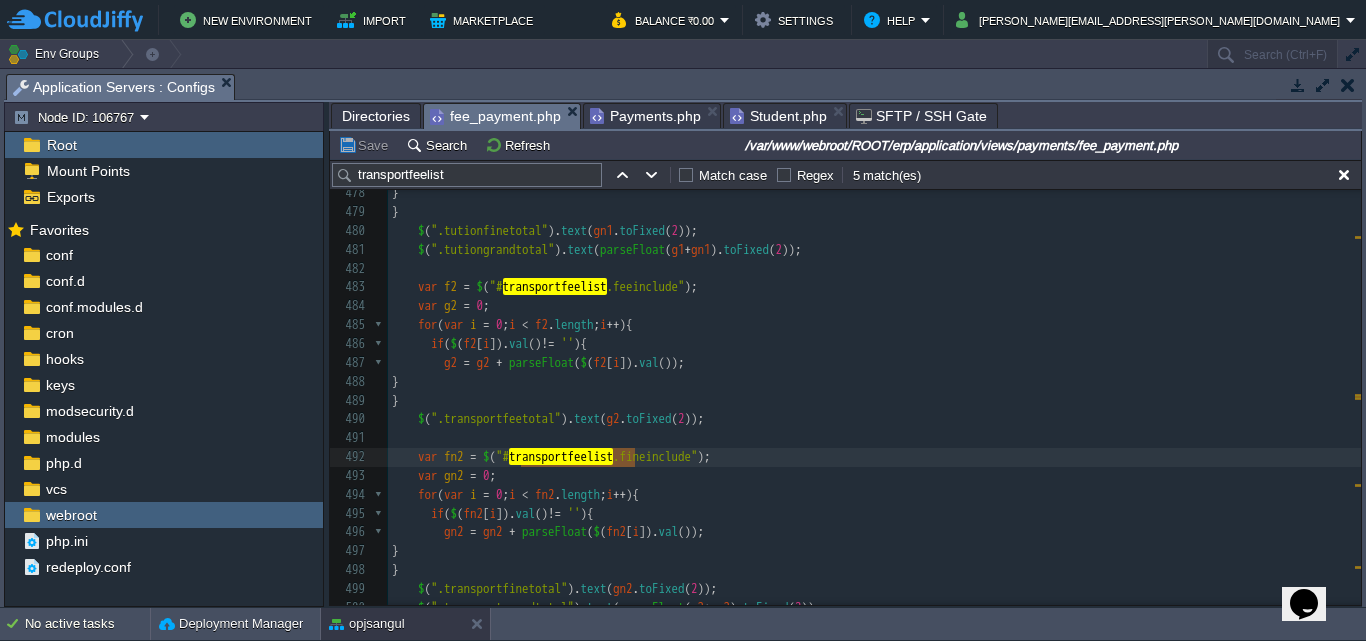 type on "transportfeelist" 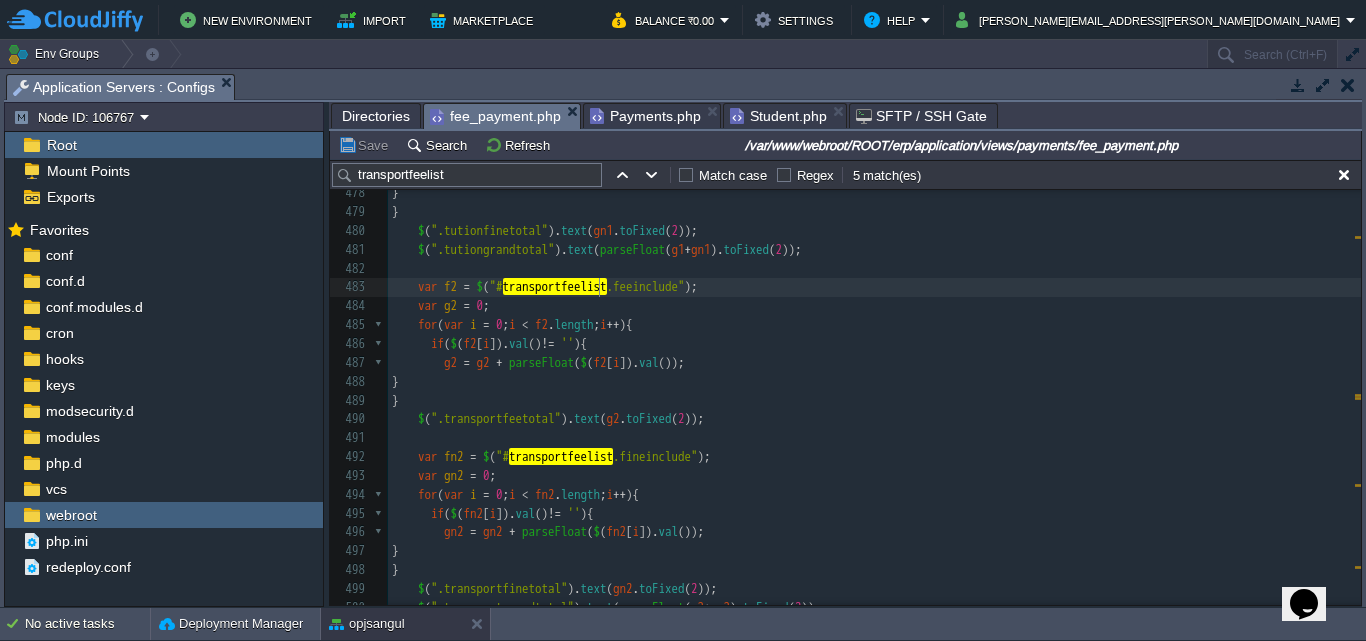 type on "transportfeelist" 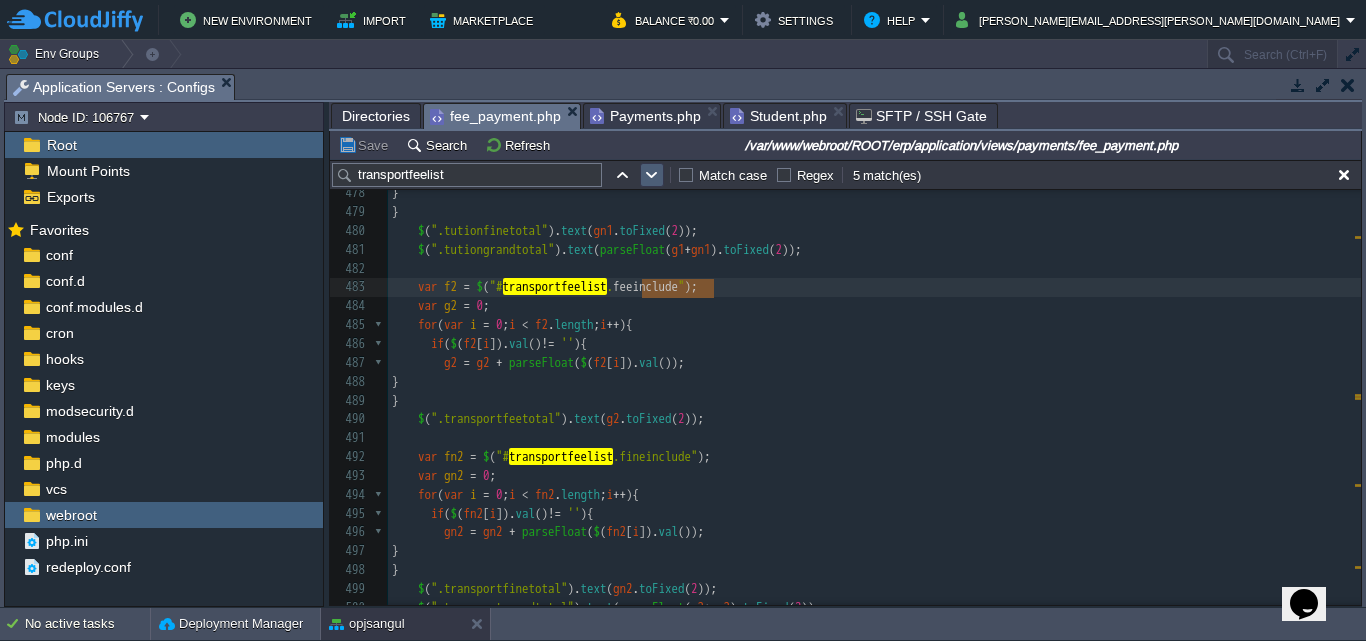 click at bounding box center (652, 175) 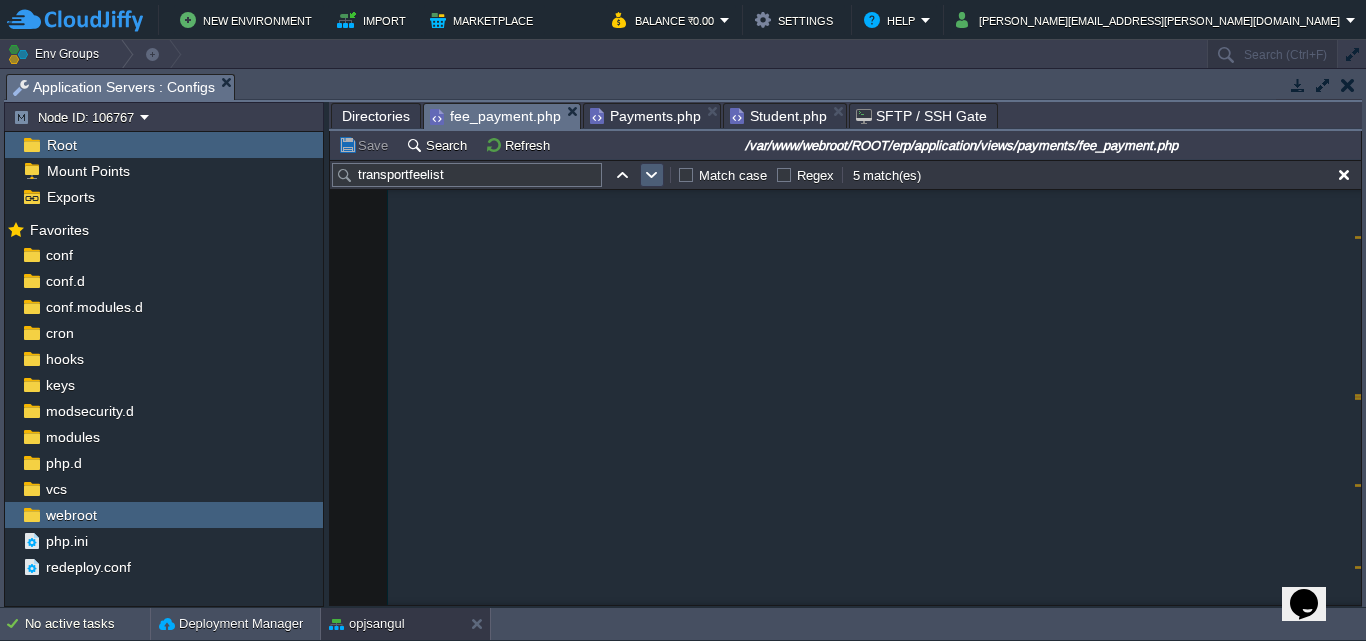 scroll, scrollTop: 13440, scrollLeft: 0, axis: vertical 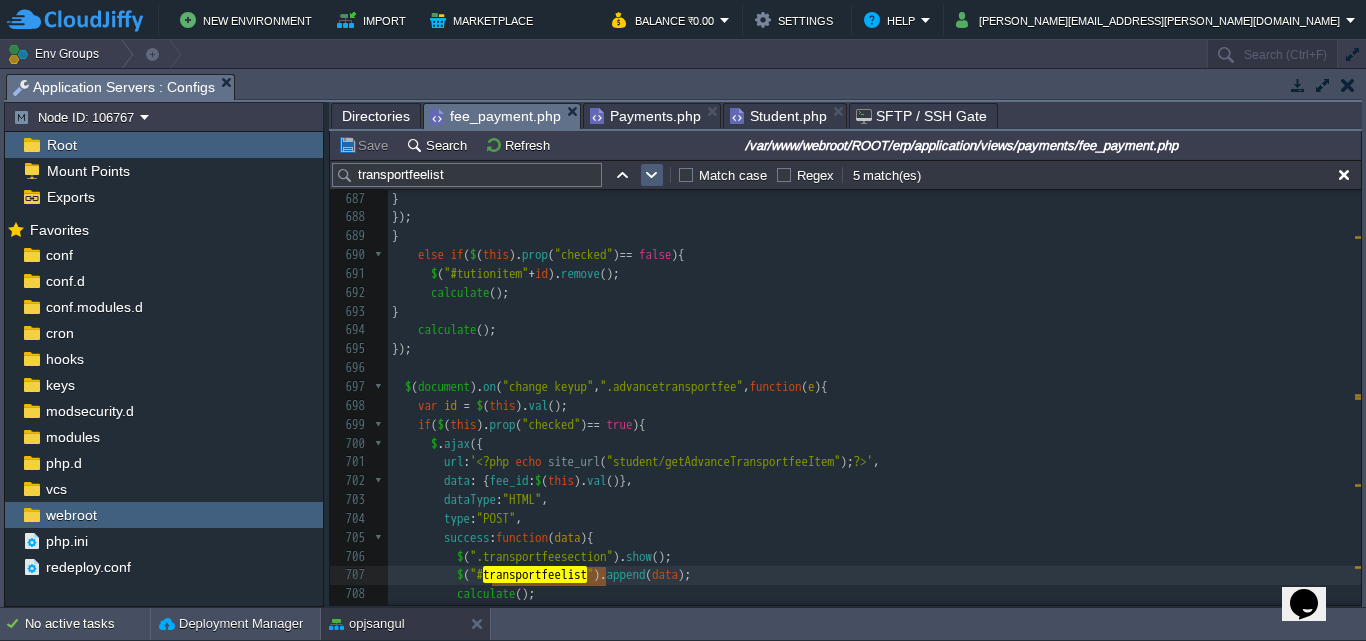 click at bounding box center [652, 175] 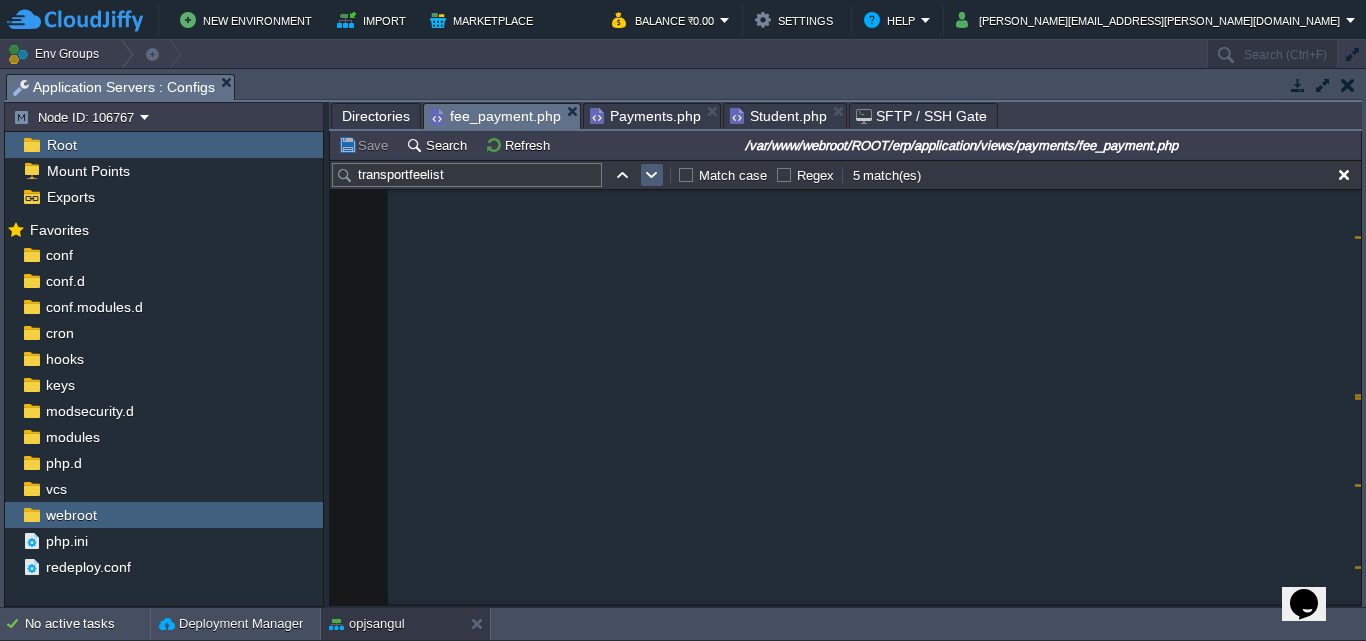 scroll, scrollTop: 17341, scrollLeft: 0, axis: vertical 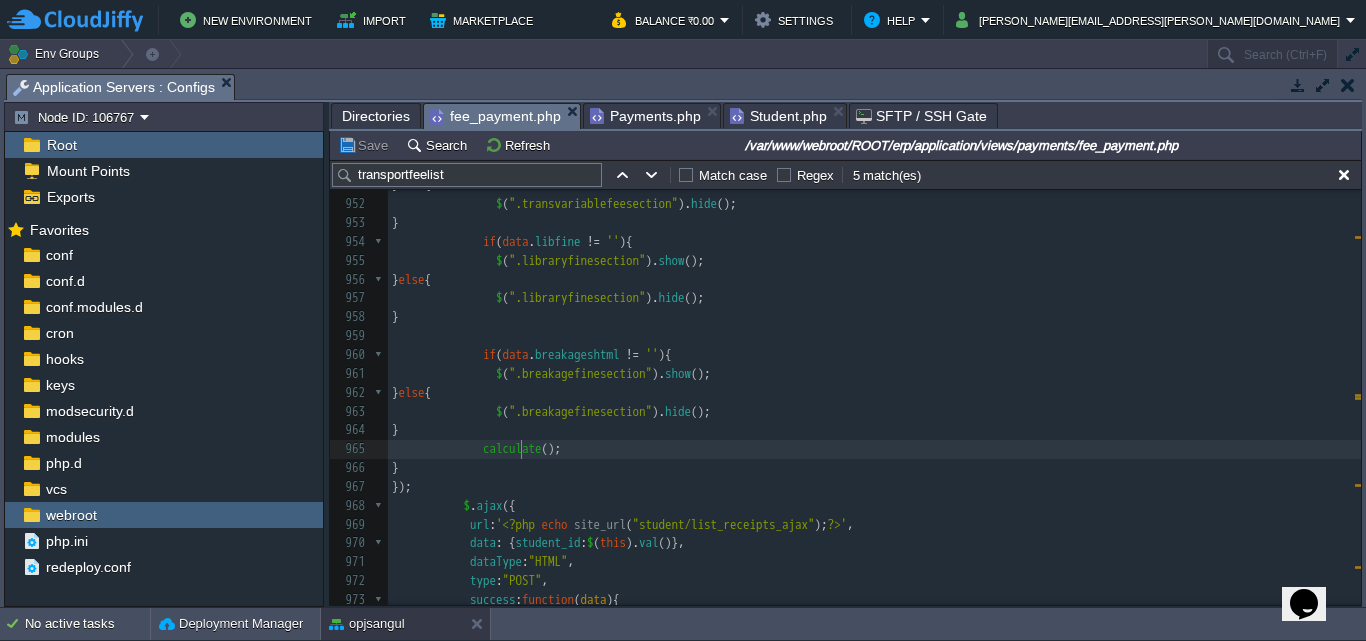 click on "calculate" at bounding box center (512, 448) 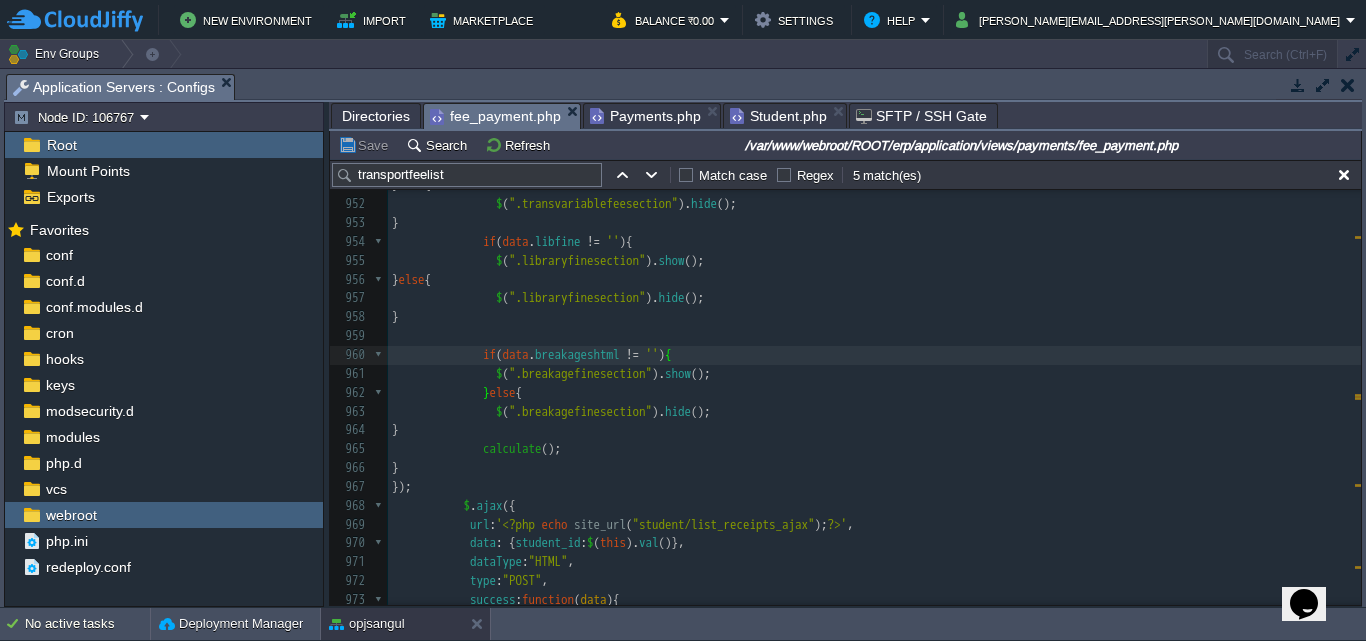 click on "xxxxxxxxxx   930                  $ ( ".hostelfeesection" ). show (); 931               } else { 932                  $ ( ".hostelfeesection" ). hide (); 933               } 934                if ( data . dayboardingitem   !=   '' ){ 935                  $ ( ".dayboardingfeesection" ). show (); 936               } else { 937                  $ ( ".dayboardingfeesection" ). hide (); 938               } 939                if ( data . othersitem   !=   '' ){ 940                  $ ( ".othersfeesection" ). show (); 941               } else { 942                  $ ( ".othersfeesection" ). hide (); 943               } 944                if ( data . variableitem   !=   '' ){ 945                  $ ( ".variablefeesection" ). show (); 946               } else { 947                  $ ( ".variablefeesection" ). hide (); 948               } 949                if ( data . transvariableitem" at bounding box center [874, 308] 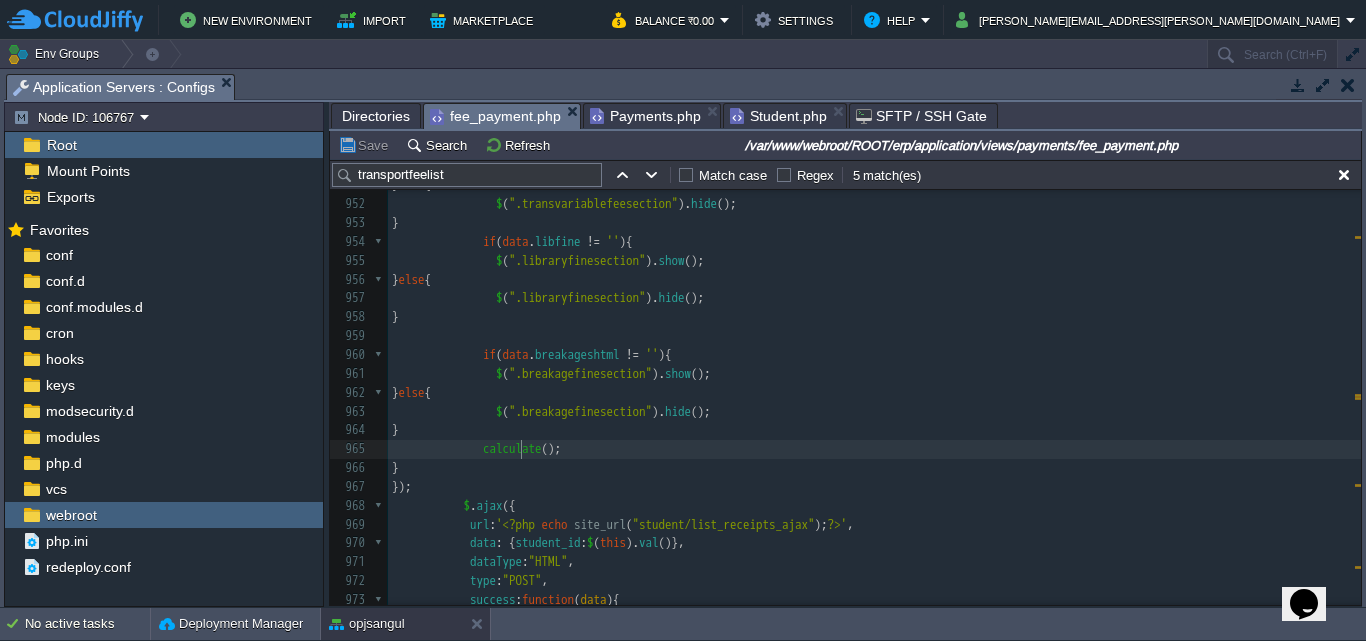type on "calculate" 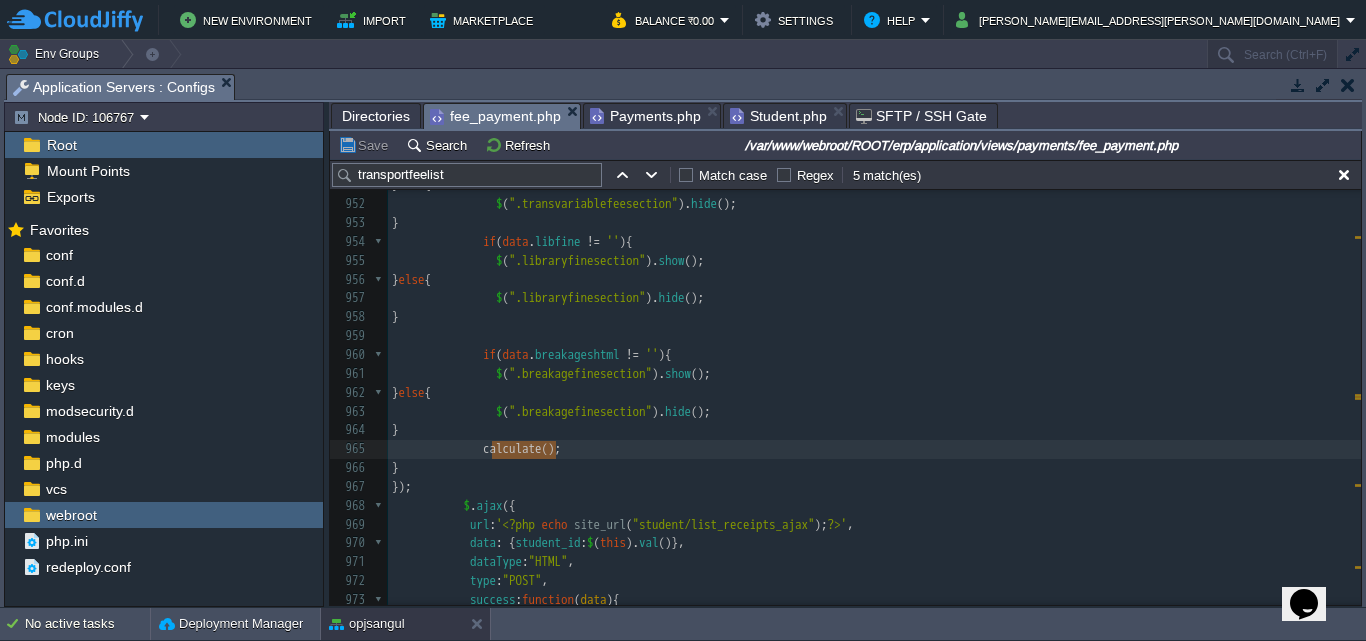 type 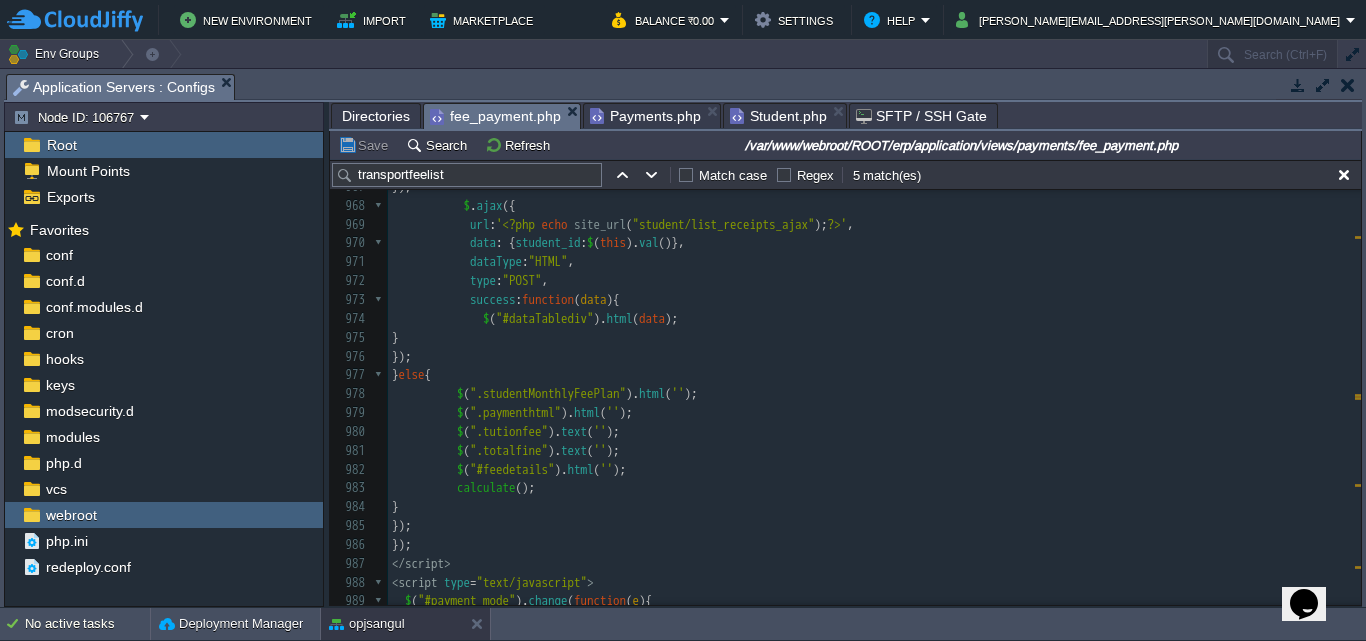 click on "Student.php" at bounding box center [778, 116] 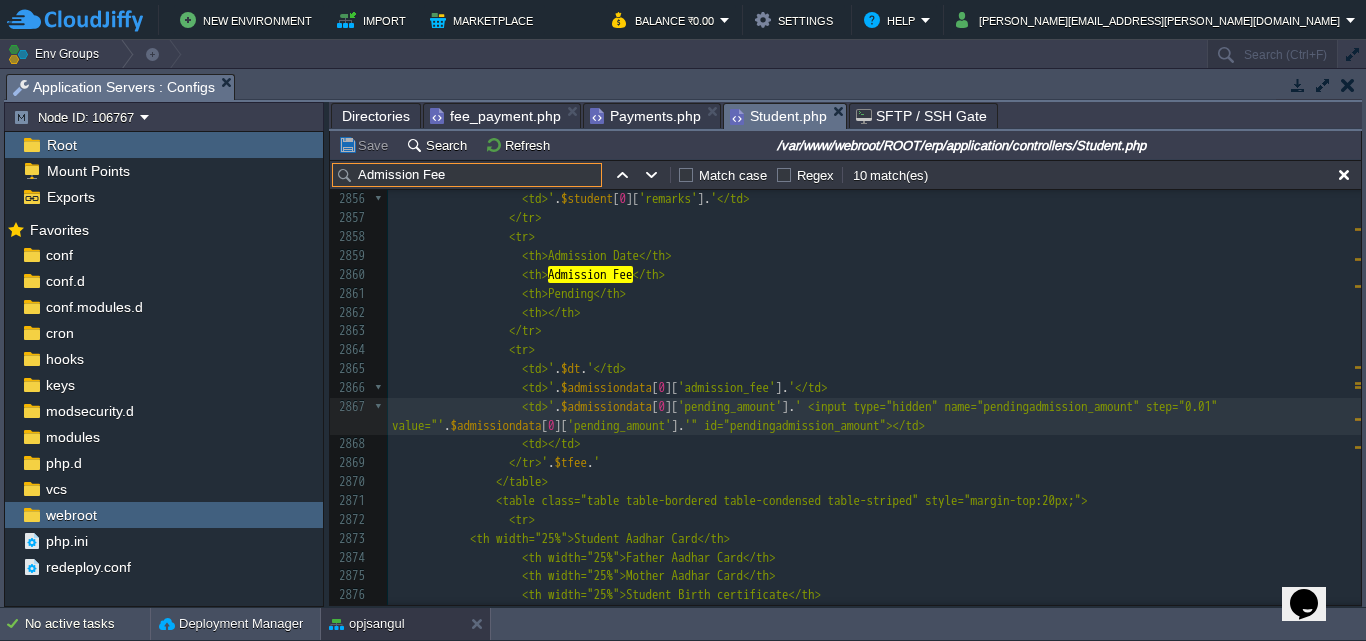 drag, startPoint x: 449, startPoint y: 177, endPoint x: 352, endPoint y: 182, distance: 97.128784 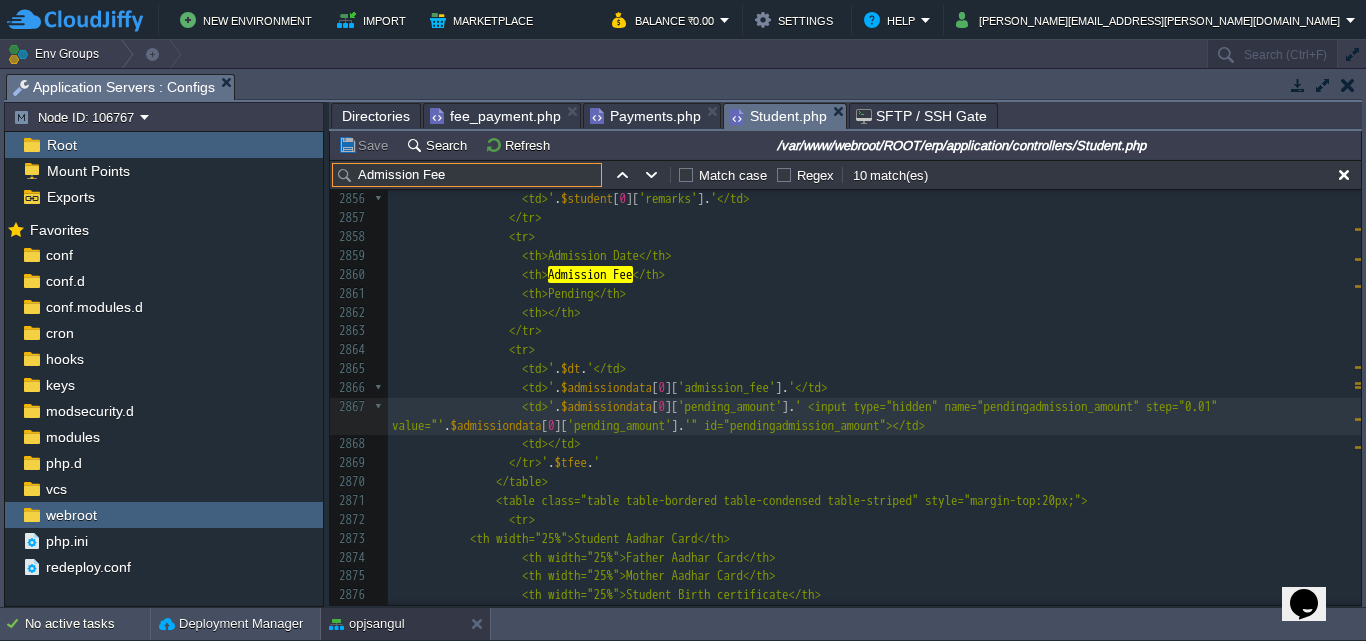 click on "Admission Fee" at bounding box center [467, 175] 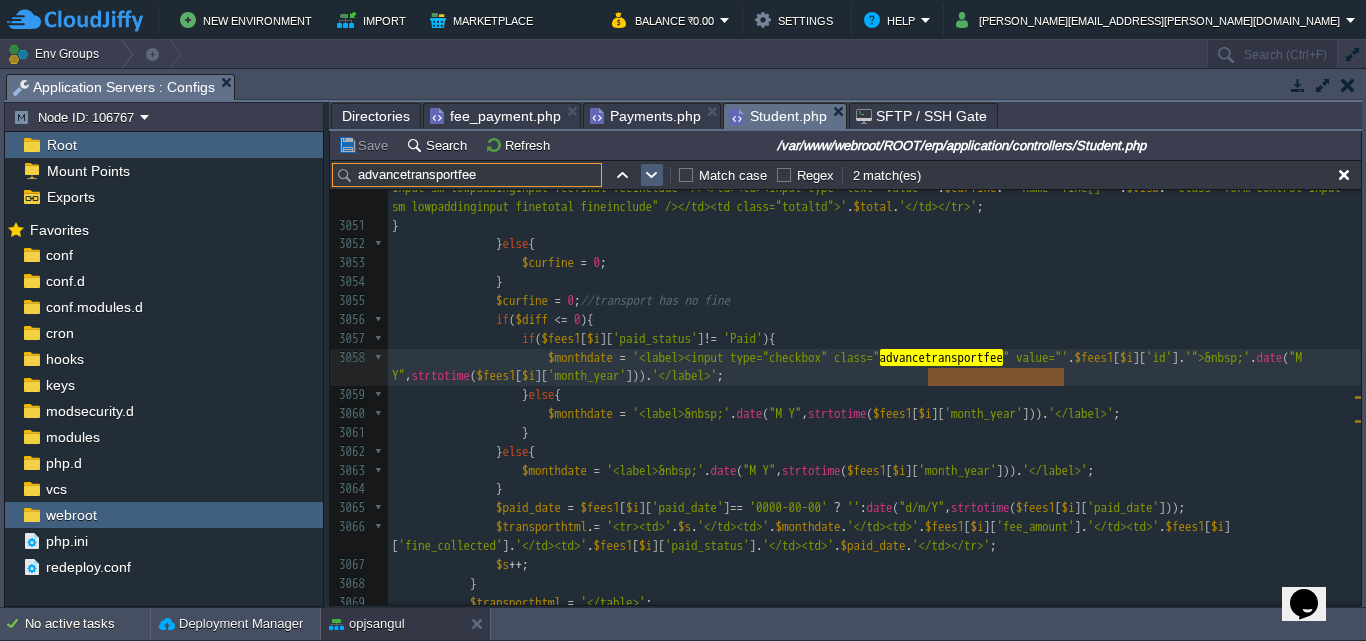 type on "advancetransportfee" 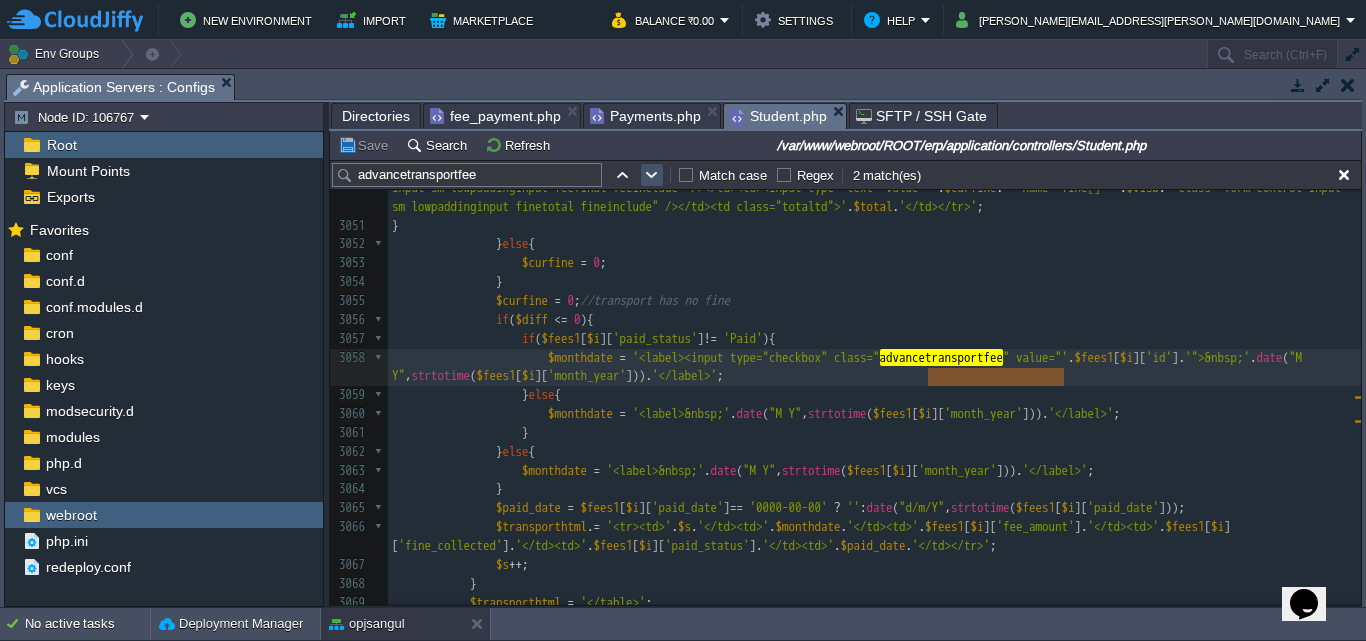 click at bounding box center (652, 175) 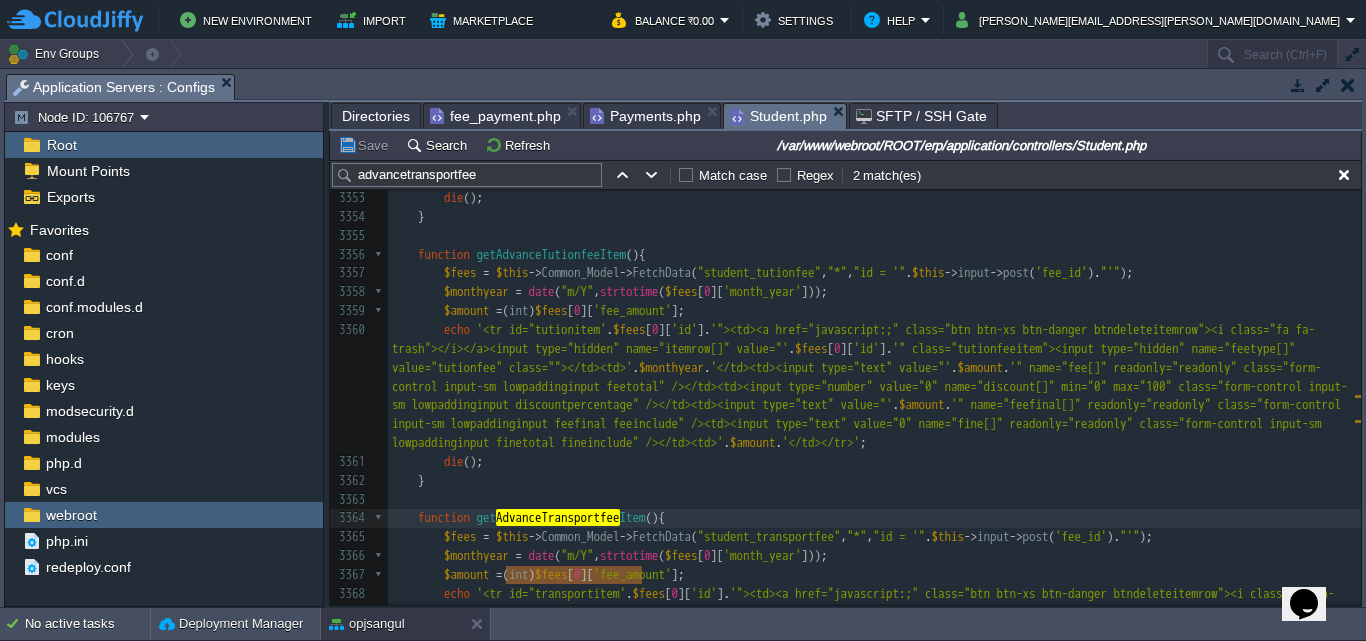scroll, scrollTop: 67299, scrollLeft: 0, axis: vertical 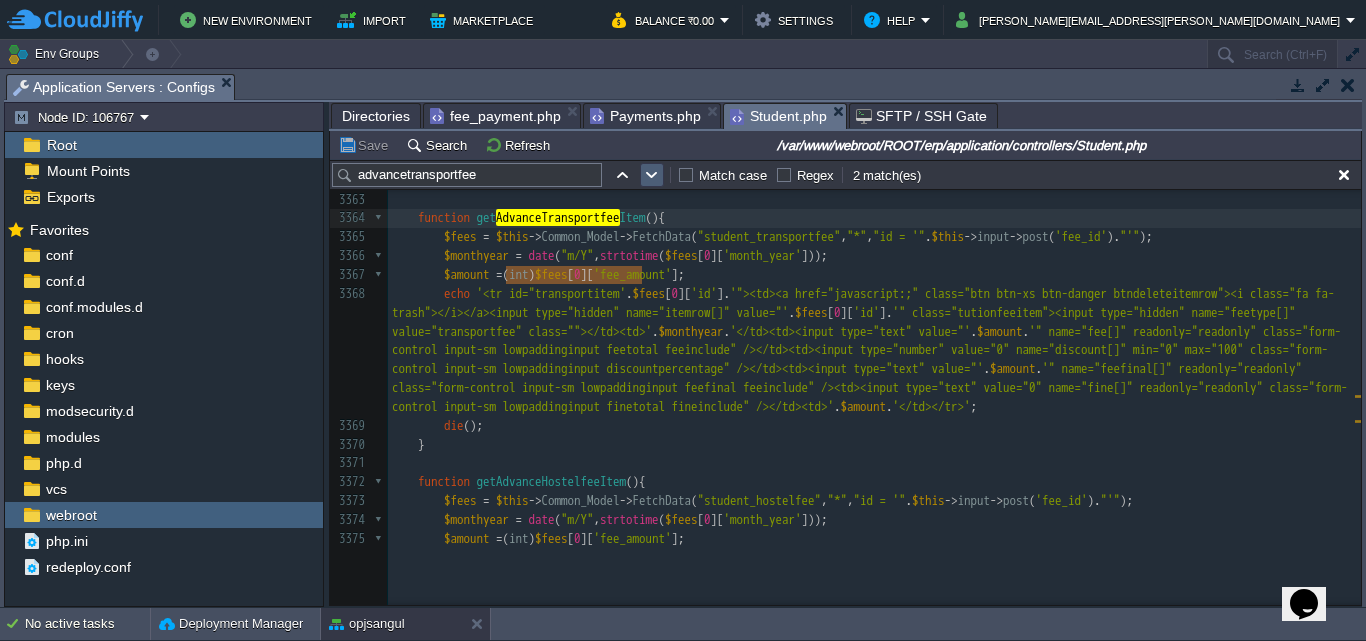 click at bounding box center [652, 175] 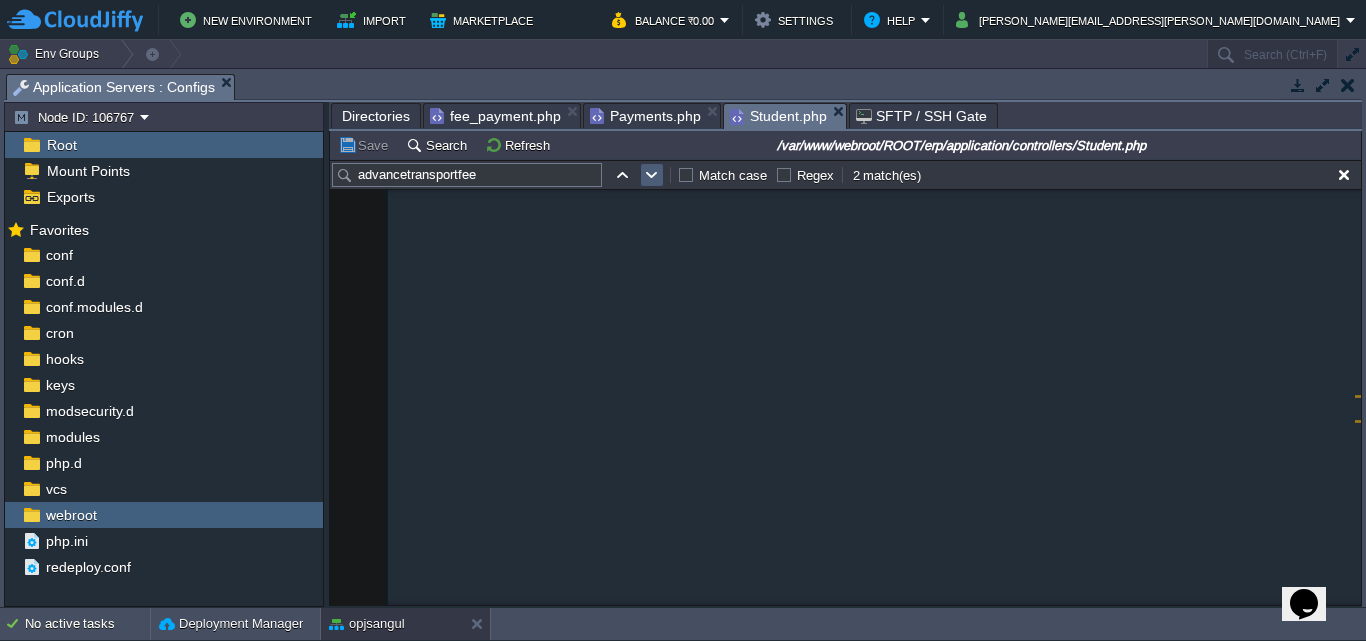 scroll, scrollTop: 60424, scrollLeft: 0, axis: vertical 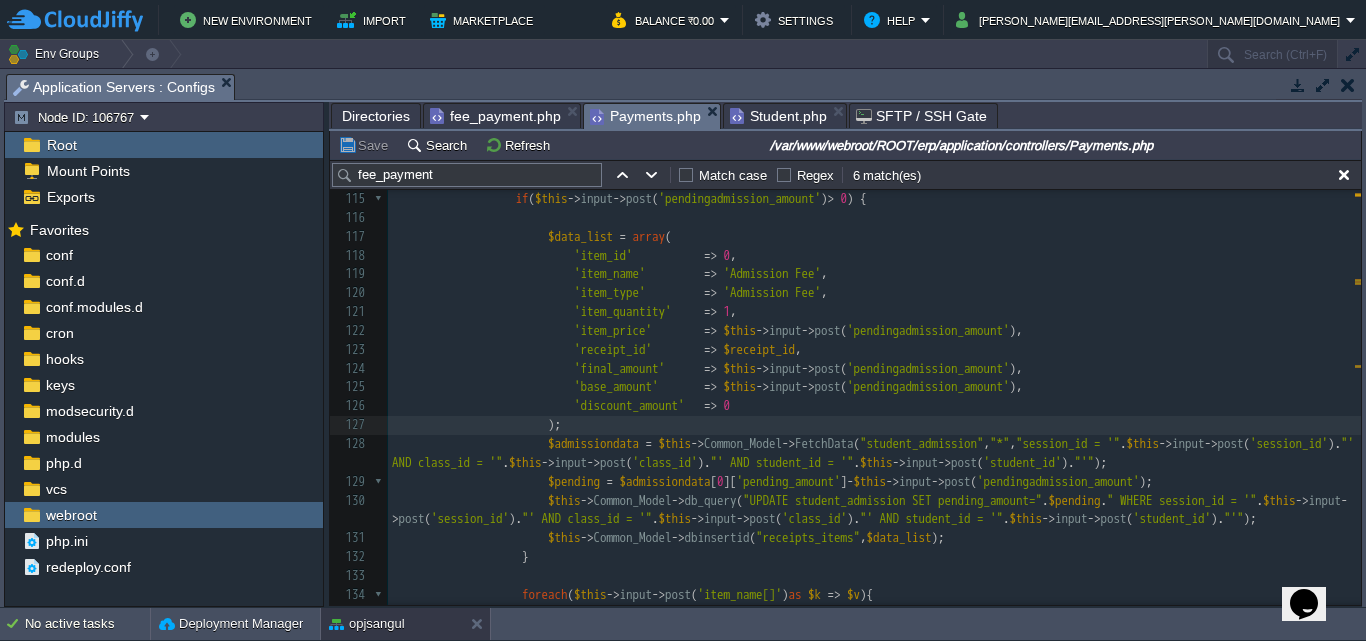 click on "Payments.php" at bounding box center (645, 116) 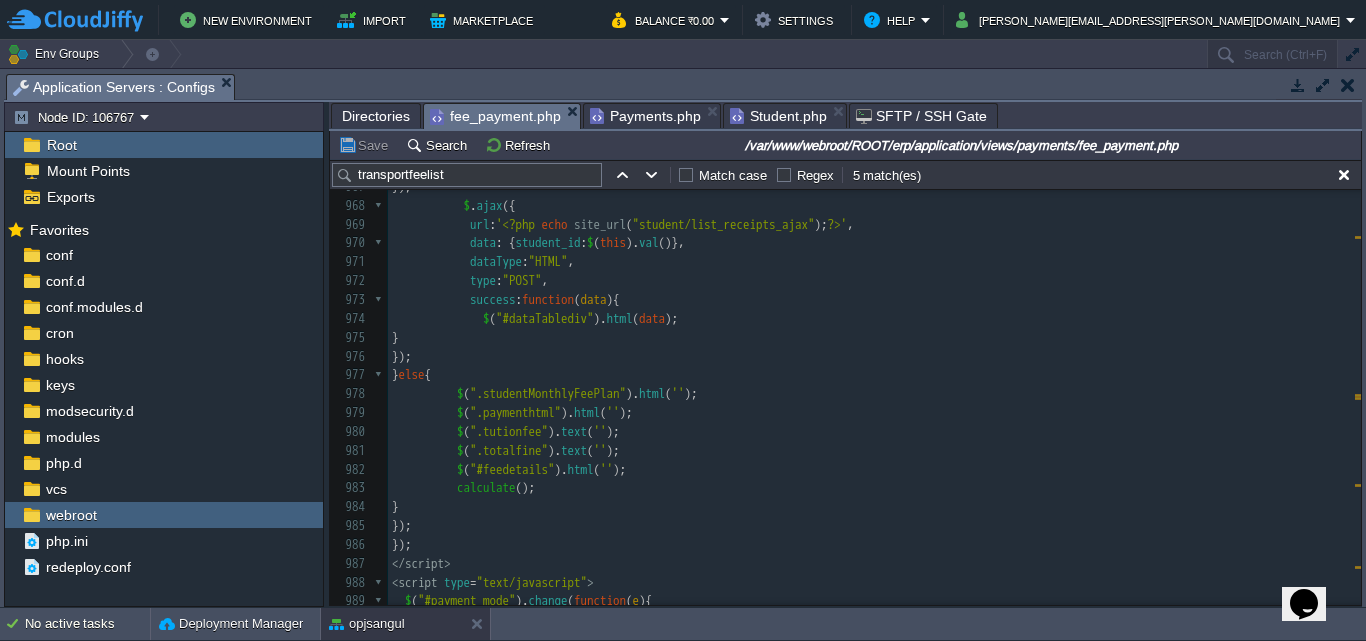 scroll, scrollTop: 18776, scrollLeft: 0, axis: vertical 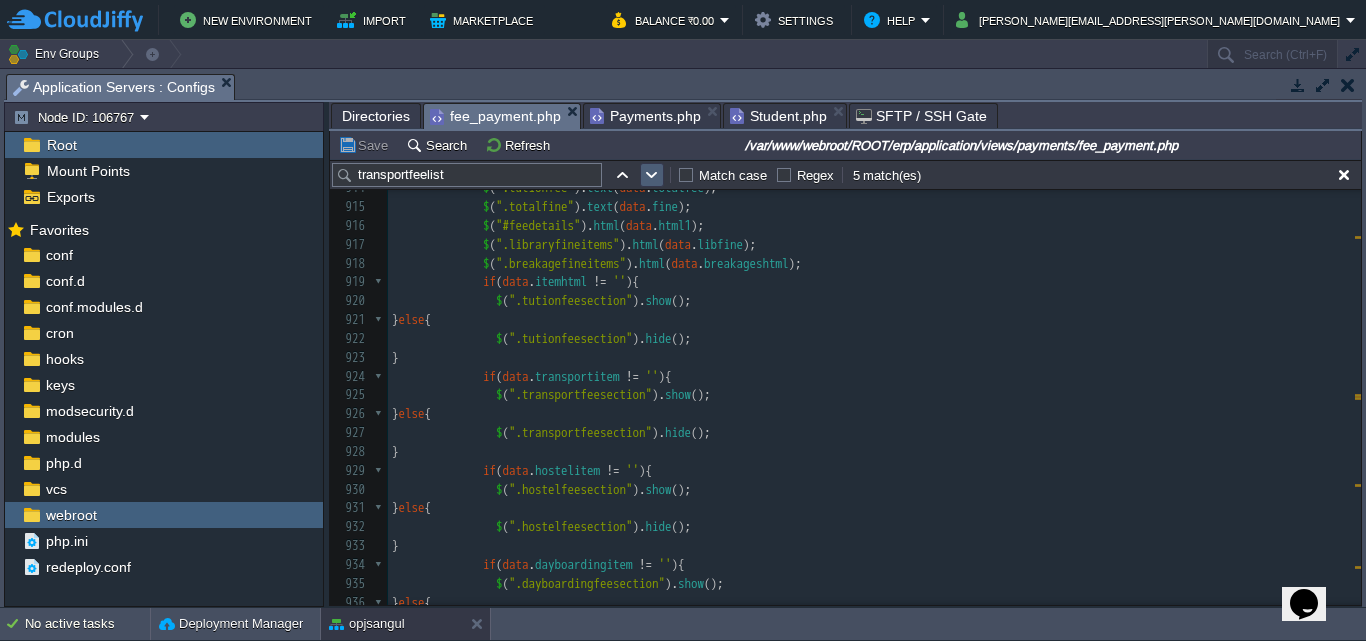 click at bounding box center (652, 175) 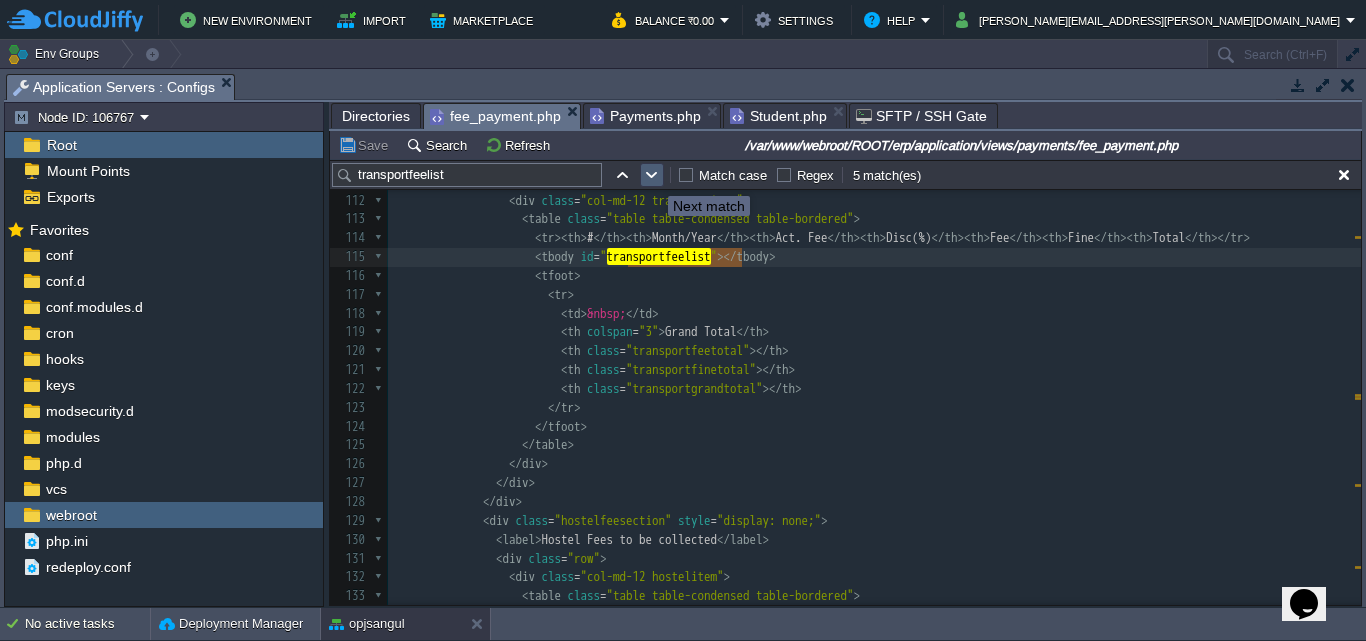 click at bounding box center (652, 175) 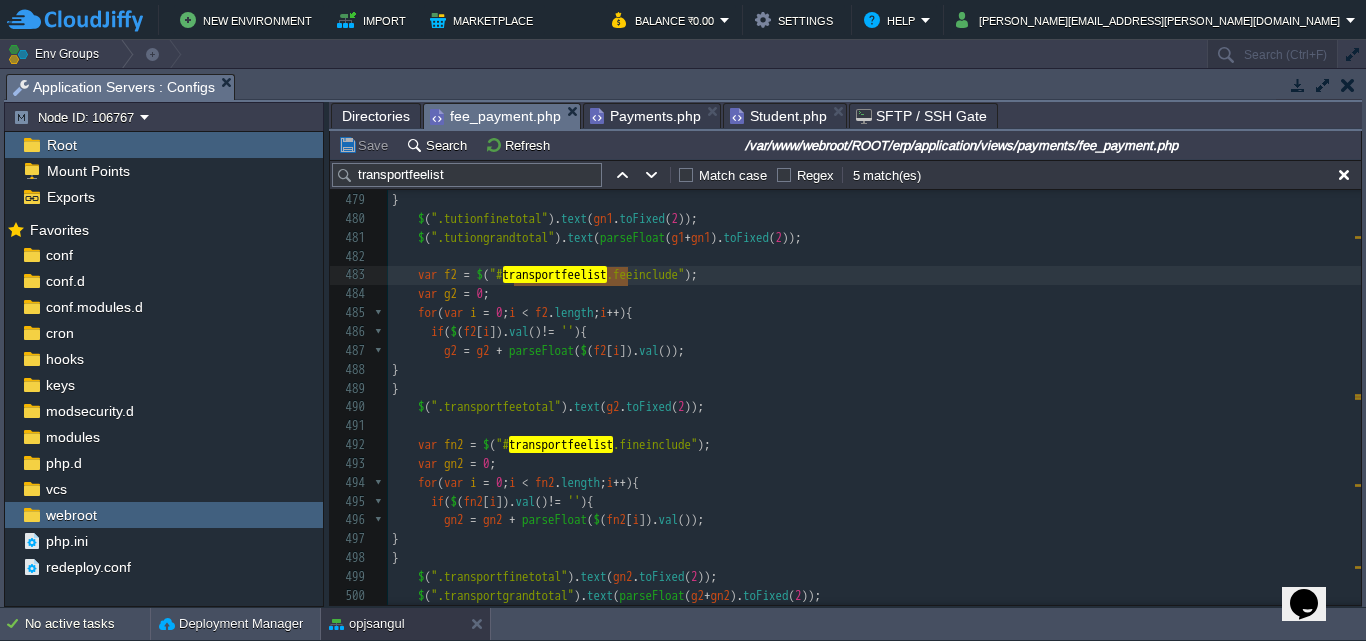 click on "xxxxxxxxxx                calculate (); 450        </ div > 451      </ section > 452      <!-- /.content --> 453    </ div > 454    <!-- /.content-wrapper --> 455    <?php   $this -> load -> view ( "common/footer" ); ?> 456 </ div > 457 <?php   $this -> load -> view ( "common/script" ); ?> 458 < script   src = " <? = base_url (); ?> bower_components/select2/dist/js/select2.full.min.js" ></ script > 459 < script   type = "text/javascript" > 460    $ ( ".payment_remarks" ). select2 ({ 461      tags :  true 462   }); 463    function   calculate (){ 464      var   f1   =   $ ( "#tutionfeelist .feeinclude" ); 465      var   g1   =   0 ; 466      for ( var   i   =   0 ;  i   <   f1 . length ;  i ++ ){ 467        if ( $ ( f1 [ i ]). val ()  !=   '' ){ 468          g1   =   g1   +   parseFloat ( $ ( f1 [ i ]). val ()); 469       } 470     } 471      $ ( ".tutionfeetotal" ). text ( g1 . toFixed ( 2 )); 472 ​ 473      var   fn1   =   $ ( "#tutionfeelist .fineinclude" ); 474      var   gn1" at bounding box center (874, 238) 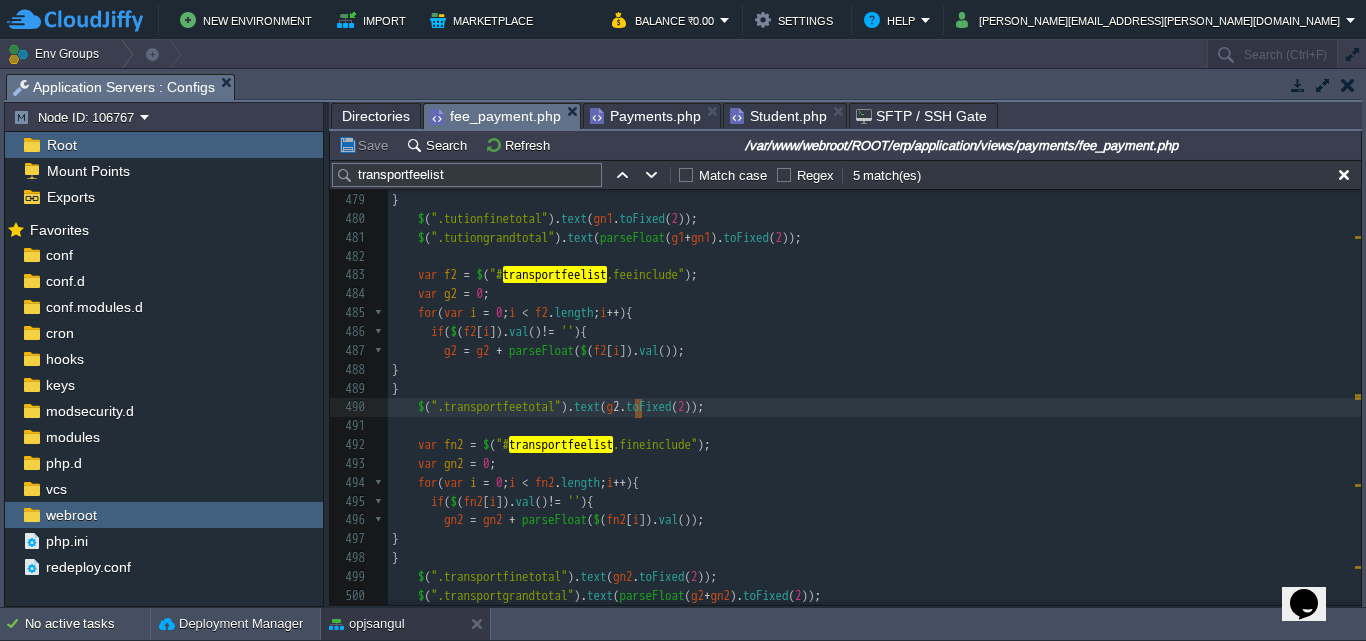 type on "g2" 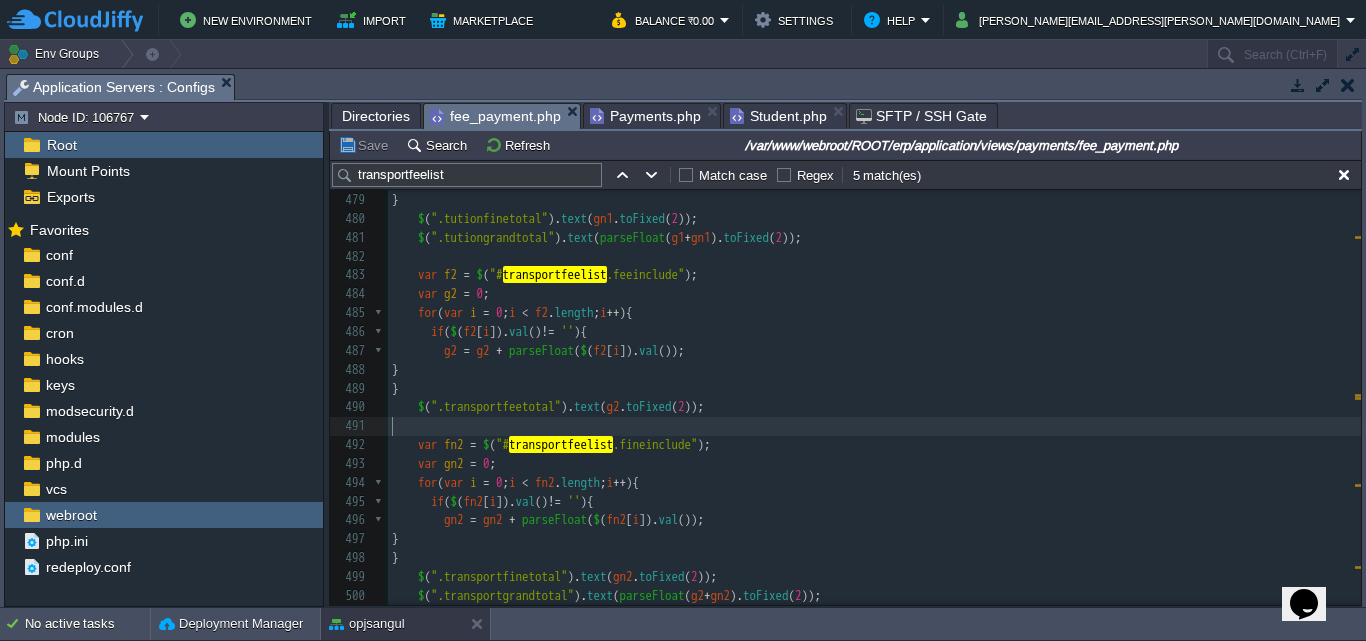 click on "​" at bounding box center [874, 426] 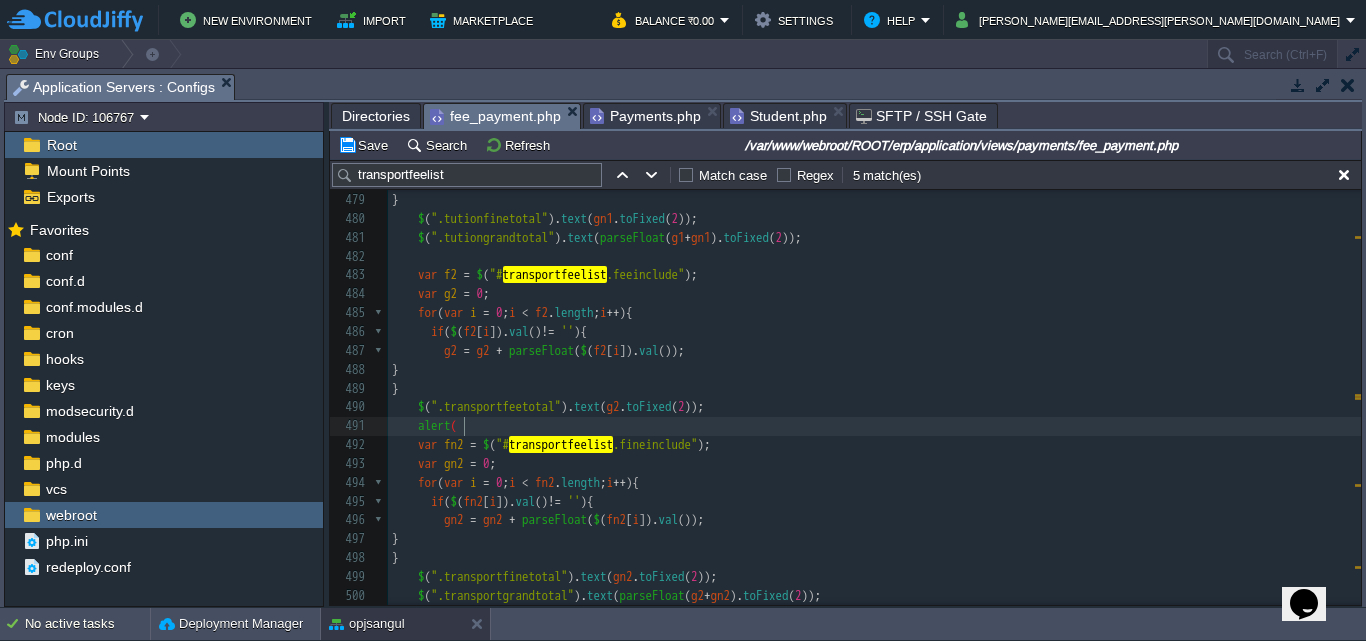 type on "alert()" 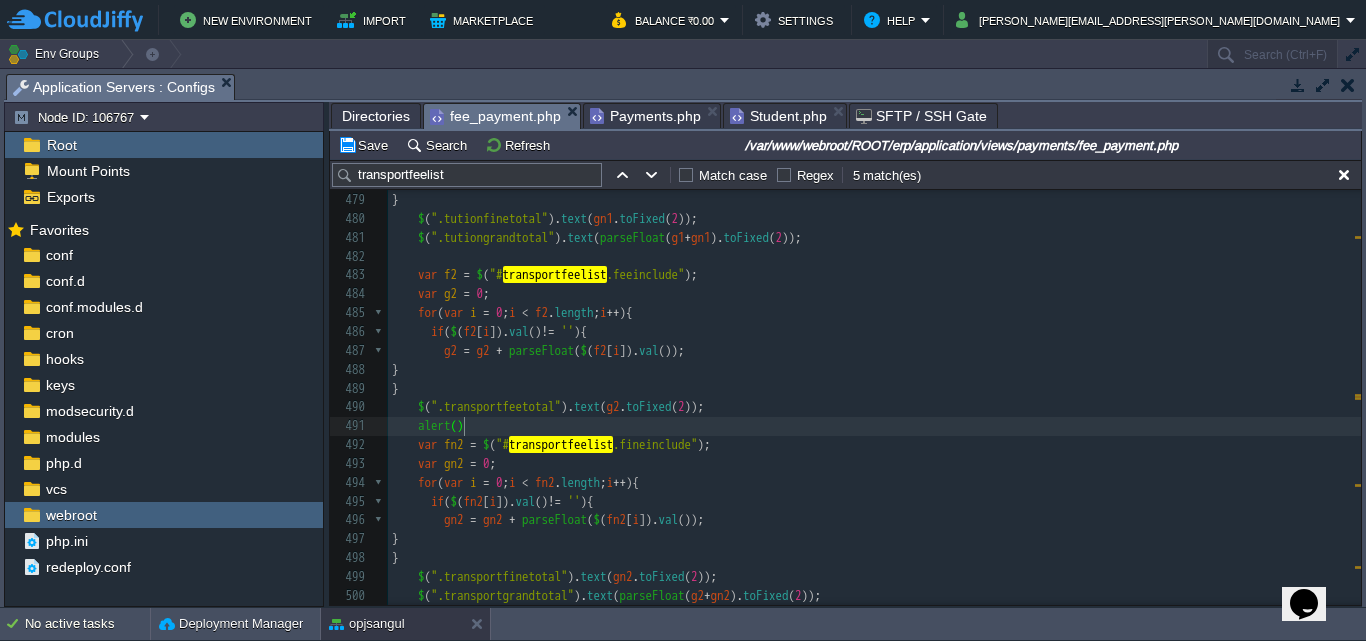 paste on ";" 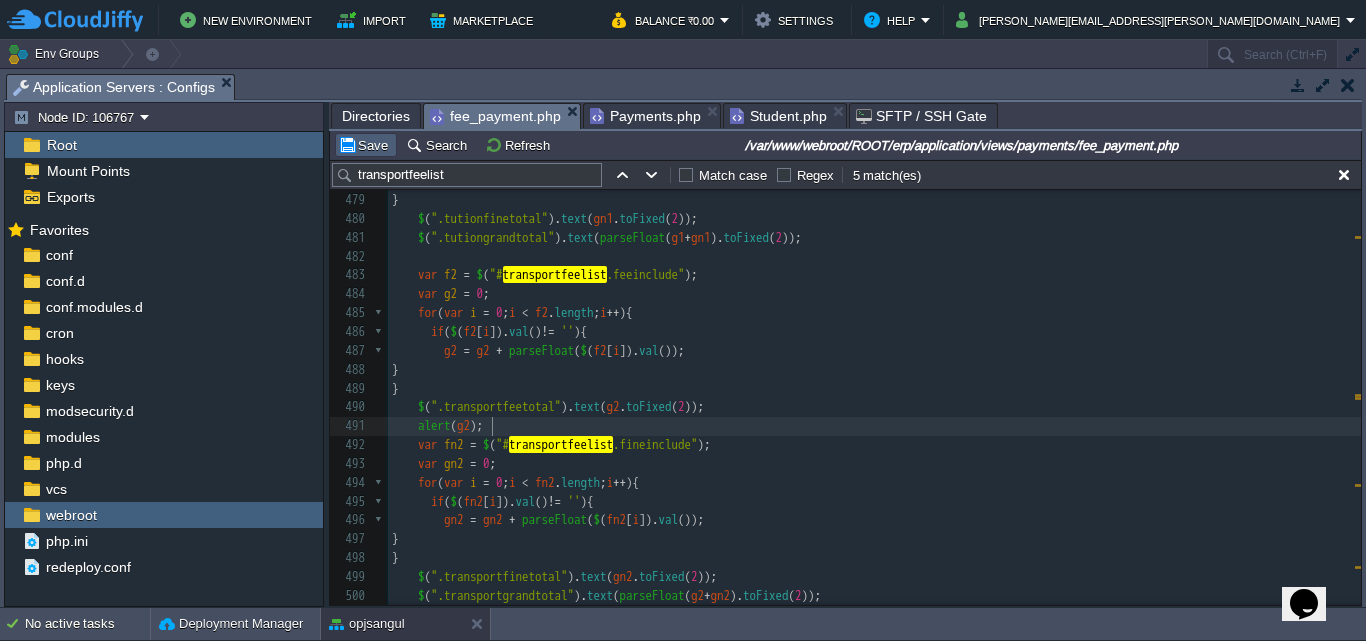type on ";" 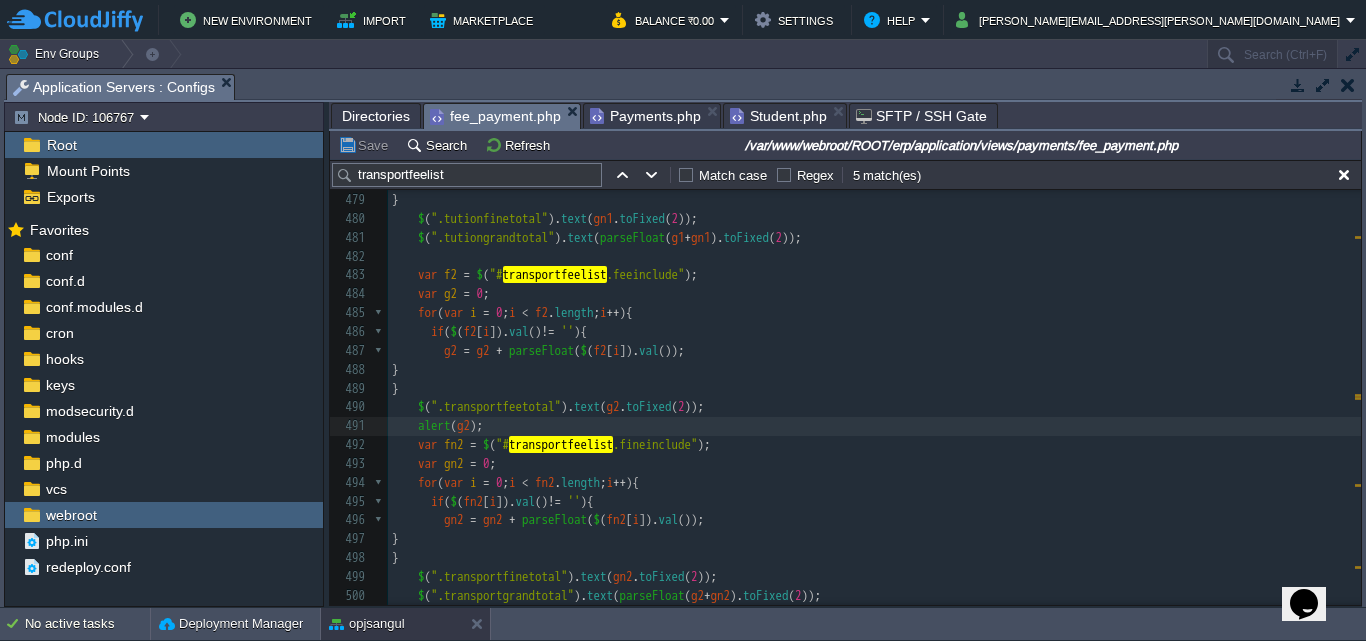 click on "parseFloat" at bounding box center [541, 350] 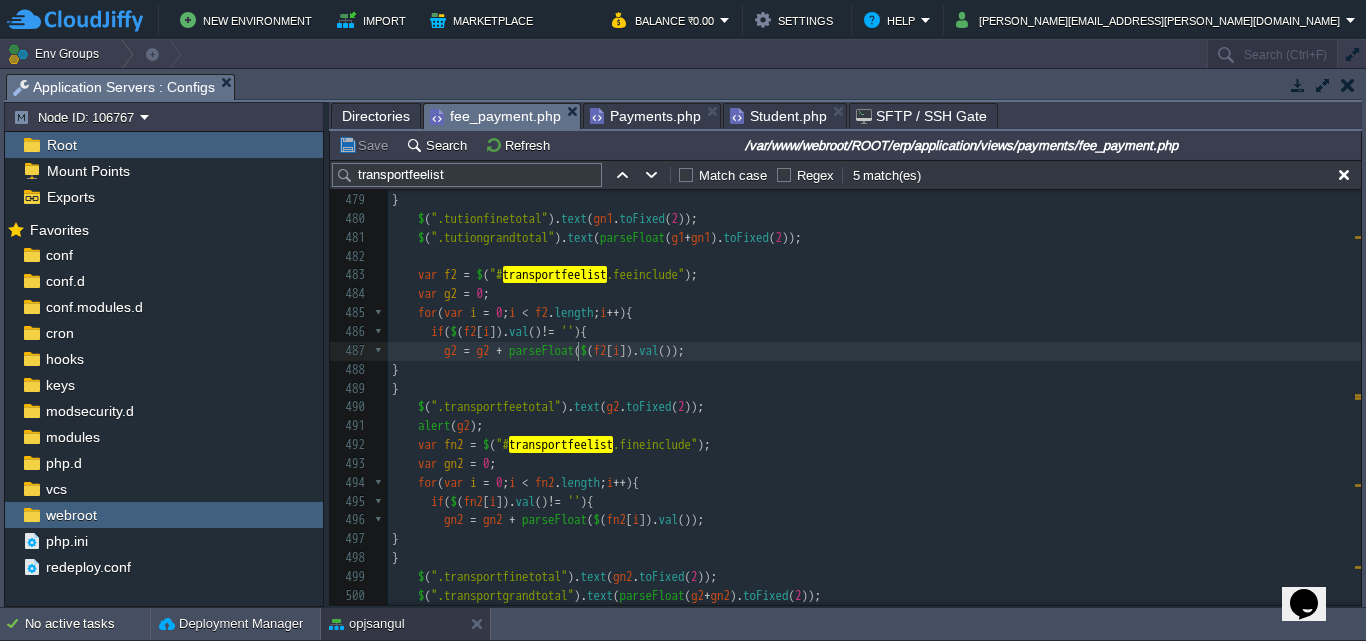 type on "parseFloat" 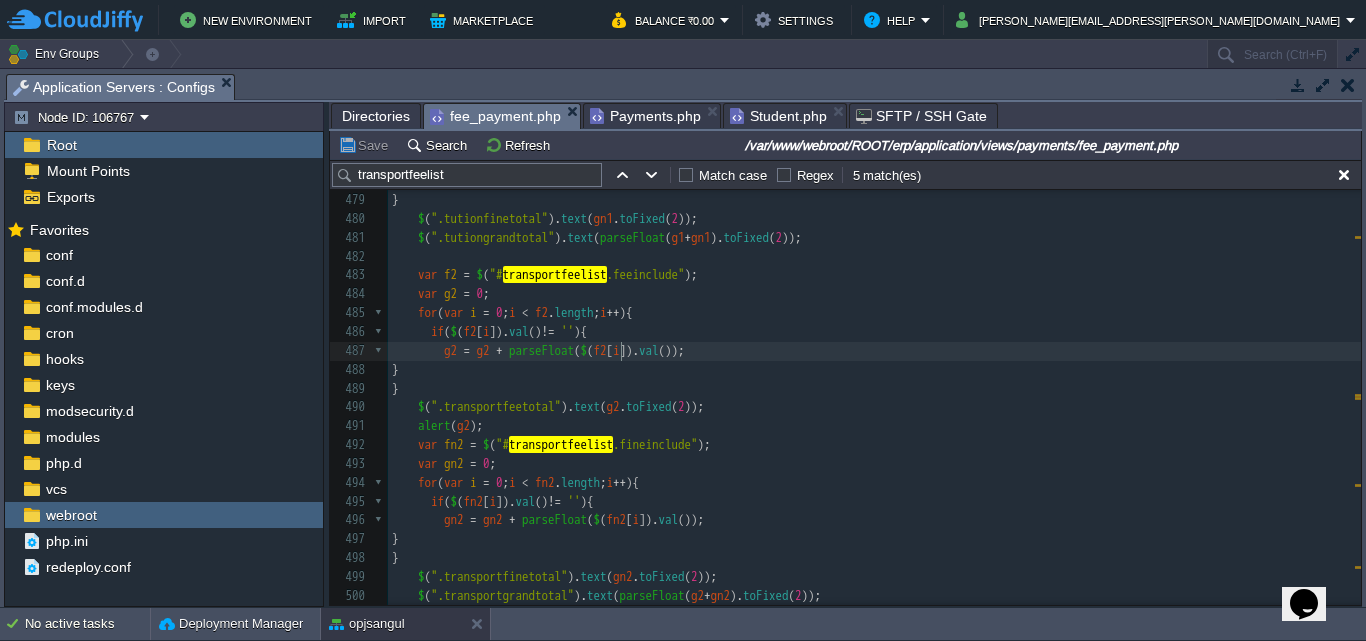 type on "f2" 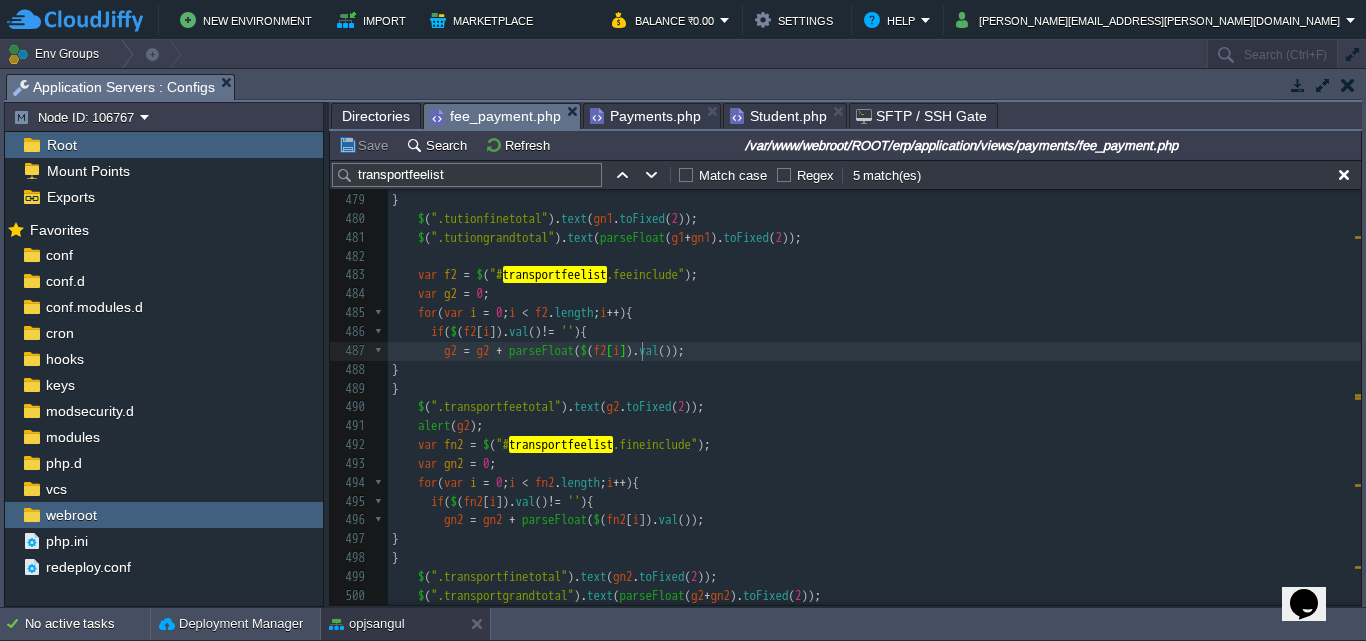 type on "]" 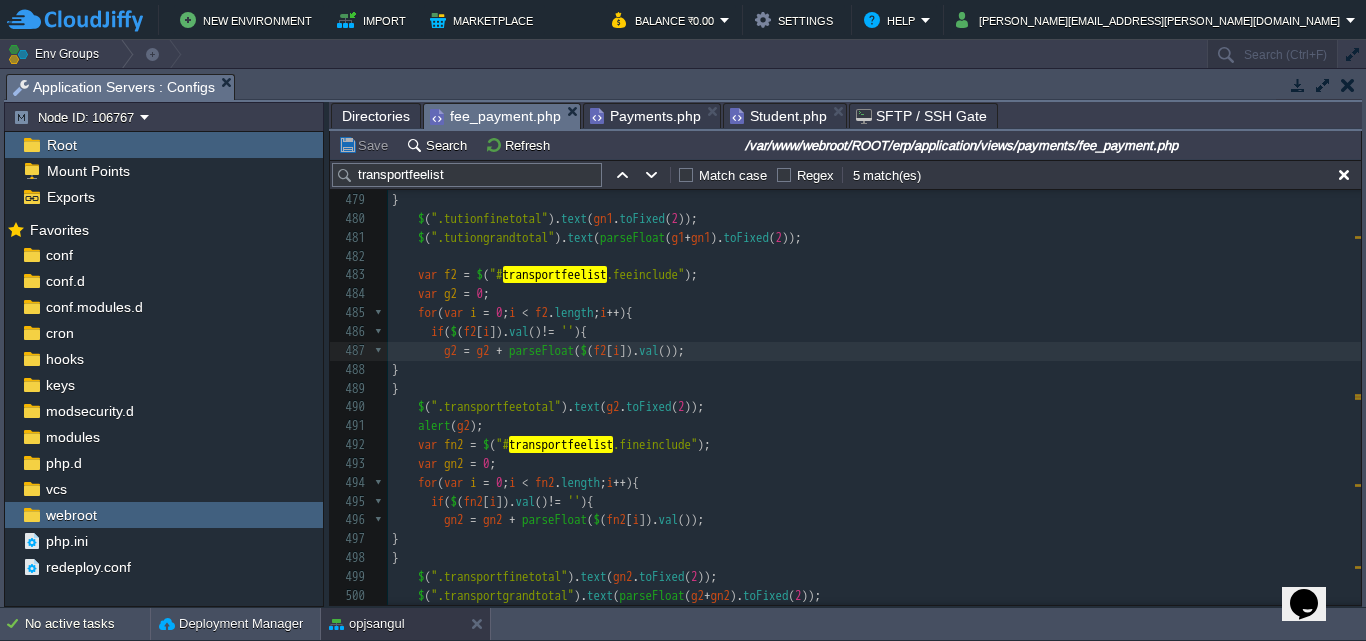 scroll, scrollTop: 9587, scrollLeft: 0, axis: vertical 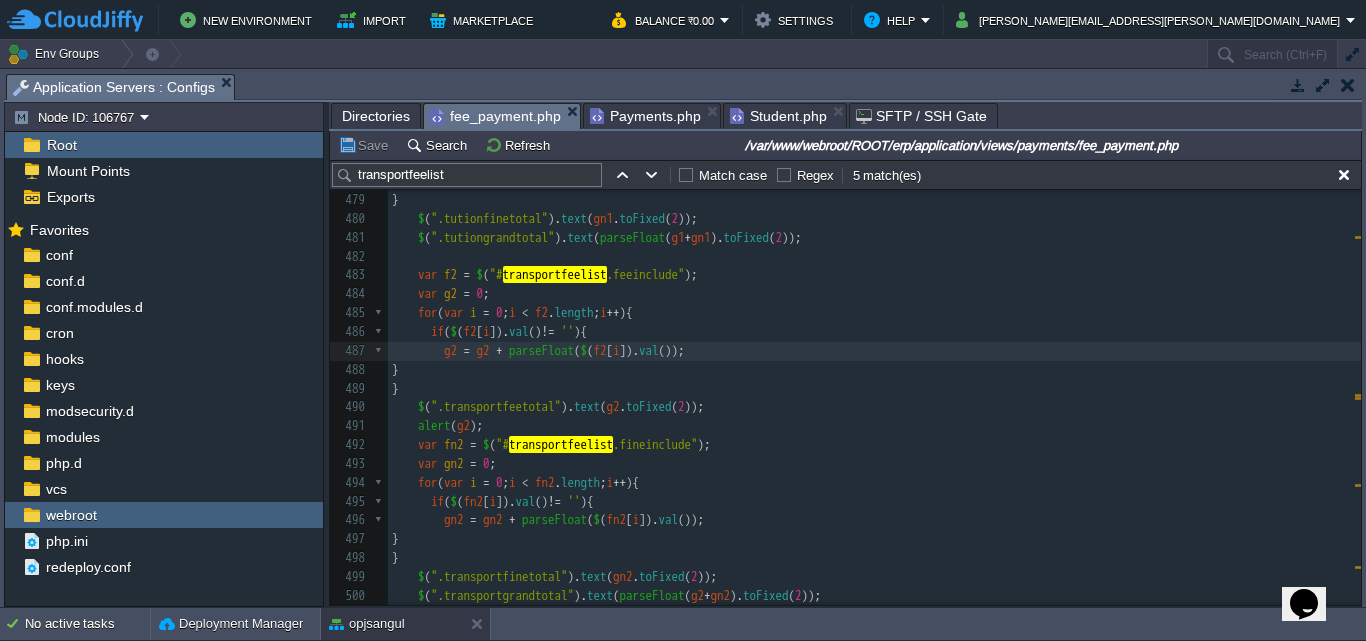 click on "g2" at bounding box center (450, 293) 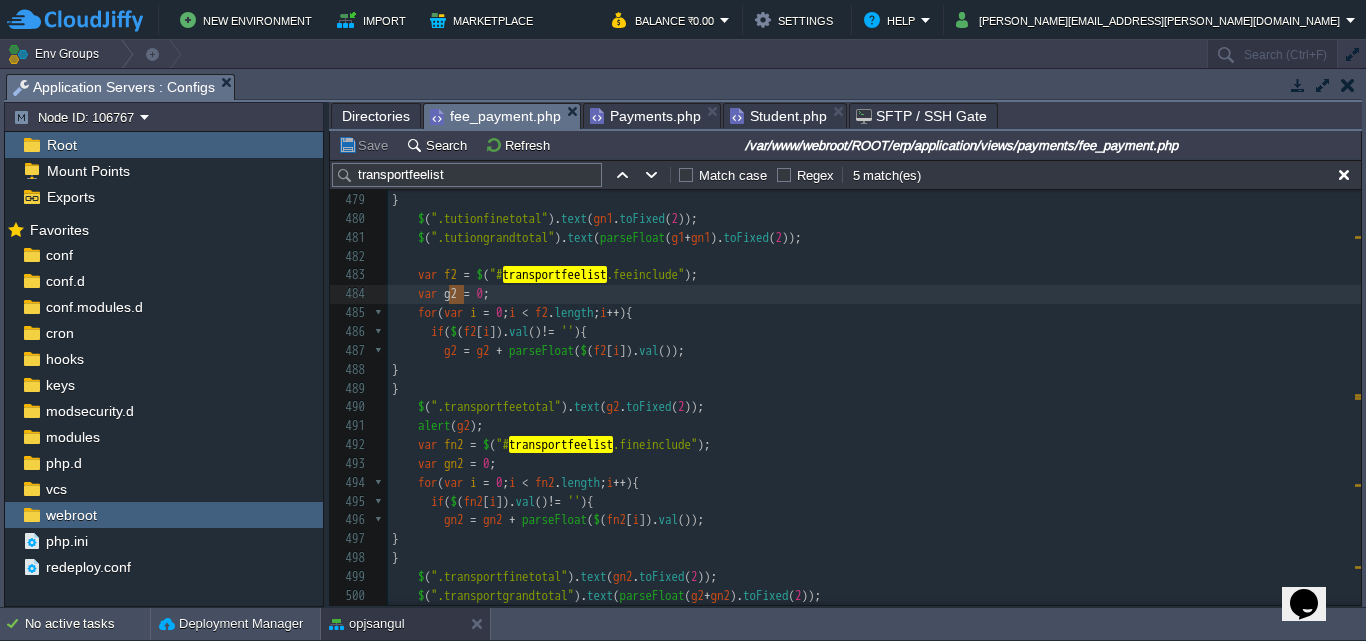 click on "xxxxxxxxxx                calculate (); 466      for ( var   i   =   0 ;  i   <   f1 . length ;  i ++ ){ 467        if ( $ ( f1 [ i ]). val ()  !=   '' ){ 468          g1   =   g1   +   parseFloat ( $ ( f1 [ i ]). val ()); 469       } 470     } 471      $ ( ".tutionfeetotal" ). text ( g1 . toFixed ( 2 )); 472 ​ 473      var   fn1   =   $ ( "#tutionfeelist .fineinclude" ); 474      var   gn1   =   0 ; 475      for ( var   i   =   0 ;  i   <   fn1 . length ;  i ++ ){ 476        if ( $ ( fn1 [ i ]). val ()  !=   '' ){ 477          gn1   =   gn1   +   parseFloat ( $ ( fn1 [ i ]). val ()); 478       } 479     } 480      $ ( ".tutionfinetotal" ). text ( gn1 . toFixed ( 2 )); 481      $ ( ".tutiongrandtotal" ). text ( parseFloat ( g1 + gn1 ). toFixed ( 2 )); 482 ​ 483      var   f2   =   $ ( "# transportfeelist  .feeinclude" ); 484      var   g2   =   0 ; 485      for ( var   i   =   0 ;  i   <   f2 . length ;  i ++ ){ 486        if ( $ ( f2 [ i ]). val ()  !=   '' ){ 487 g2   =" at bounding box center (874, 530) 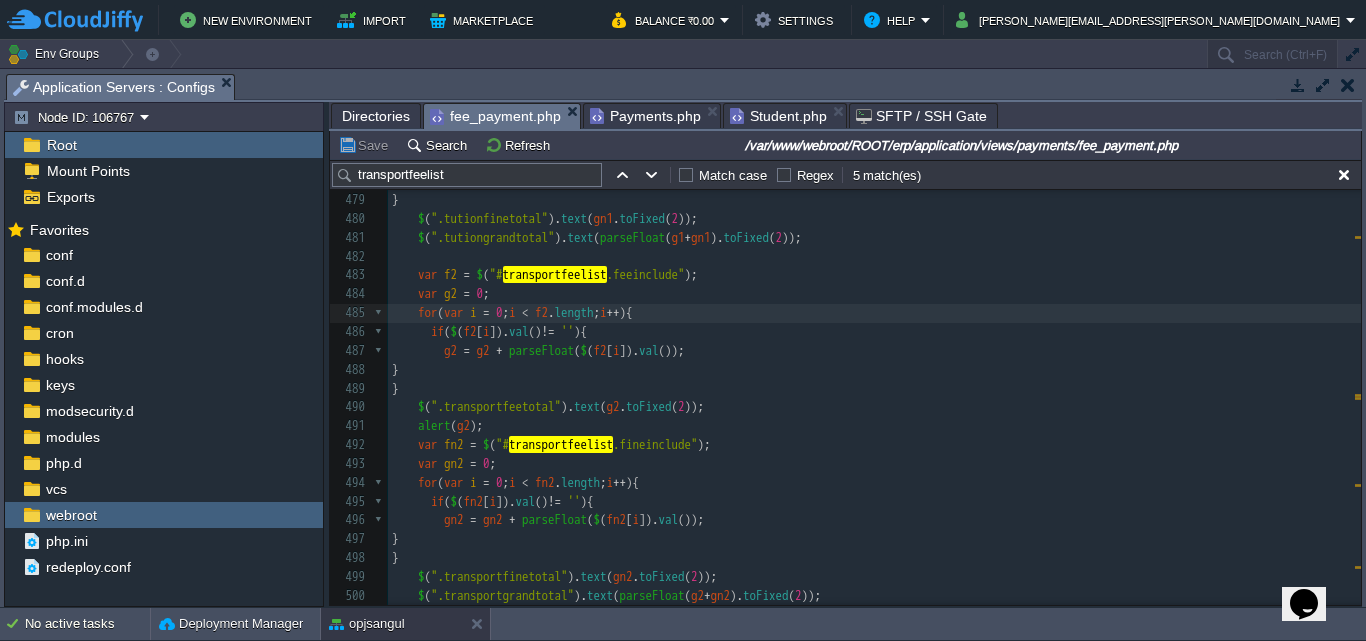 click on "xxxxxxxxxx                calculate ();   466      for ( var   i   =   0 ;  i   <   f1 . length ;  i ++ ){ 467        if ( $ ( f1 [ i ]). val ()  !=   '' ){ 468          g1   =   g1   +   parseFloat ( $ ( f1 [ i ]). val ()); 469       } 470     } 471      $ ( ".tutionfeetotal" ). text ( g1 . toFixed ( 2 )); 472 ​ 473      var   fn1   =   $ ( "#tutionfeelist .fineinclude" ); 474      var   gn1   =   0 ; 475      for ( var   i   =   0 ;  i   <   fn1 . length ;  i ++ ){ 476        if ( $ ( fn1 [ i ]). val ()  !=   '' ){ 477          gn1   =   gn1   +   parseFloat ( $ ( fn1 [ i ]). val ()); 478       } 479     } 480      $ ( ".tutionfinetotal" ). text ( gn1 . toFixed ( 2 )); 481      $ ( ".tutiongrandtotal" ). text ( parseFloat ( g1 + gn1 ). toFixed ( 2 )); 482 ​ 483      var   f2   =   $ ( "# transportfeelist  .feeinclude" ); 484      var   g2   =   0 ; 485      for ( var   i   =   0 ;  i   <   f2 . length ;  i ++ ){ 486        if ( $ ( f2 [ i ]). val ()  !=   '' ){ 487 g2" at bounding box center [874, 530] 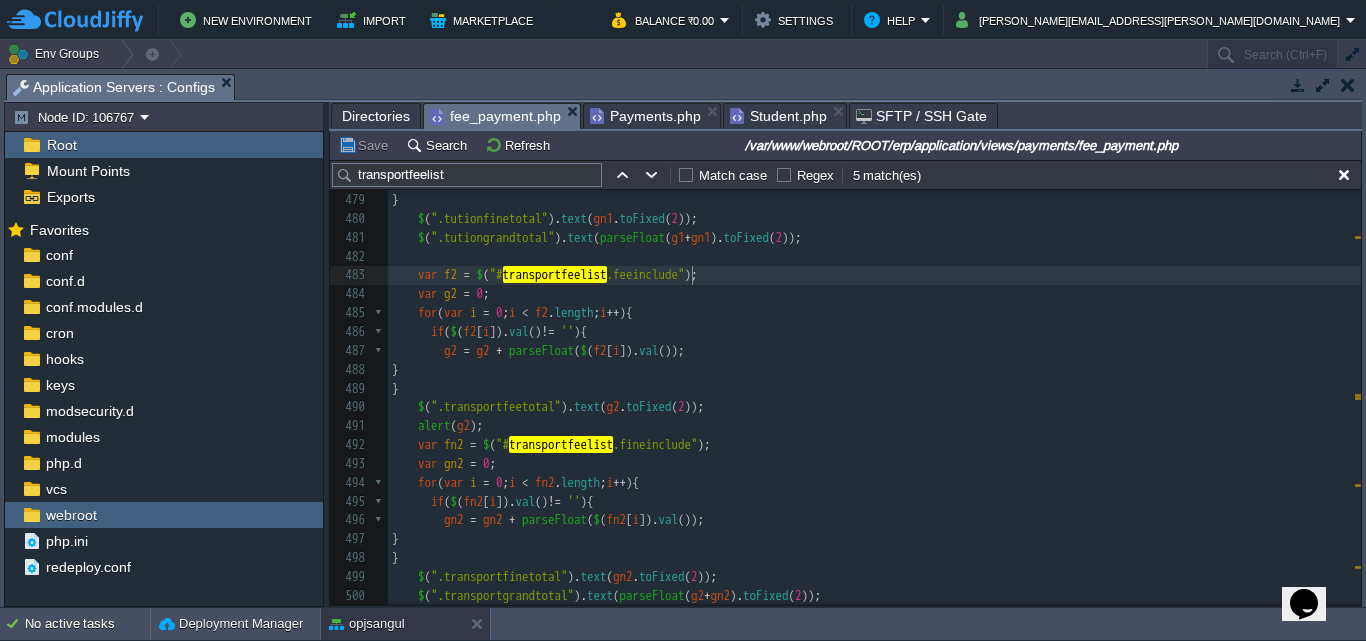 type on "feeinclude" 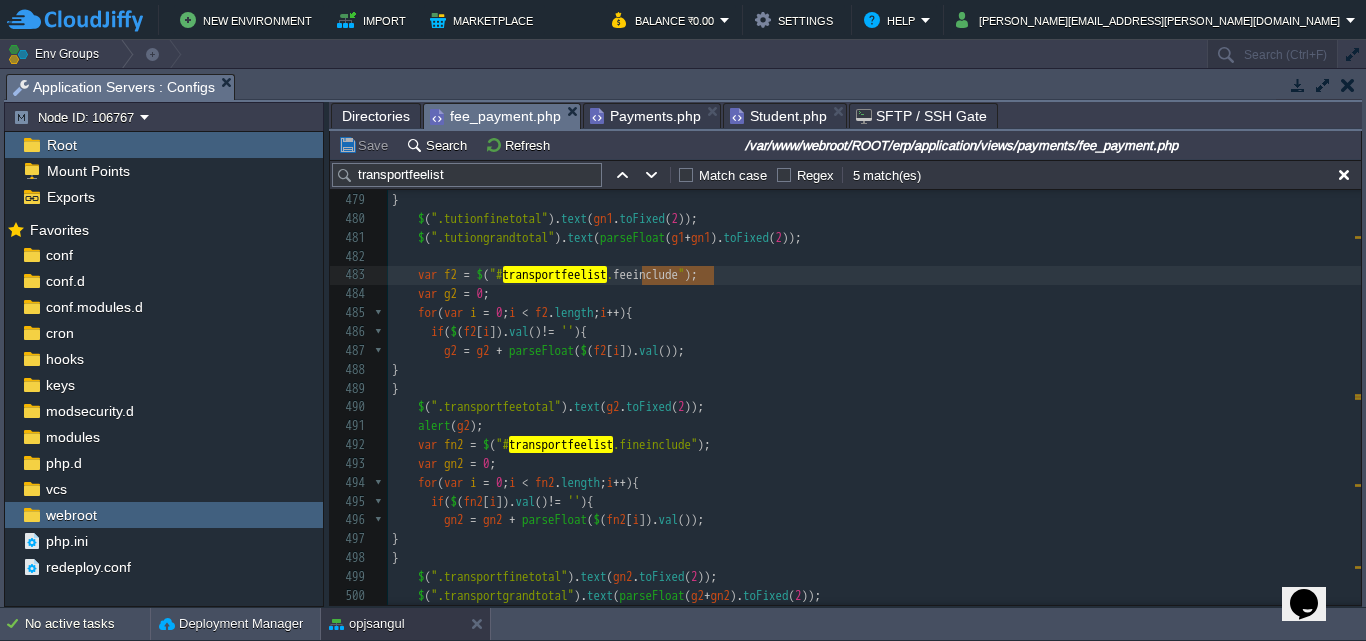scroll, scrollTop: 9619, scrollLeft: 0, axis: vertical 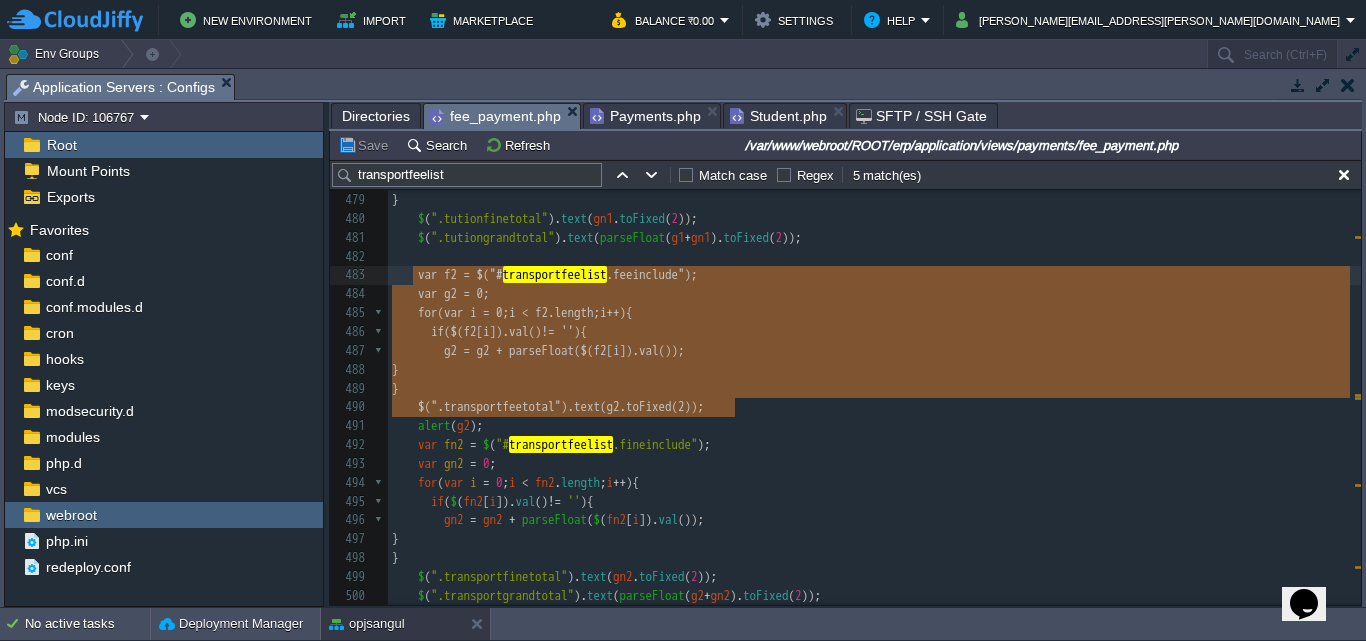 type on "var f2 = $("#transportfeelist .feeinclude");
var g2 = 0;
for(var i = 0; i < f2.length; i++){
if($(f2[i]).val() != ''){
g2 = g2 + parseFloat($(f2[i]).val());
}
}
$(".transportfeetotal").text(g2.toFixed(2));" 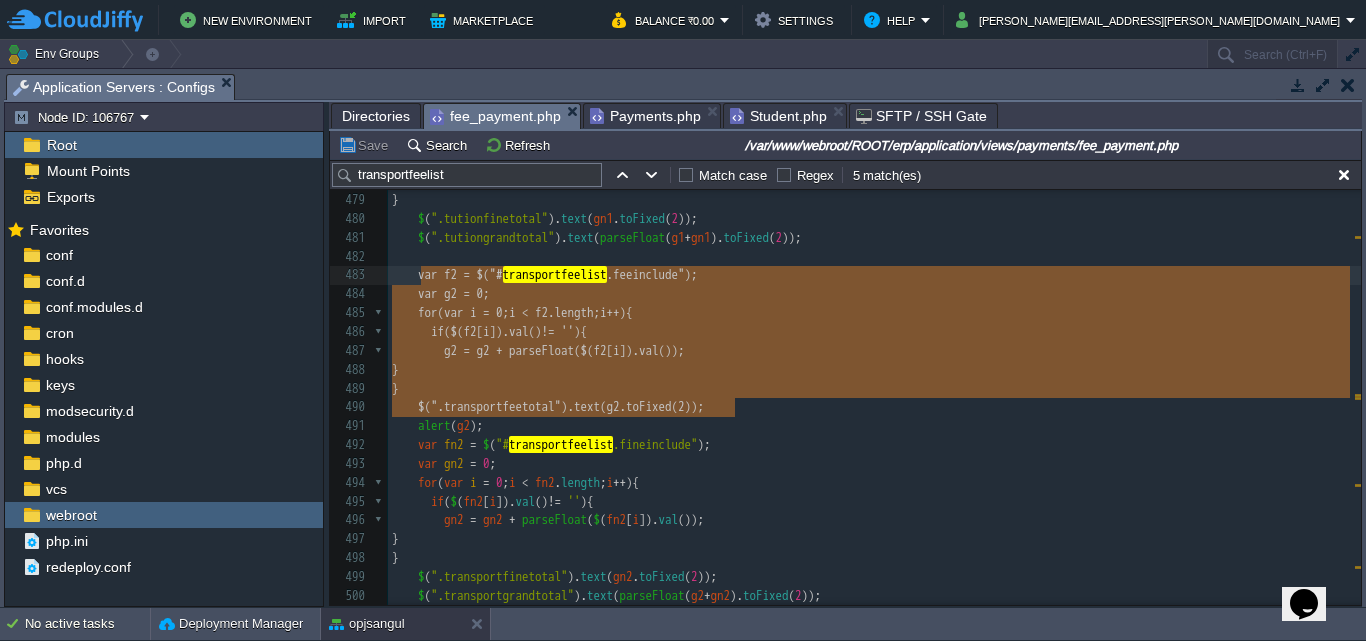 drag, startPoint x: 733, startPoint y: 409, endPoint x: 418, endPoint y: 281, distance: 340.01324 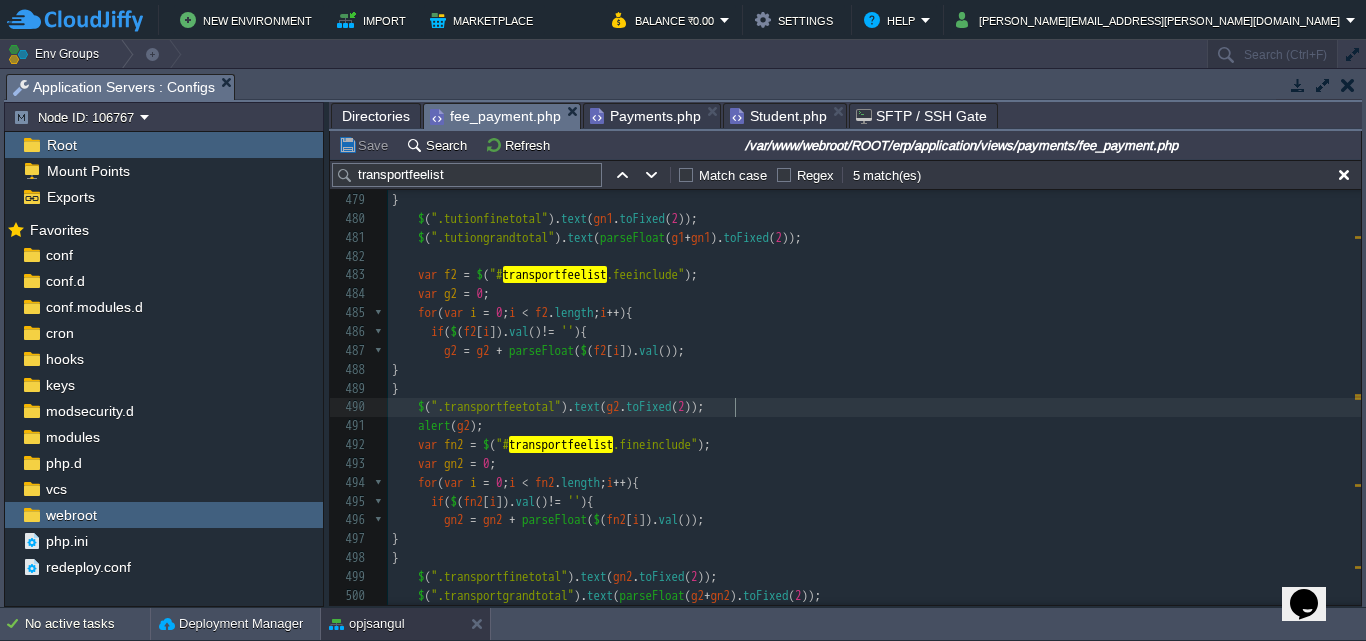 click on "Save" at bounding box center (366, 145) 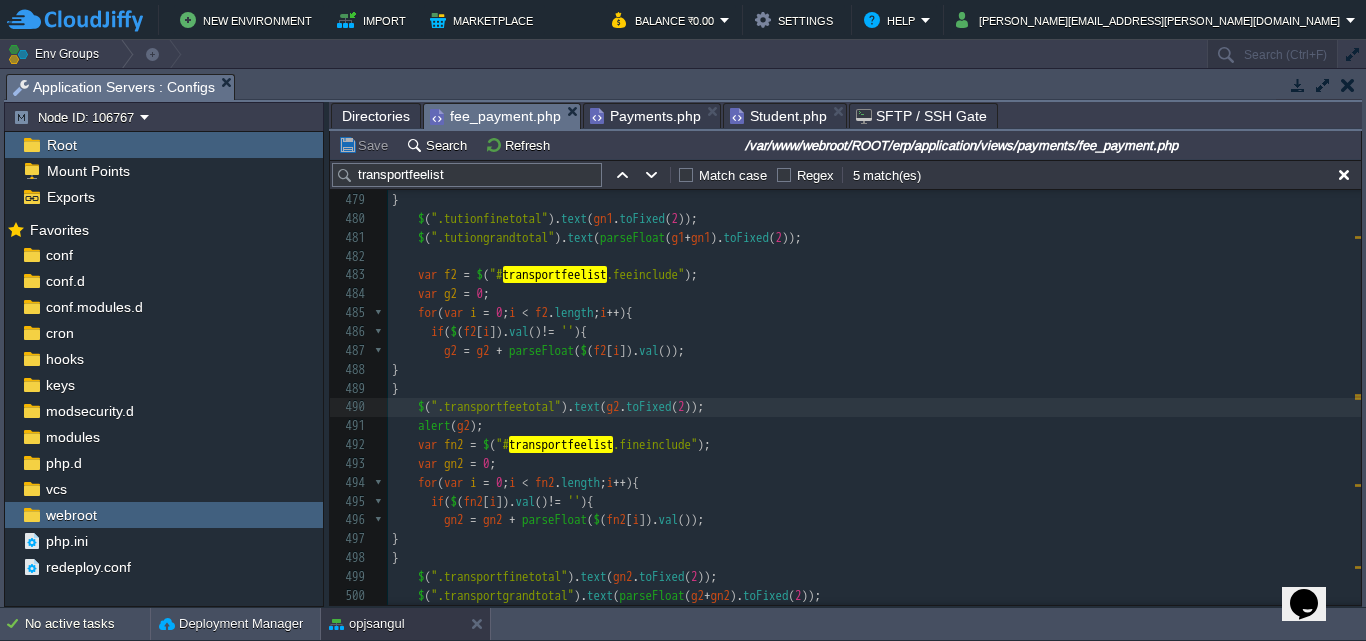 click on "xxxxxxxxxx                calculate ();   466      for ( var   i   =   0 ;  i   <   f1 . length ;  i ++ ){ 467        if ( $ ( f1 [ i ]). val ()  !=   '' ){ 468          g1   =   g1   +   parseFloat ( $ ( f1 [ i ]). val ()); 469       } 470     } 471      $ ( ".tutionfeetotal" ). text ( g1 . toFixed ( 2 )); 472 ​ 473      var   fn1   =   $ ( "#tutionfeelist .fineinclude" ); 474      var   gn1   =   0 ; 475      for ( var   i   =   0 ;  i   <   fn1 . length ;  i ++ ){ 476        if ( $ ( fn1 [ i ]). val ()  !=   '' ){ 477          gn1   =   gn1   +   parseFloat ( $ ( fn1 [ i ]). val ()); 478       } 479     } 480      $ ( ".tutionfinetotal" ). text ( gn1 . toFixed ( 2 )); 481      $ ( ".tutiongrandtotal" ). text ( parseFloat ( g1 + gn1 ). toFixed ( 2 )); 482 ​ 483      var   f2   =   $ ( "# transportfeelist  .feeinclude" ); 484      var   g2   =   0 ; 485      for ( var   i   =   0 ;  i   <   f2 . length ;  i ++ ){ 486        if ( $ ( f2 [ i ]). val ()  !=   '' ){ 487 g2" at bounding box center [874, 530] 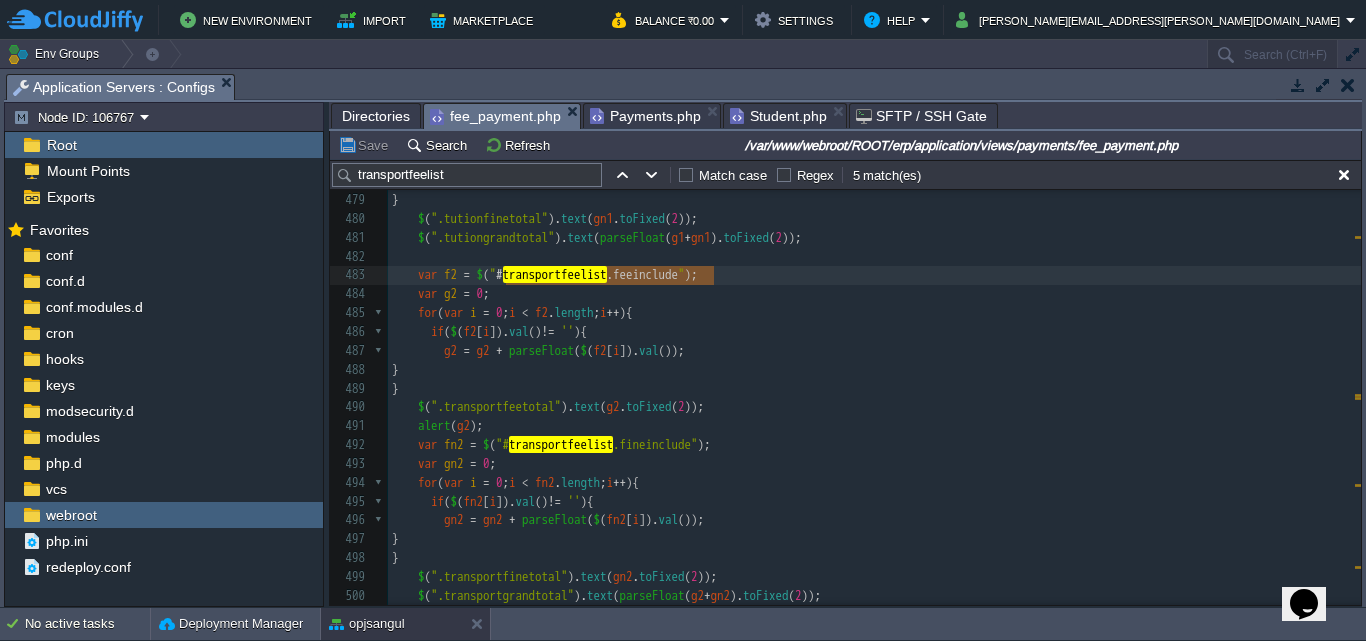 type on "transportfeelist .feeinclude" 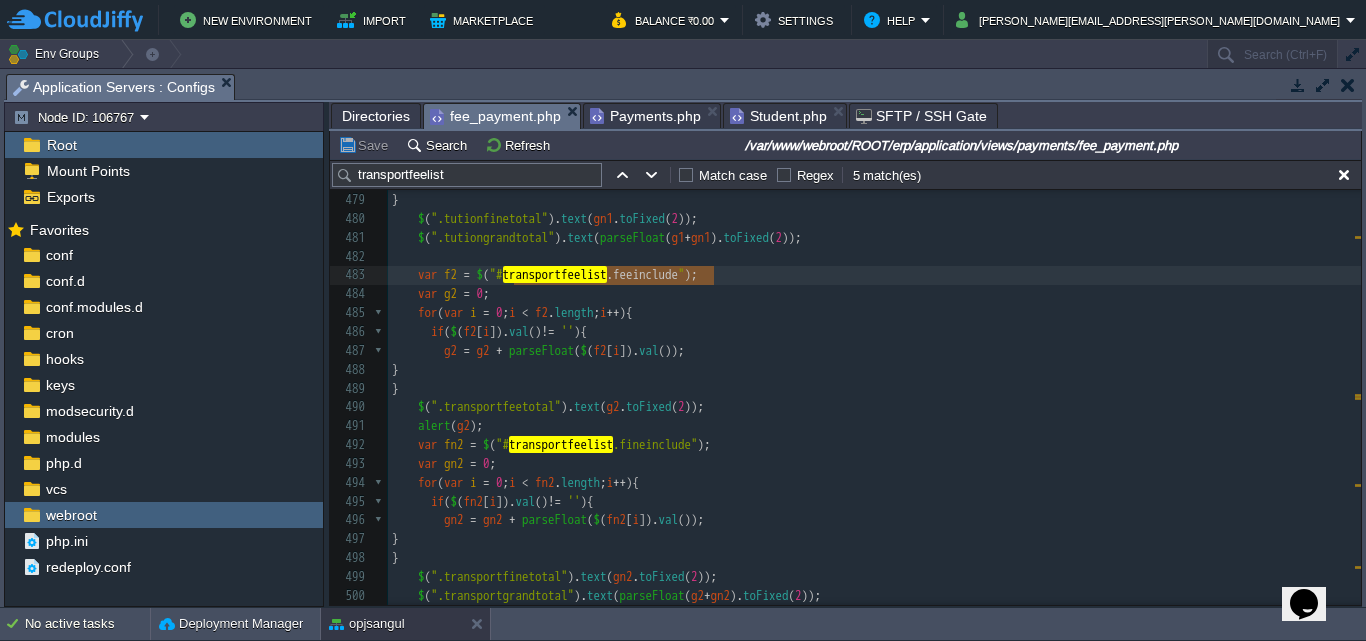 drag, startPoint x: 712, startPoint y: 277, endPoint x: 513, endPoint y: 280, distance: 199.02261 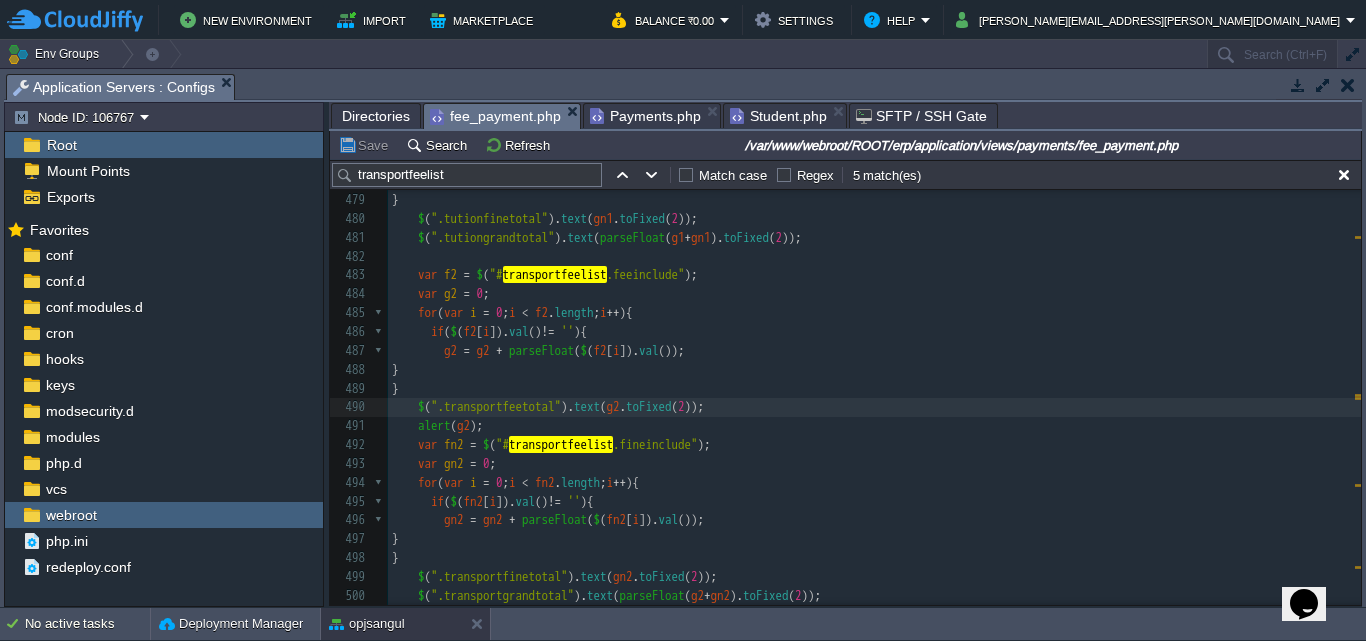 click on "xxxxxxxxxx                calculate ();   466      for ( var   i   =   0 ;  i   <   f1 . length ;  i ++ ){ 467        if ( $ ( f1 [ i ]). val ()  !=   '' ){ 468          g1   =   g1   +   parseFloat ( $ ( f1 [ i ]). val ()); 469       } 470     } 471      $ ( ".tutionfeetotal" ). text ( g1 . toFixed ( 2 )); 472 ​ 473      var   fn1   =   $ ( "#tutionfeelist .fineinclude" ); 474      var   gn1   =   0 ; 475      for ( var   i   =   0 ;  i   <   fn1 . length ;  i ++ ){ 476        if ( $ ( fn1 [ i ]). val ()  !=   '' ){ 477          gn1   =   gn1   +   parseFloat ( $ ( fn1 [ i ]). val ()); 478       } 479     } 480      $ ( ".tutionfinetotal" ). text ( gn1 . toFixed ( 2 )); 481      $ ( ".tutiongrandtotal" ). text ( parseFloat ( g1 + gn1 ). toFixed ( 2 )); 482 ​ 483      var   f2   =   $ ( "# transportfeelist  .feeinclude" ); 484      var   g2   =   0 ; 485      for ( var   i   =   0 ;  i   <   f2 . length ;  i ++ ){ 486        if ( $ ( f2 [ i ]). val ()  !=   '' ){ 487 g2" at bounding box center (874, 530) 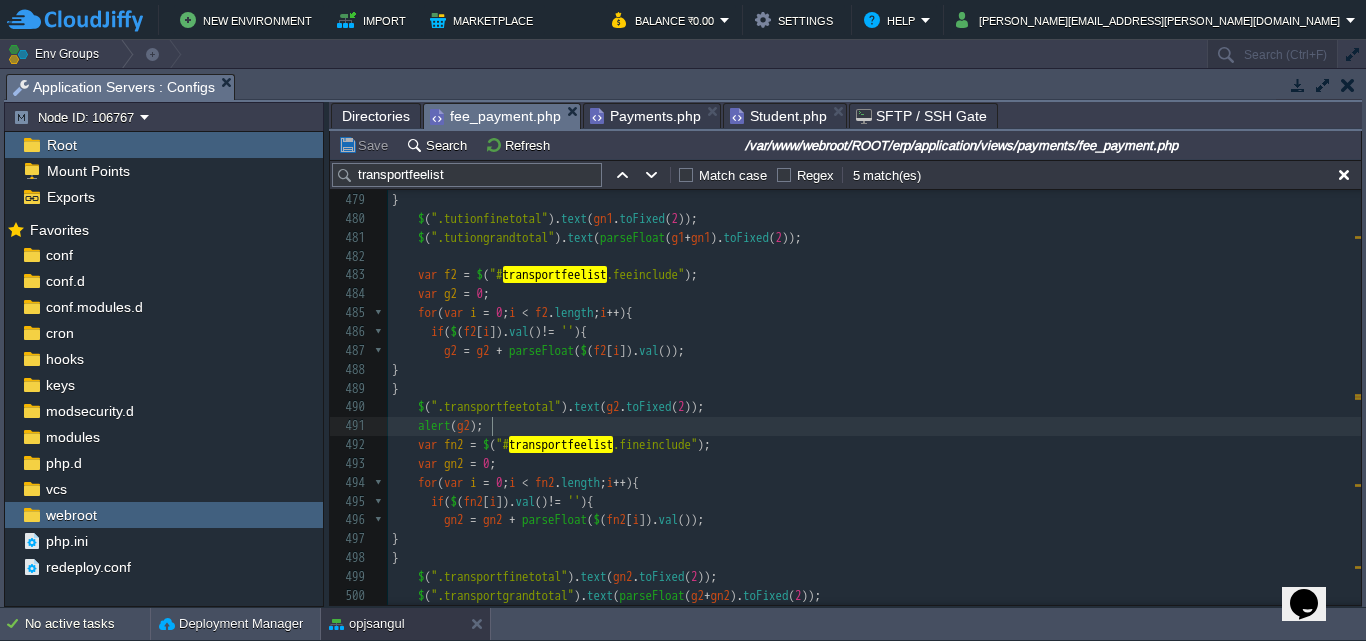 scroll, scrollTop: 9664, scrollLeft: 0, axis: vertical 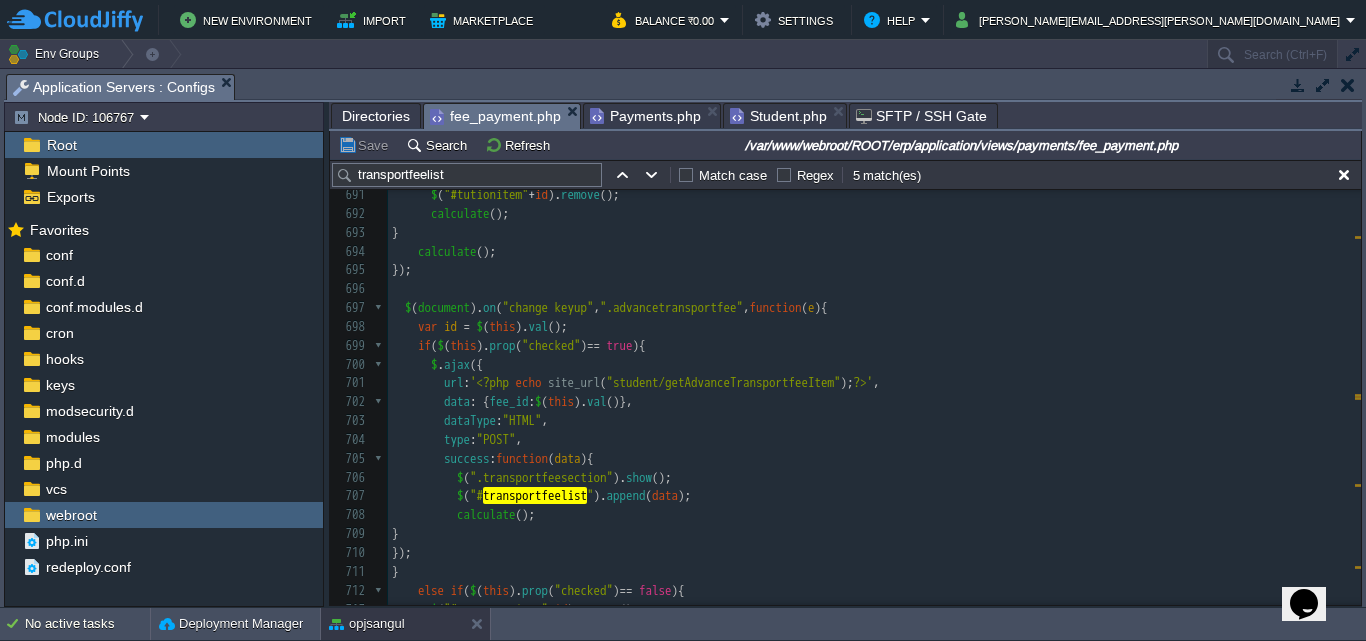 click on "".advancetransportfee"" at bounding box center (671, 307) 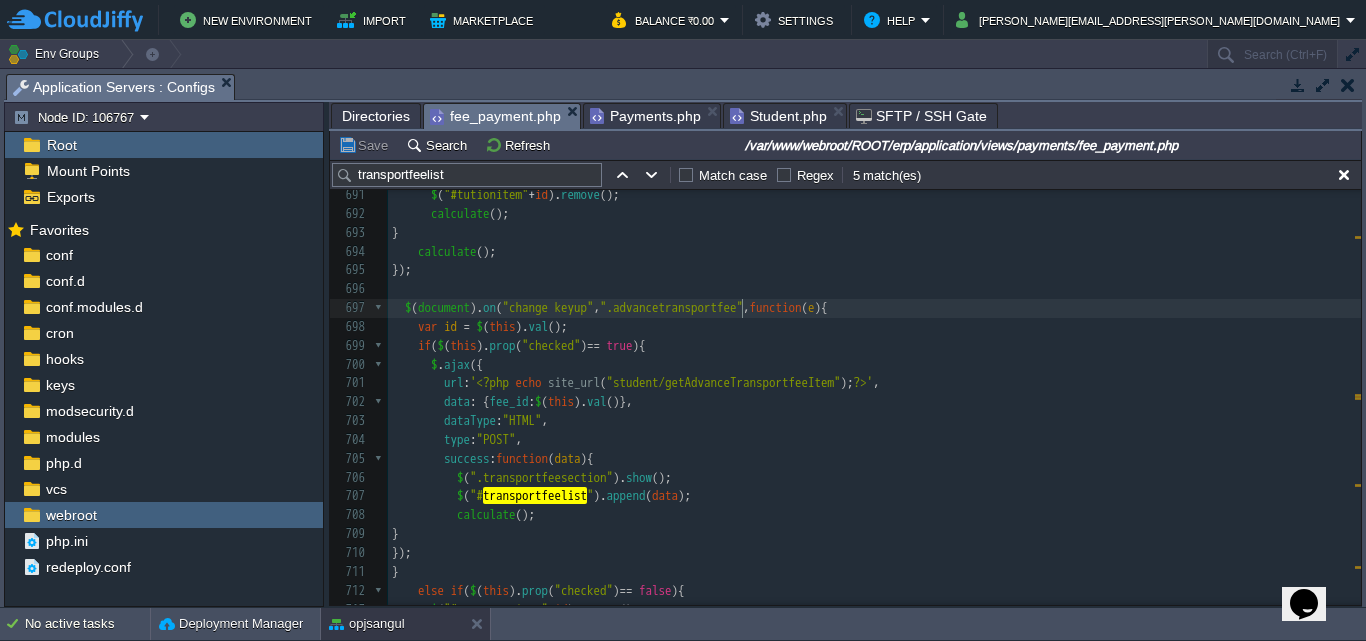type on "advancetransportfee" 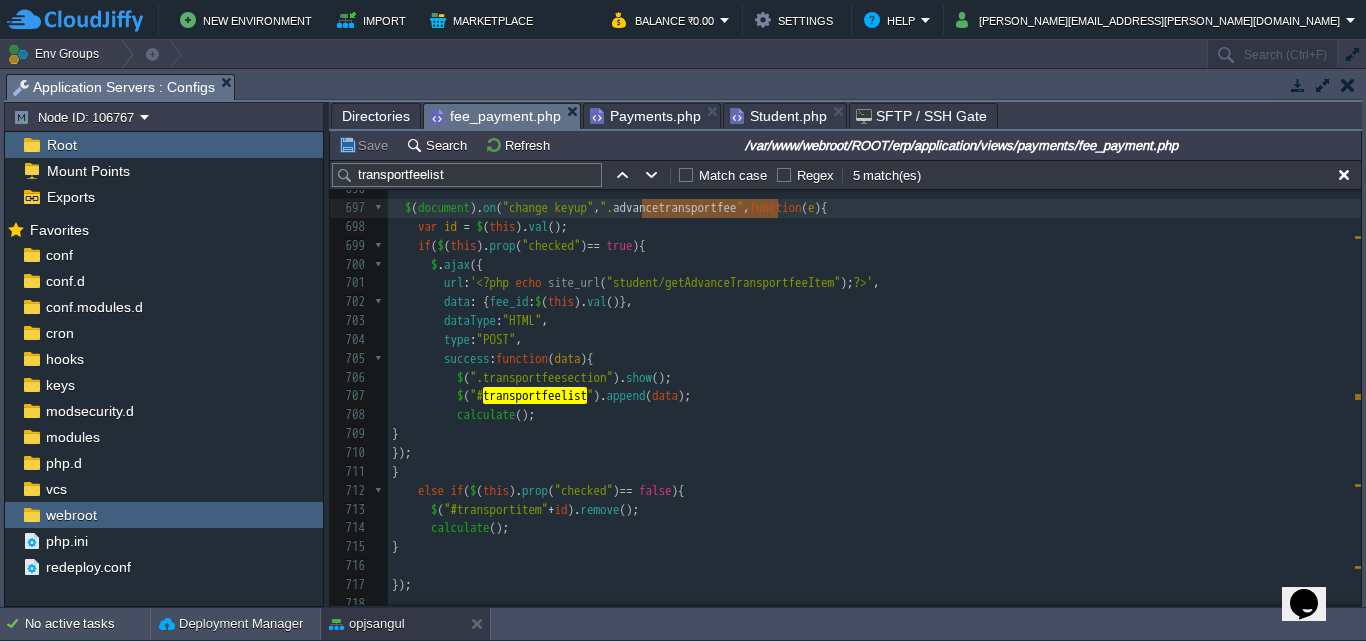 click on "data" at bounding box center (665, 395) 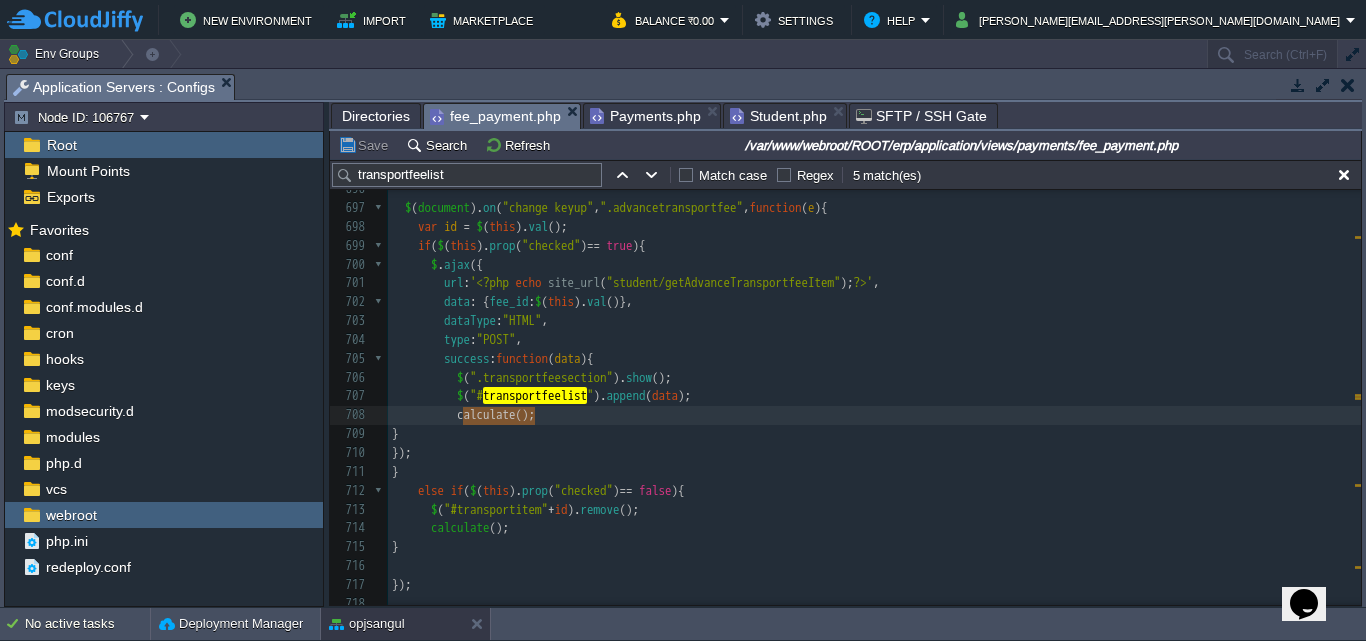 type on "calculate();" 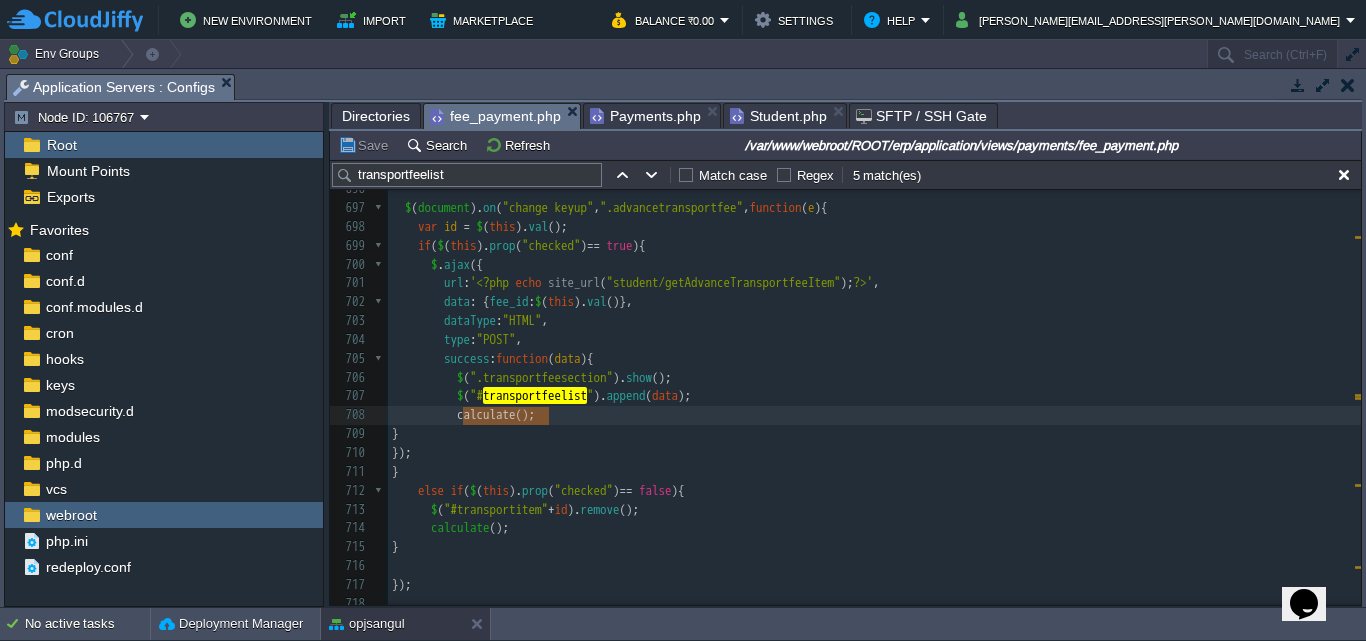 drag, startPoint x: 463, startPoint y: 418, endPoint x: 553, endPoint y: 417, distance: 90.005554 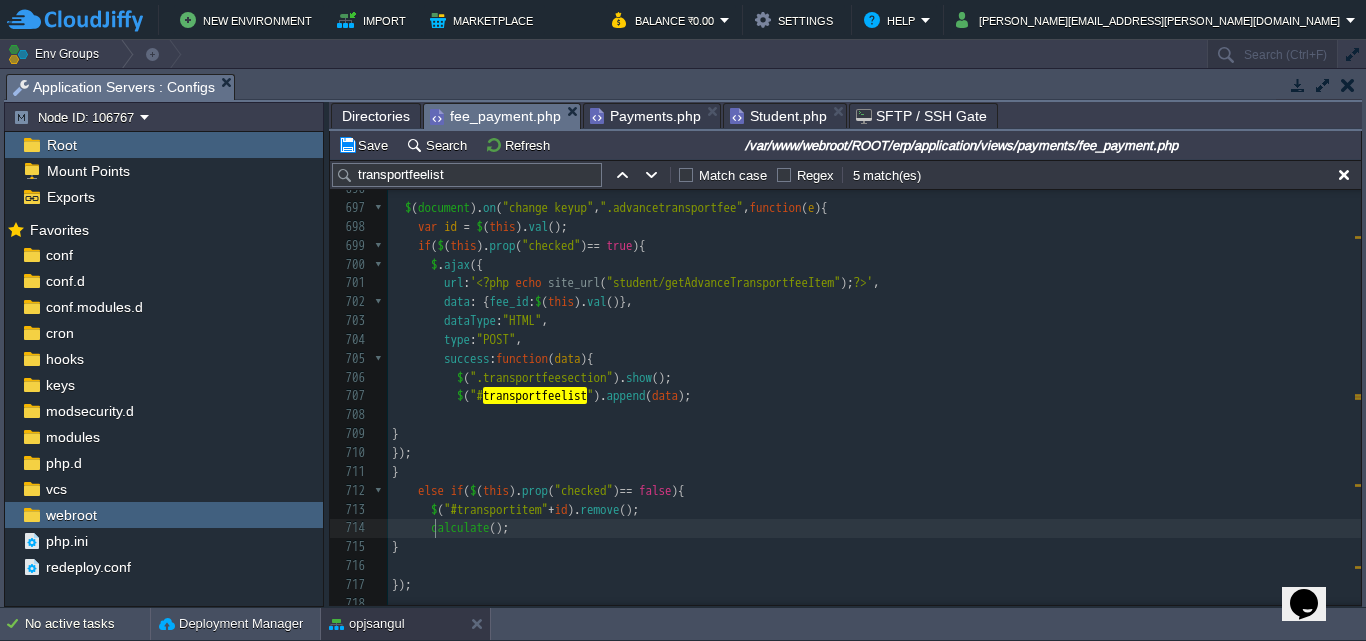 type on "calculate();" 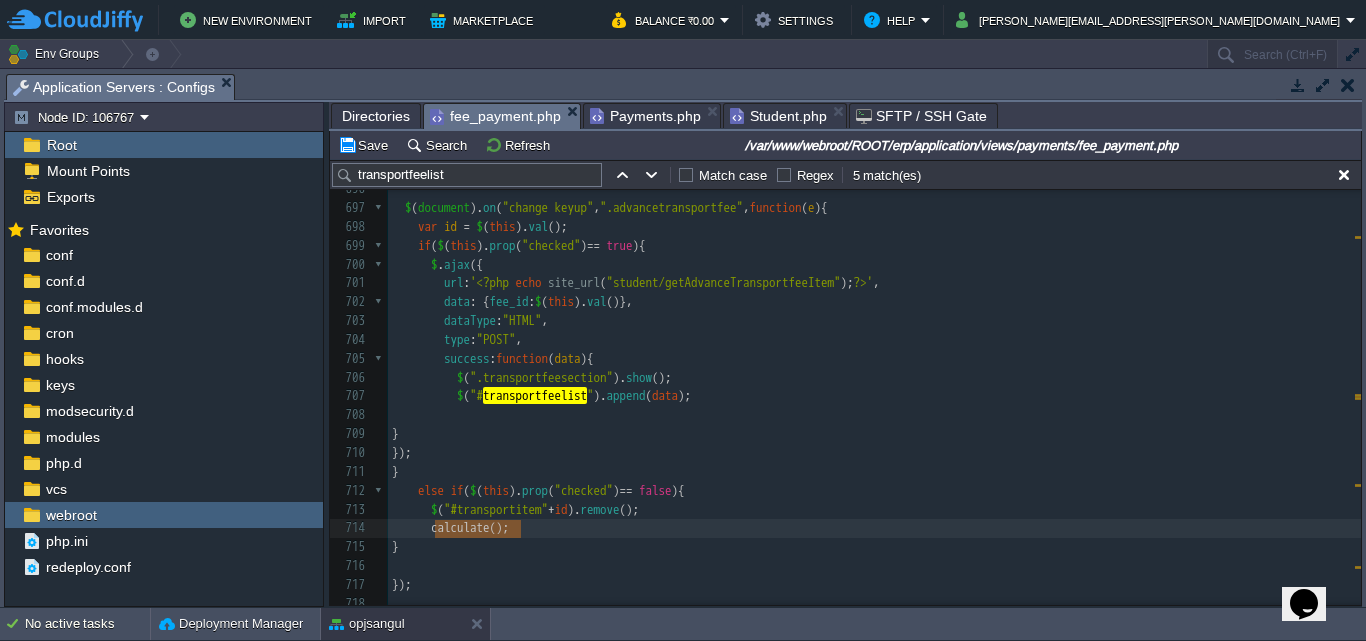 drag, startPoint x: 432, startPoint y: 532, endPoint x: 546, endPoint y: 528, distance: 114.07015 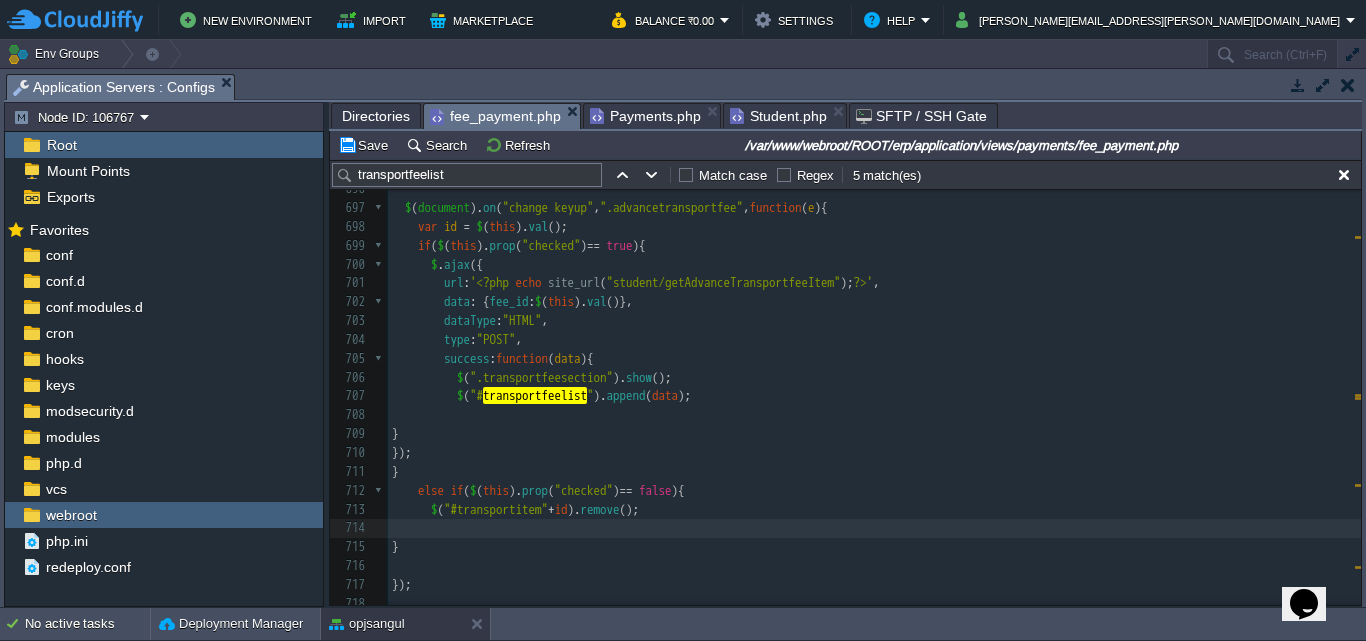 click on "xxxxxxxxxx      alert ( g2 );   673      calculate (); 674   }); 675    $ ( document ). on ( "change keyup" ,  ".advancetutionfee" ,  function ( e ){ 676      var   id   =   $ ( this ). val (); 677      if ( $ ( this ). prop ( "checked" )  ==   true ){ 678        $ . ajax ({ 679          url :  ' <?php   echo   site_url ( "student/getAdvanceTutionfeeItem" ); ?> ' , 680          data  : { fee_id  :  $ ( this ). val ()}, 681          dataType :  "HTML" , 682          type  :  "POST" , 683          success :  function ( data ){ 684            $ ( ".tutionfeesection" ). show (); 685            $ ( "#tutionfeelist" ). append ( data ); 686            calculate (); 687         } 688       }); 689     } 690      else   if ( $ ( this ). prop ( "checked" )  ==   false ){ 691        $ ( "#tutionitem" + id ). remove (); 692        calculate (); 693     } 694      calculate (); 695   }); 696 ​ 697    $ ( document ). on ( "change keyup" ,  ".advancetransportfee" ,  function (" at bounding box center [874, 265] 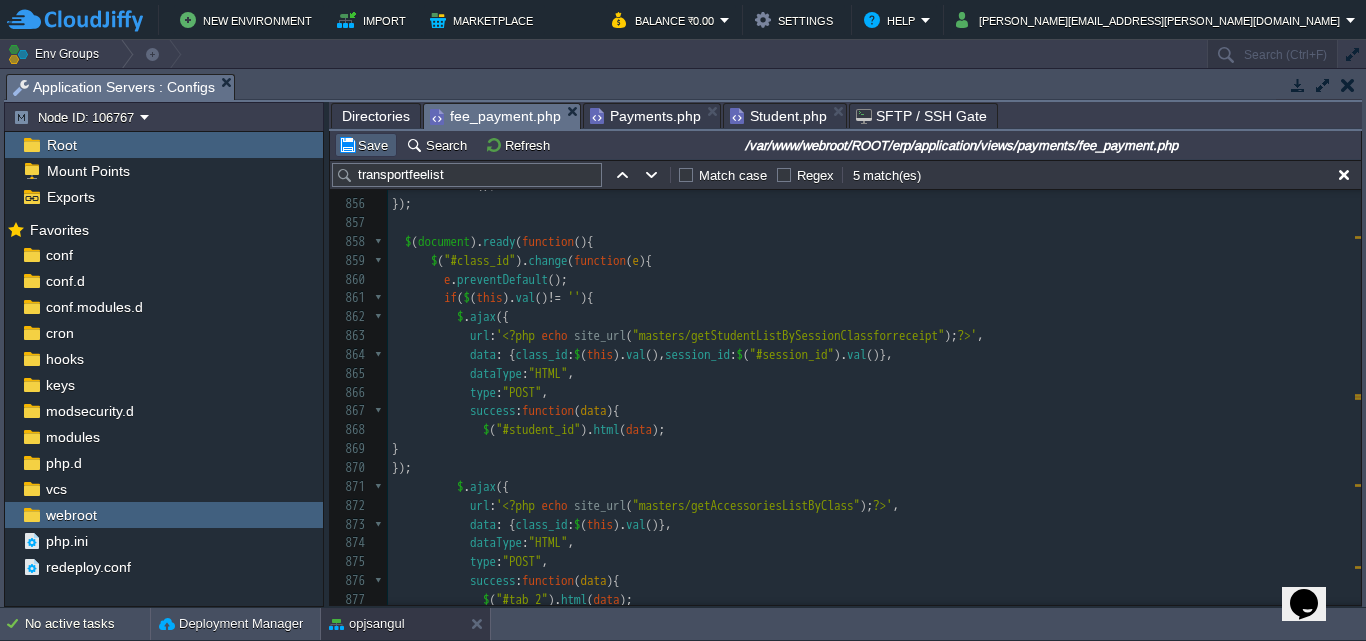 click on "Save" at bounding box center [366, 145] 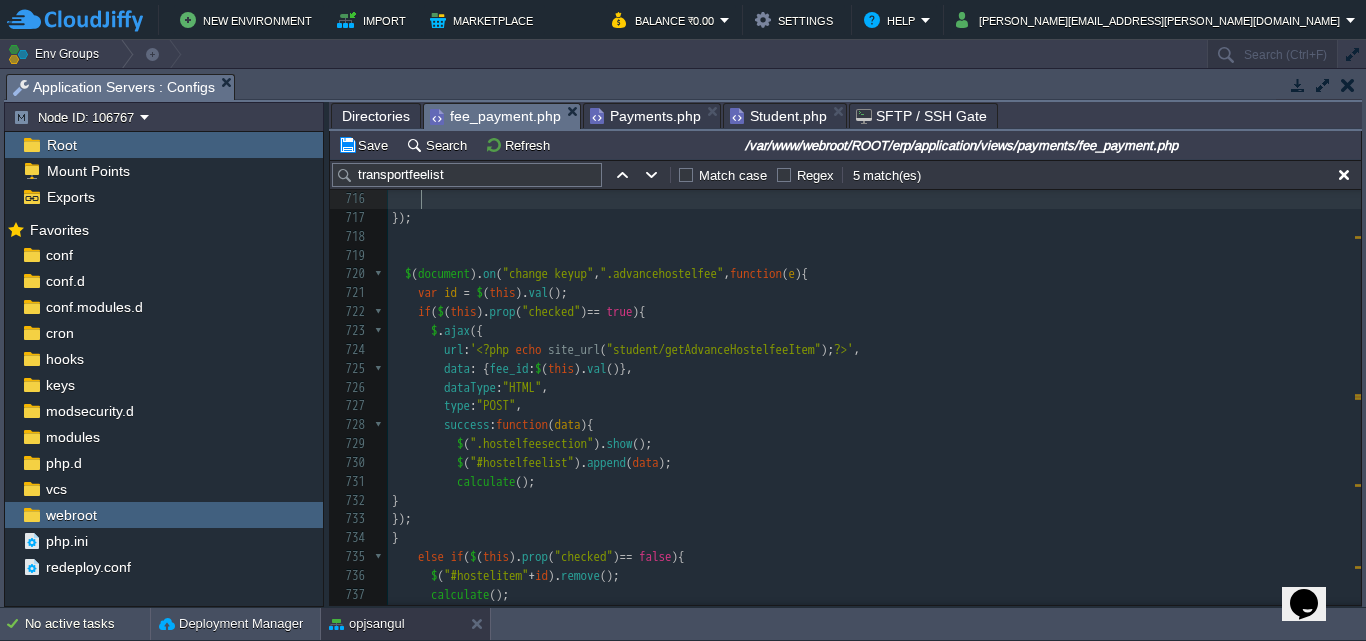 type on "calculate();" 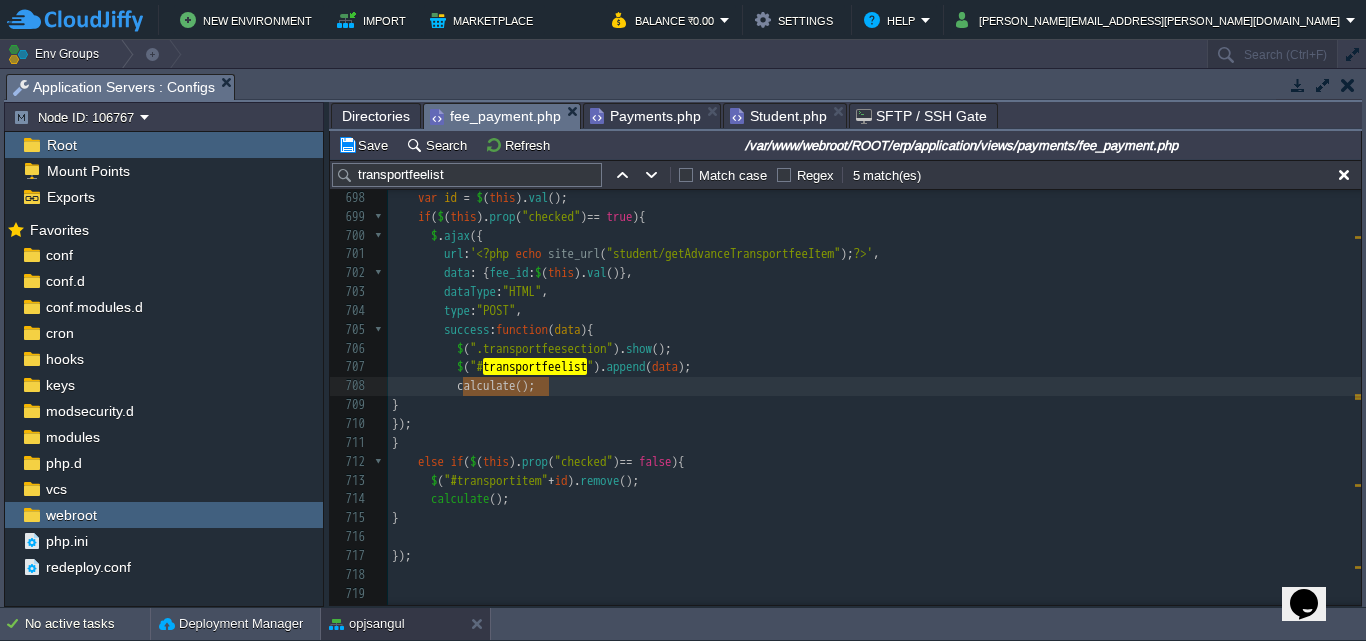 click on "$ ( "# transportfeelist " ). append ( data );" at bounding box center (874, 367) 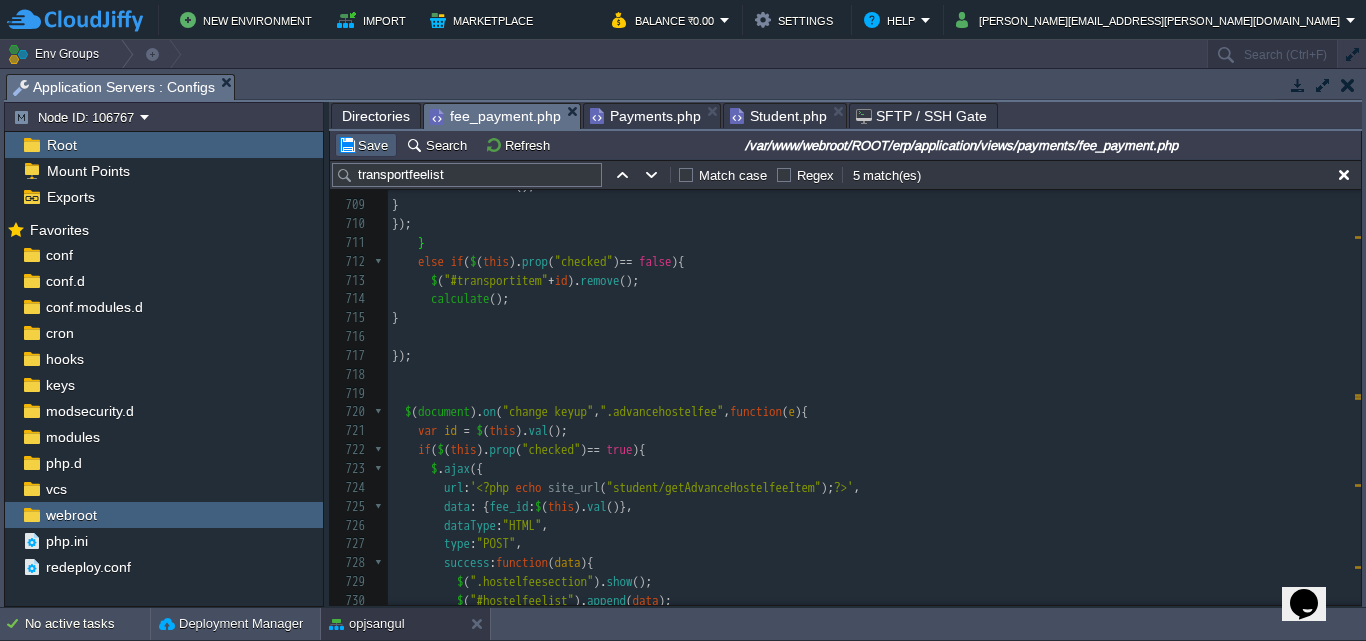 click on "Save" at bounding box center [366, 145] 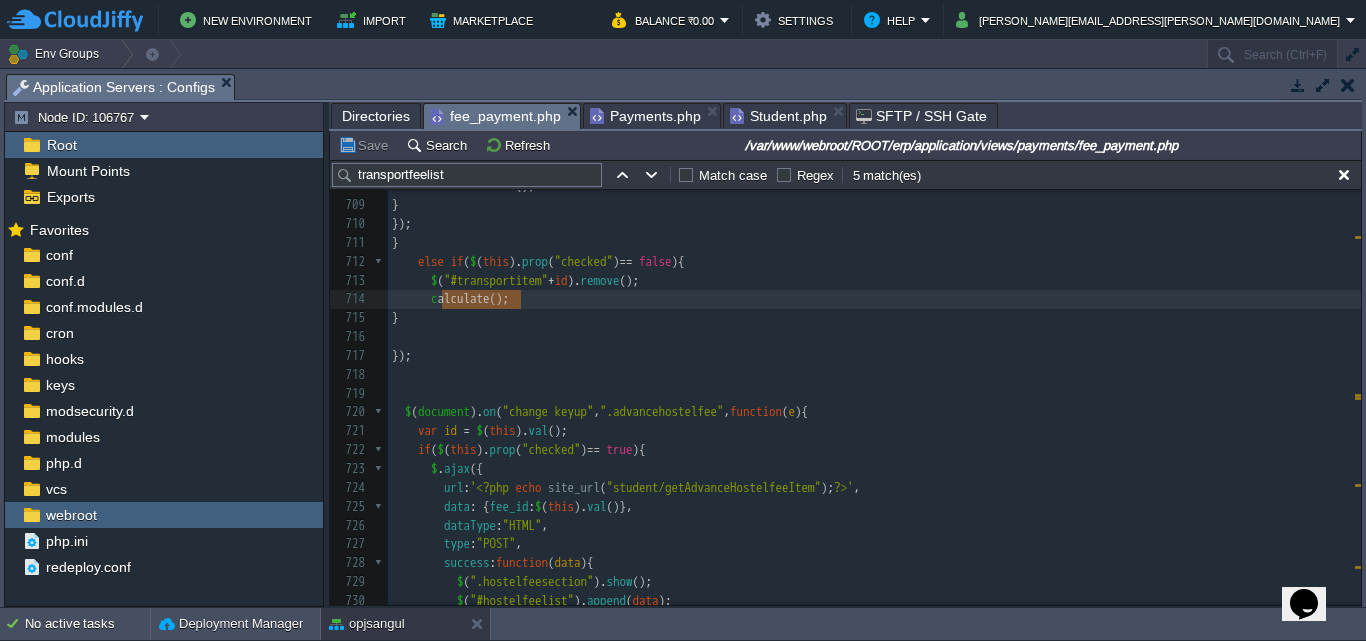 type on "calculate();" 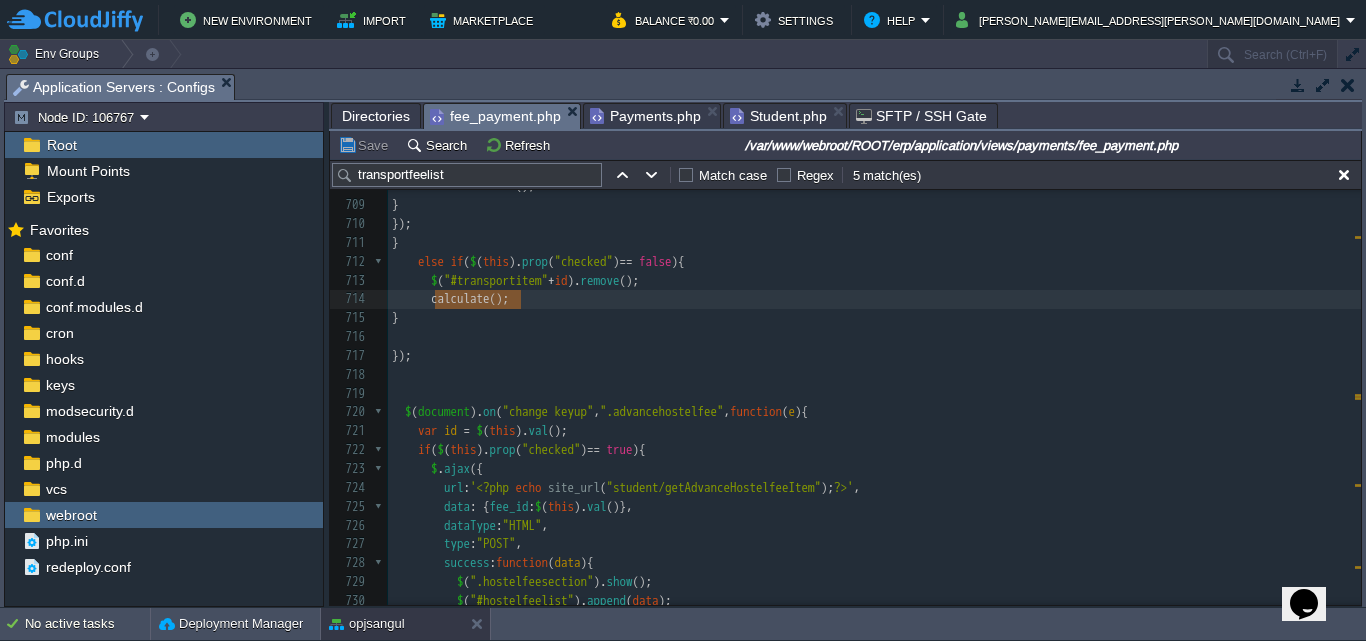 drag, startPoint x: 525, startPoint y: 306, endPoint x: 438, endPoint y: 306, distance: 87 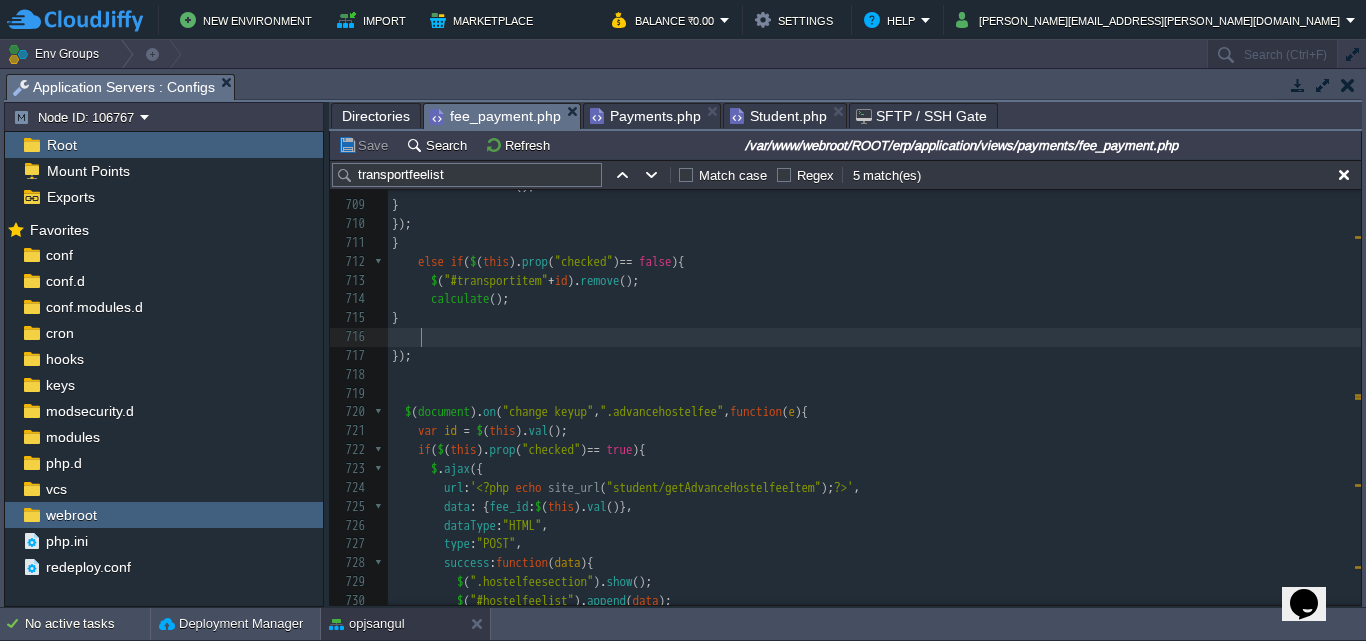 click at bounding box center (874, 337) 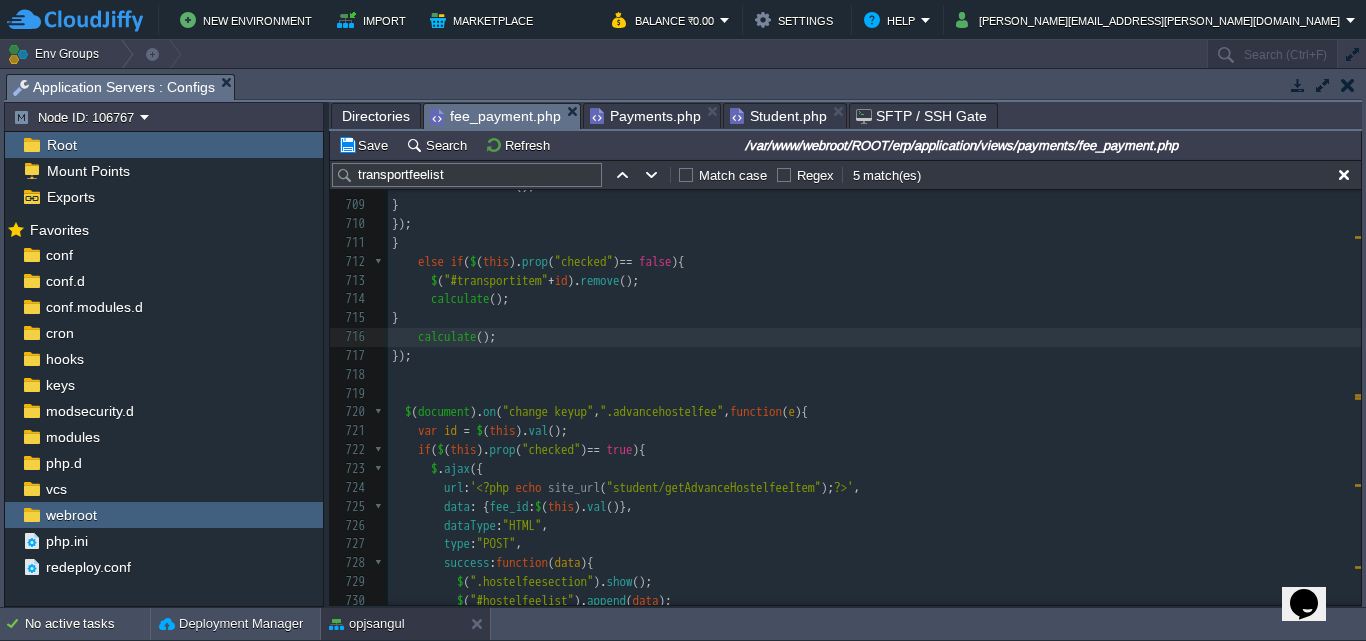 click on "Save" at bounding box center [366, 145] 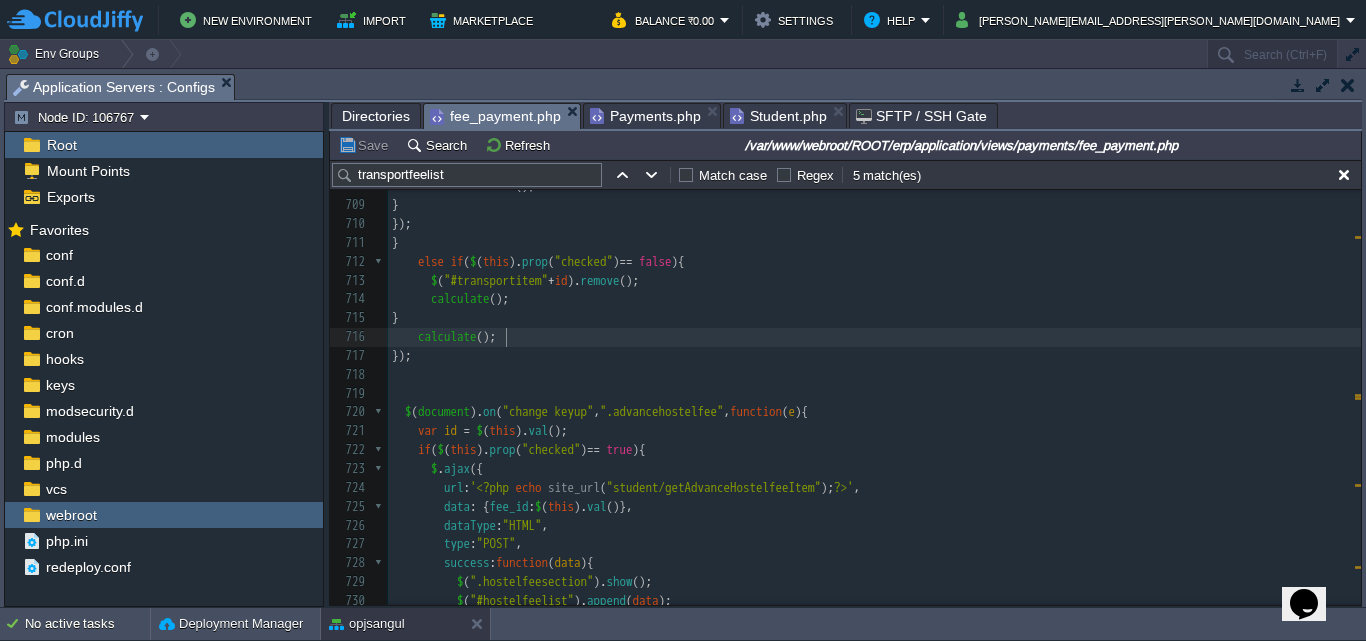 click on "xxxxxxxxxx      calculate ();   682          type  :  "POST" , 683          success :  function ( data ){ 684            $ ( ".tutionfeesection" ). show (); 685            $ ( "#tutionfeelist" ). append ( data ); 686            calculate (); 687         } 688       }); 689     } 690      else   if ( $ ( this ). prop ( "checked" )  ==   false ){ 691        $ ( "#tutionitem" + id ). remove (); 692        calculate (); 693     } 694      calculate (); 695   }); 696 ​ 697    $ ( document ). on ( "change keyup" ,  ".advancetransportfee" ,  function ( e ){ 698      var   id   =   $ ( this ). val (); 699      if ( $ ( this ). prop ( "checked" )  ==   true ){ 700        $ . ajax ({ 701          url :  ' <?php   echo   site_url ( "student/getAdvanceTransportfeeItem" ); ?> ' , 702          data  : { fee_id  :  $ ( this ). val ()}, 703          dataType :  "HTML" , 704          type  :  "POST" , 705          success :  function ( data ){ 706            $ ( ). ();" at bounding box center [874, 309] 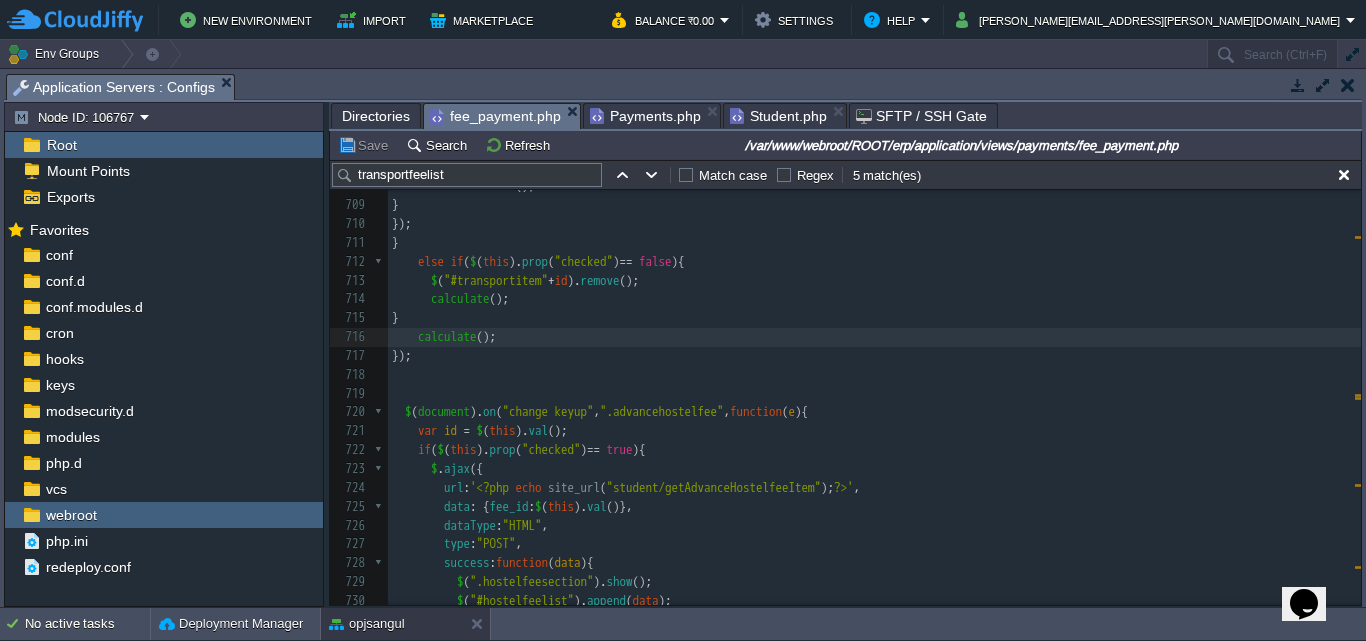 scroll, scrollTop: 13790, scrollLeft: 0, axis: vertical 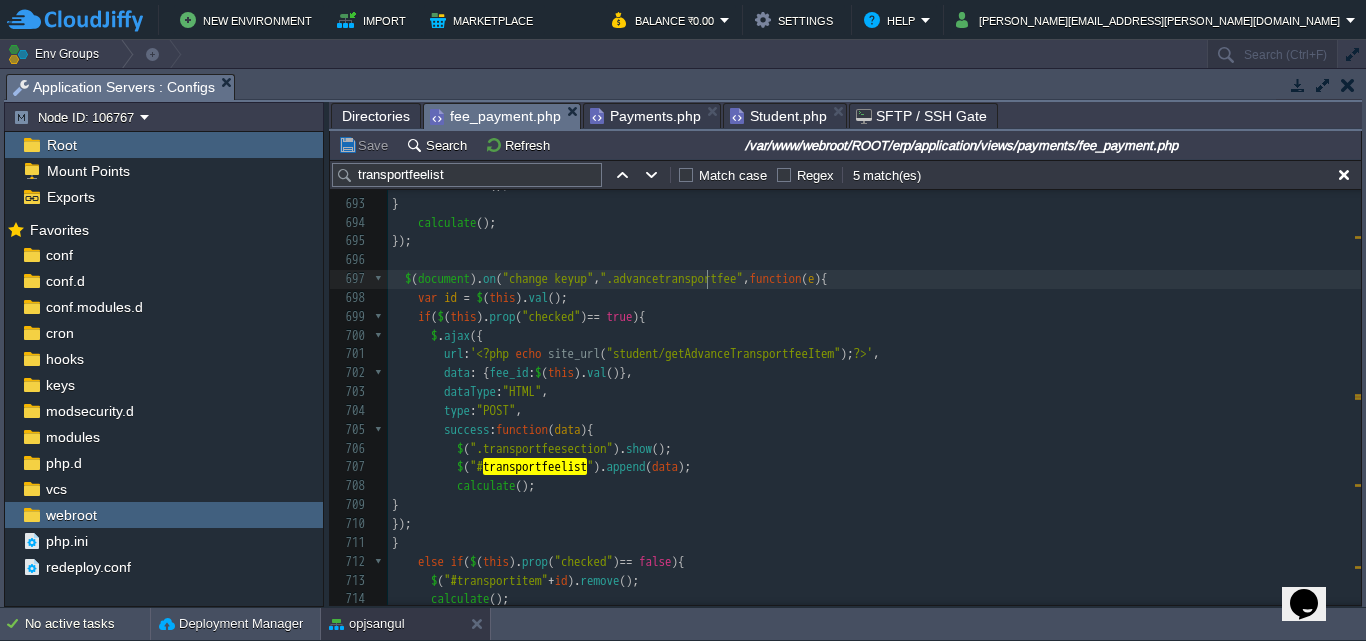 click on "xxxxxxxxxx      calculate ();   682          type  :  "POST" , 683          success :  function ( data ){ 684            $ ( ".tutionfeesection" ). show (); 685            $ ( "#tutionfeelist" ). append ( data ); 686            calculate (); 687         } 688       }); 689     } 690      else   if ( $ ( this ). prop ( "checked" )  ==   false ){ 691        $ ( "#tutionitem" + id ). remove (); 692        calculate (); 693     } 694      calculate (); 695   }); 696 ​ 697    $ ( document ). on ( "change keyup" ,  ".advancetransportfee" ,  function ( e ){ 698      var   id   =   $ ( this ). val (); 699      if ( $ ( this ). prop ( "checked" )  ==   true ){ 700        $ . ajax ({ 701          url :  ' <?php   echo   site_url ( "student/getAdvanceTransportfeeItem" ); ?> ' , 702          data  : { fee_id  :  $ ( this ). val ()}, 703          dataType :  "HTML" , 704          type  :  "POST" , 705          success :  function ( data ){ 706            $ ( ). ();" at bounding box center (874, 382) 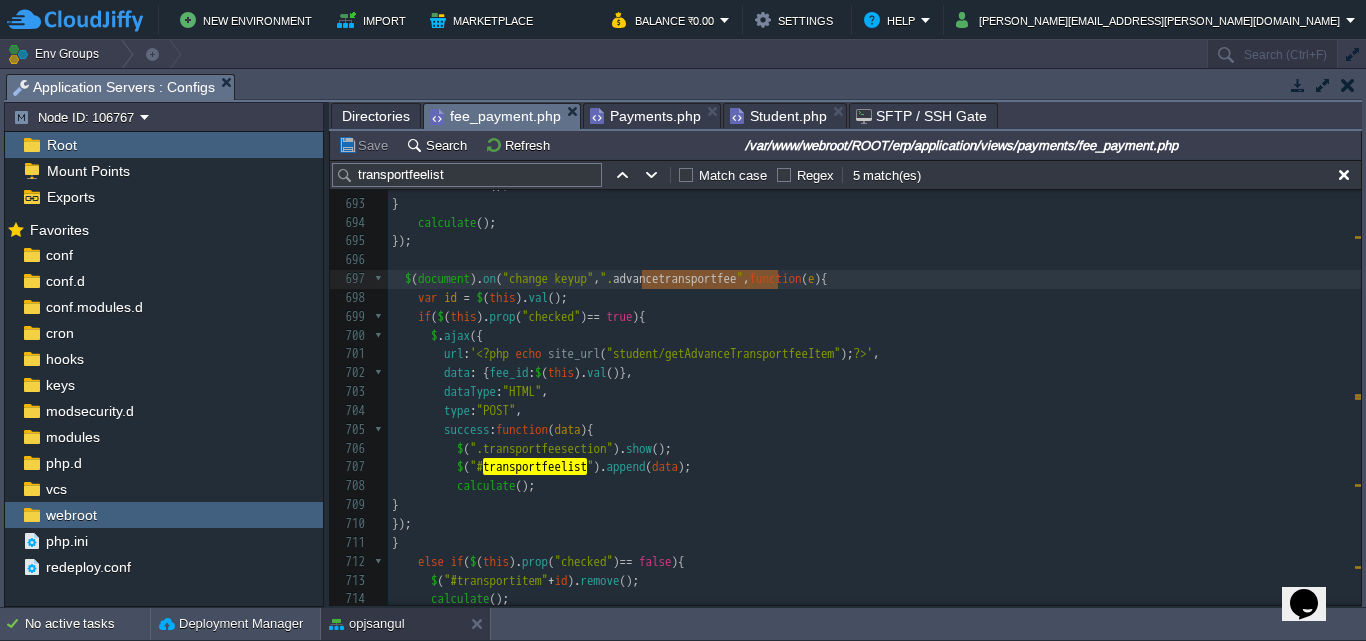 type on "advancetransportfee" 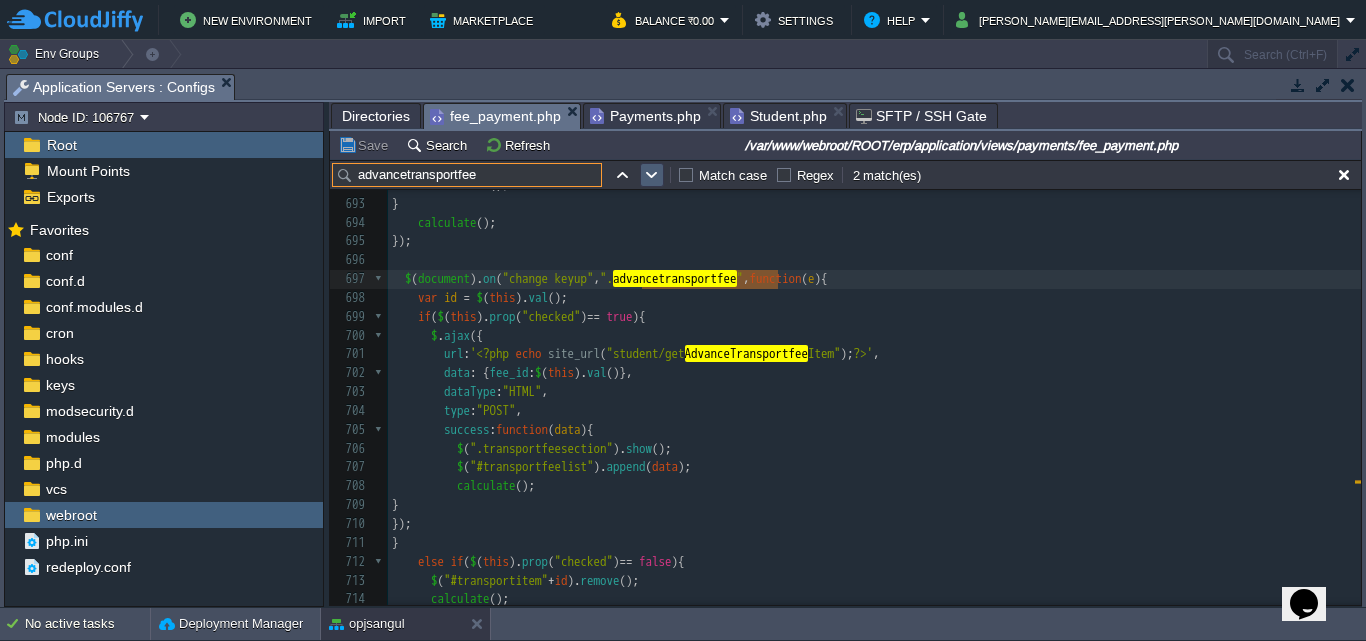 click at bounding box center (652, 175) 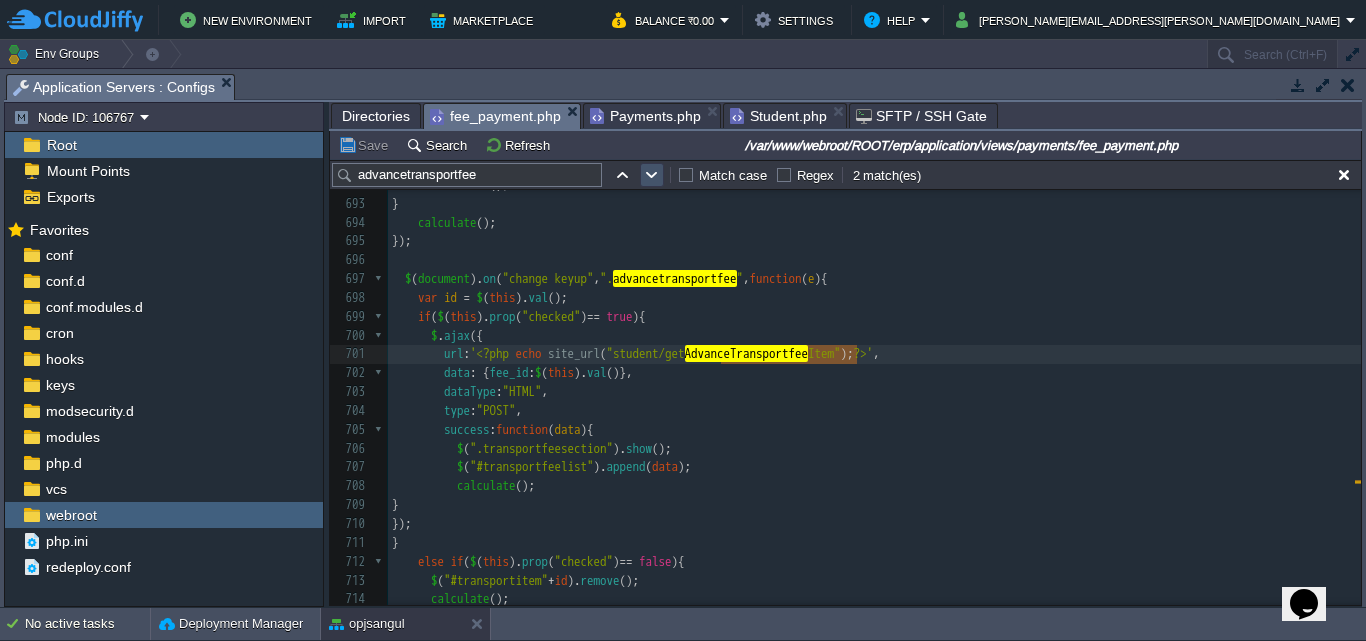 click at bounding box center [652, 175] 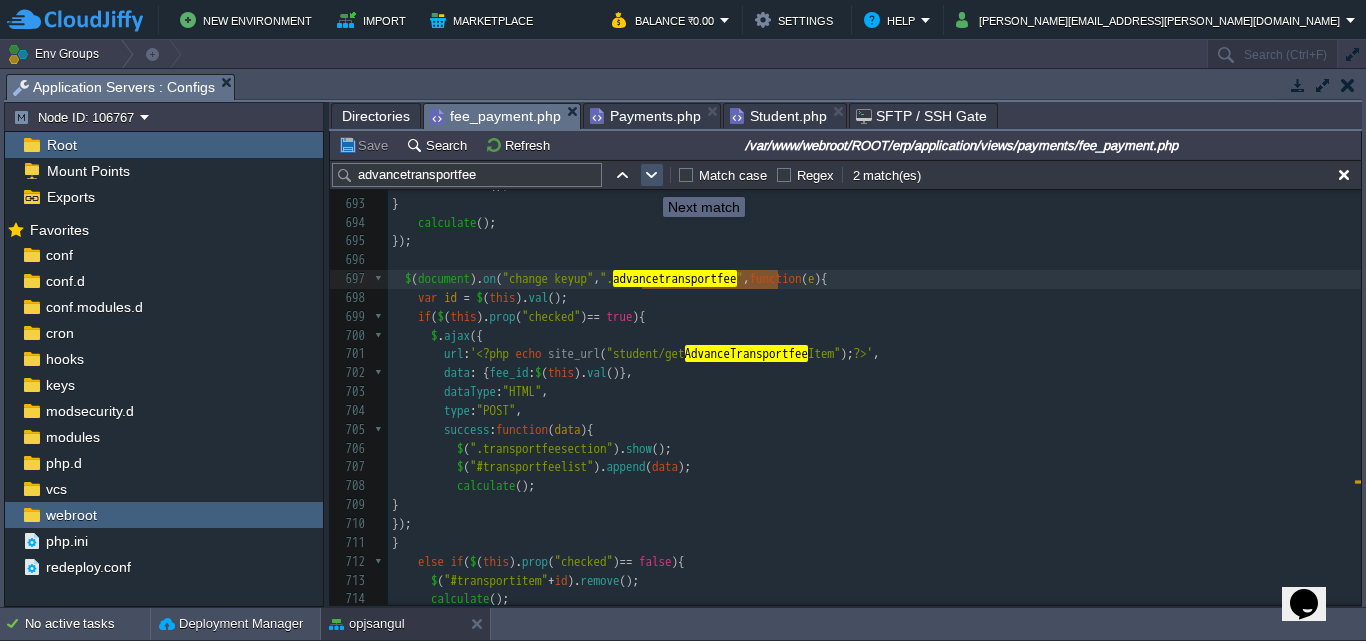 click at bounding box center [652, 175] 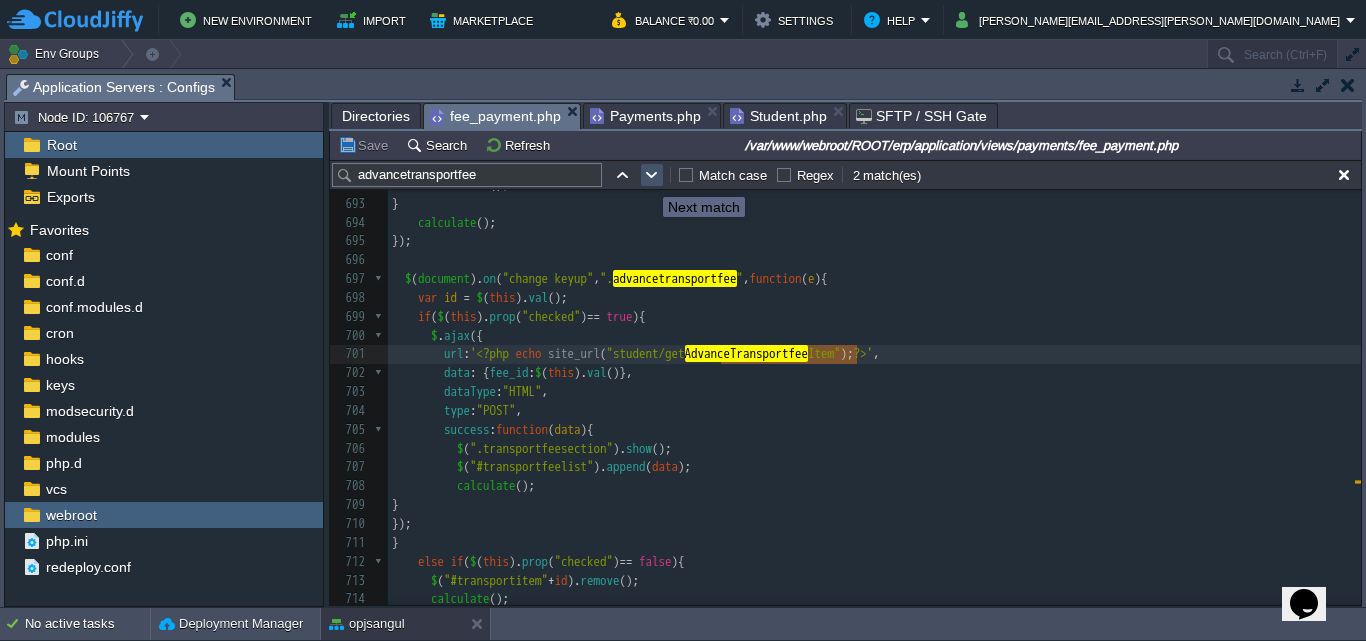 click at bounding box center [652, 175] 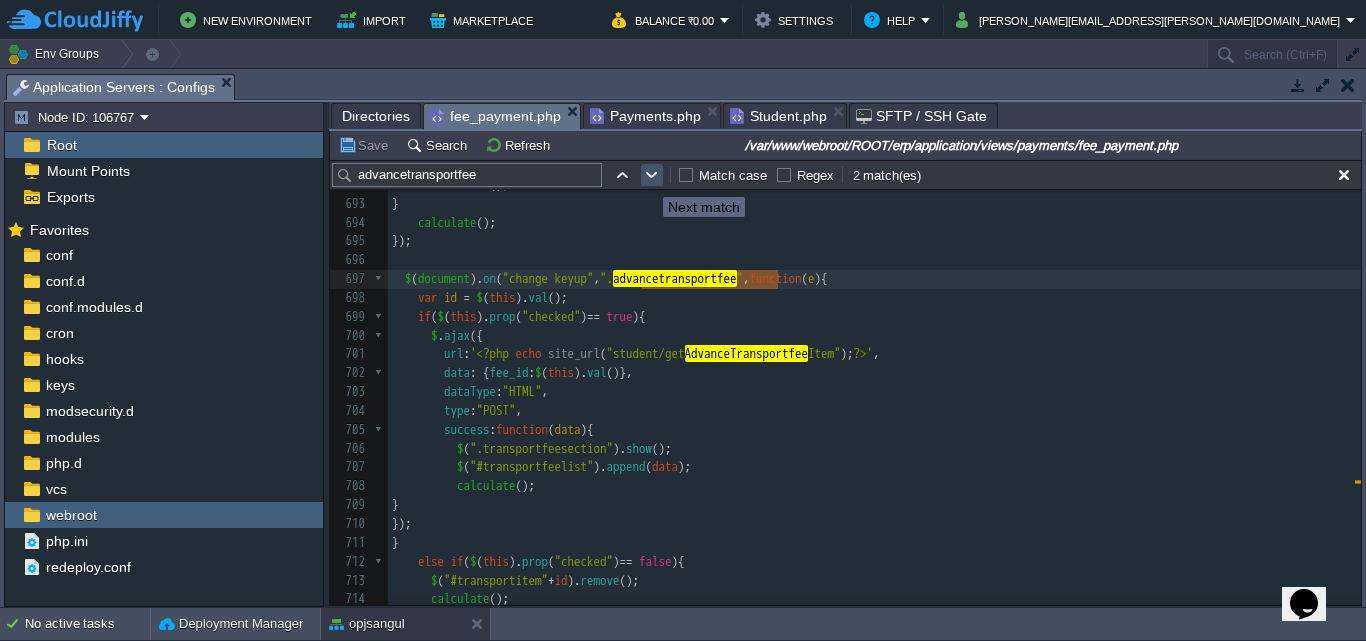 click at bounding box center (652, 175) 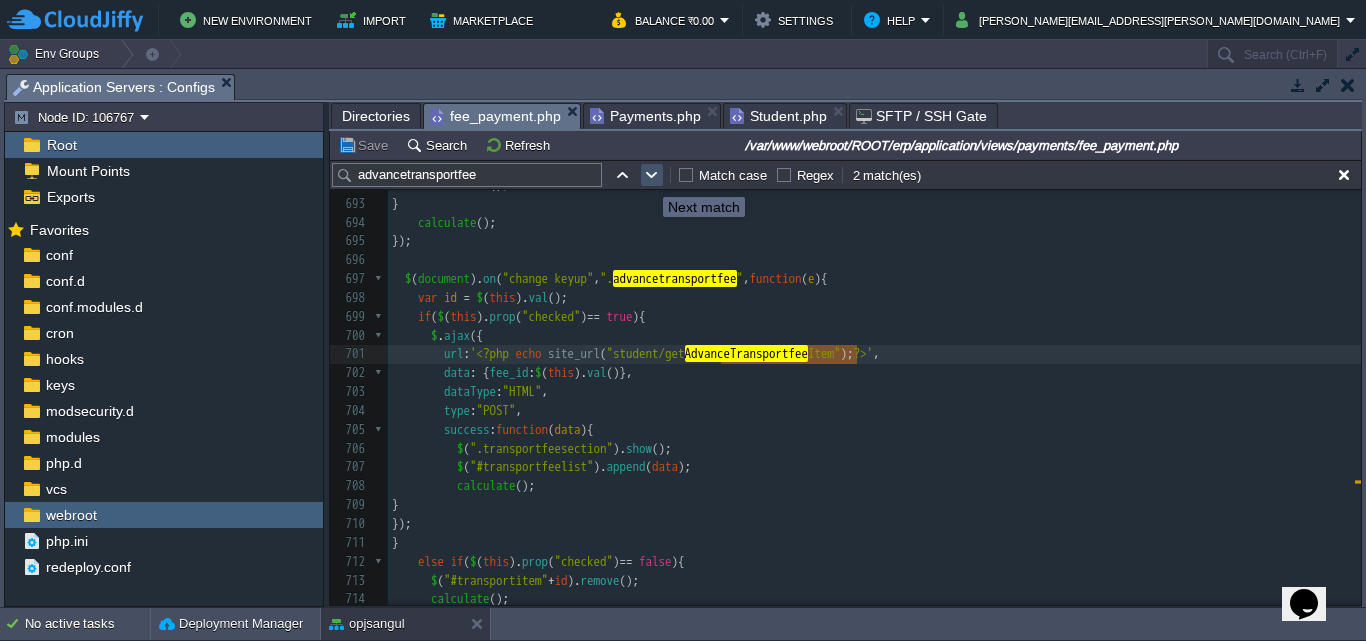 click at bounding box center [652, 175] 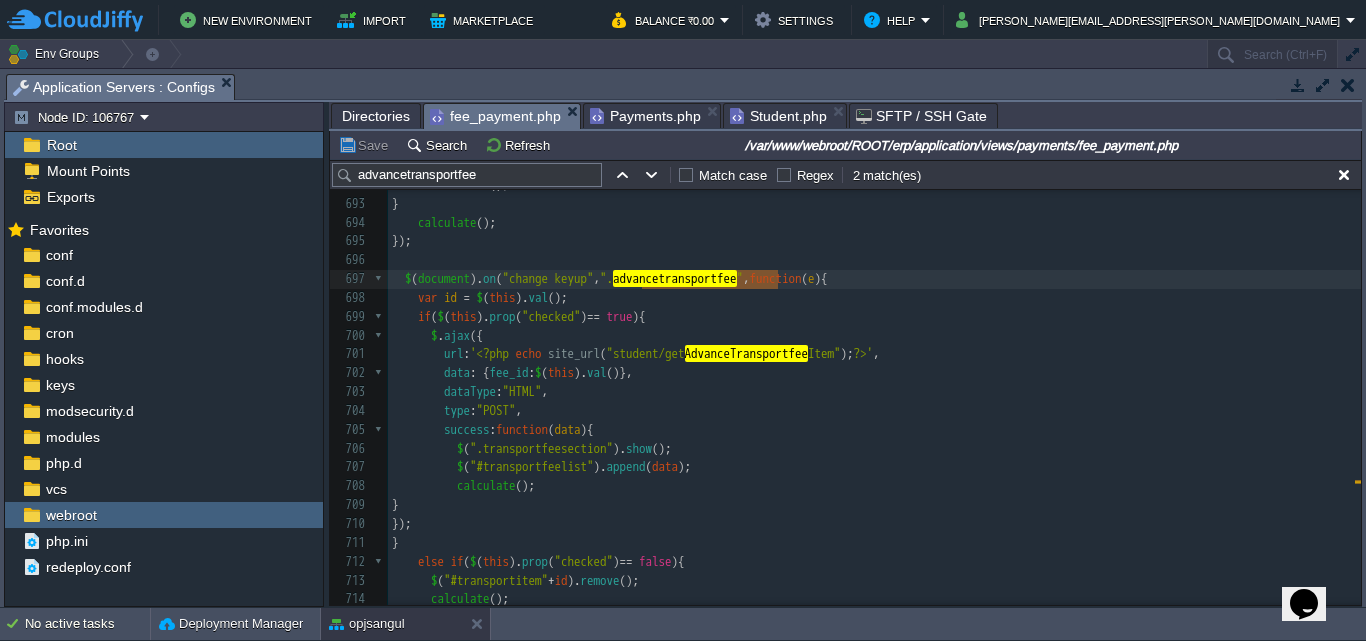 click on "var   id   =   $ ( this ). val ();" at bounding box center [874, 298] 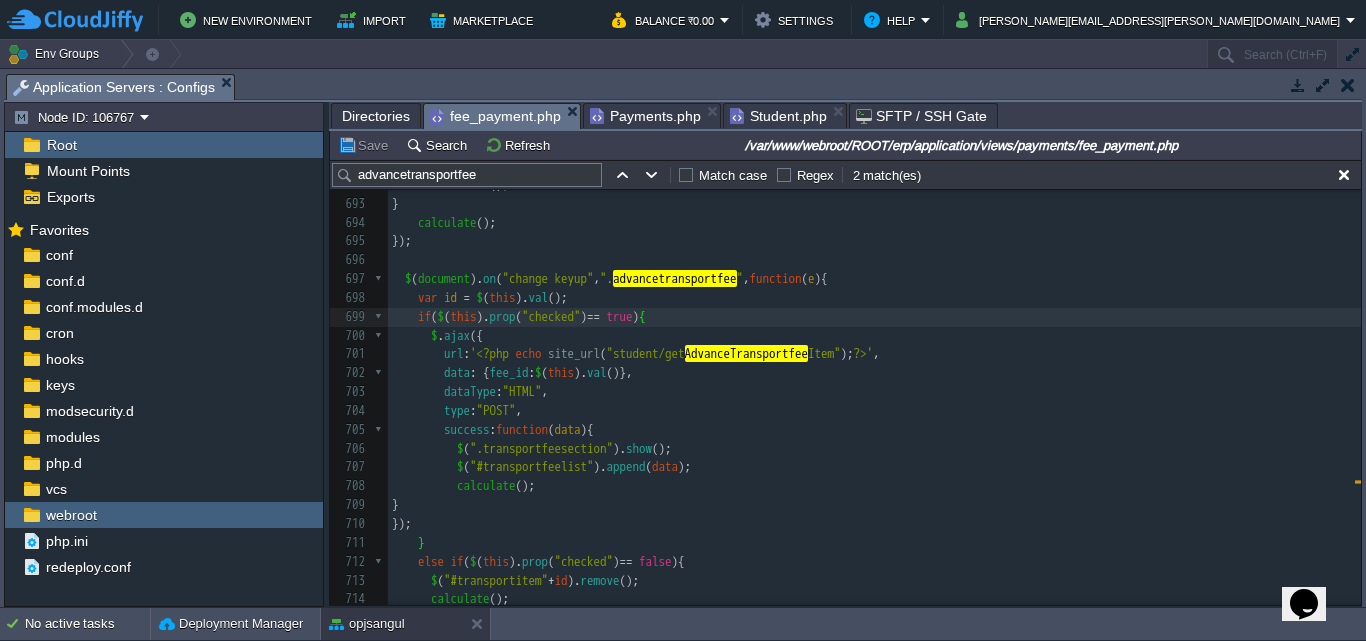 scroll, scrollTop: 13620, scrollLeft: 0, axis: vertical 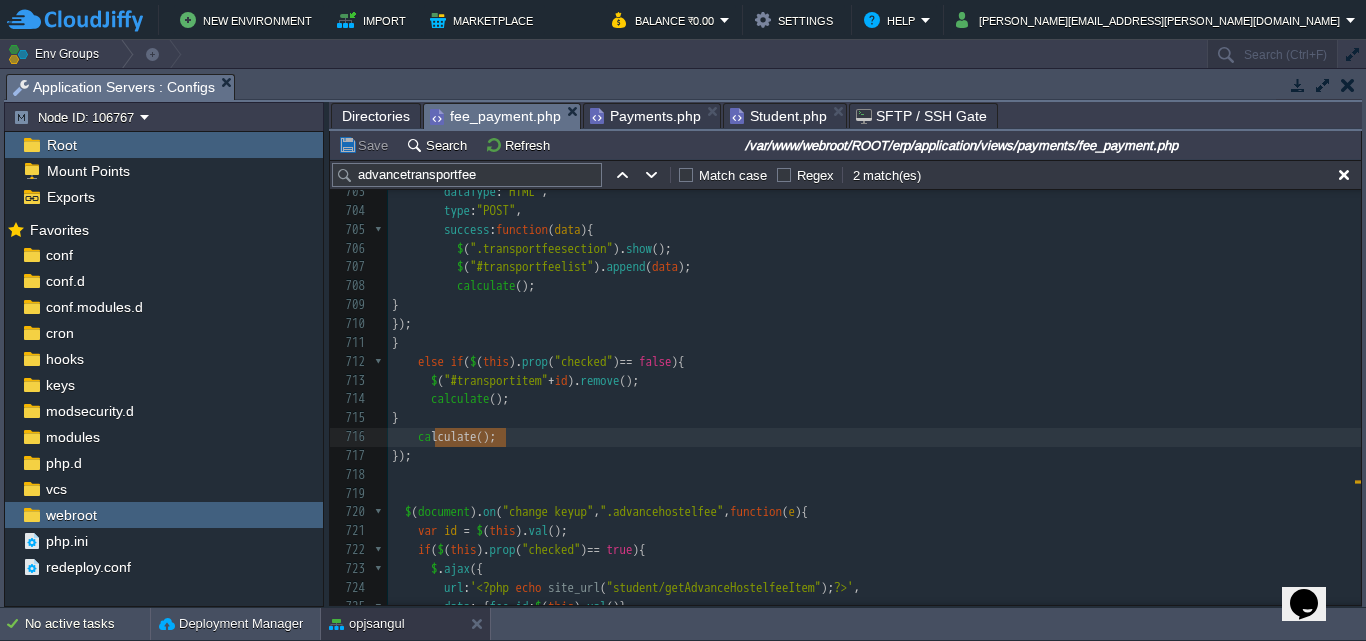 type on "calculate();" 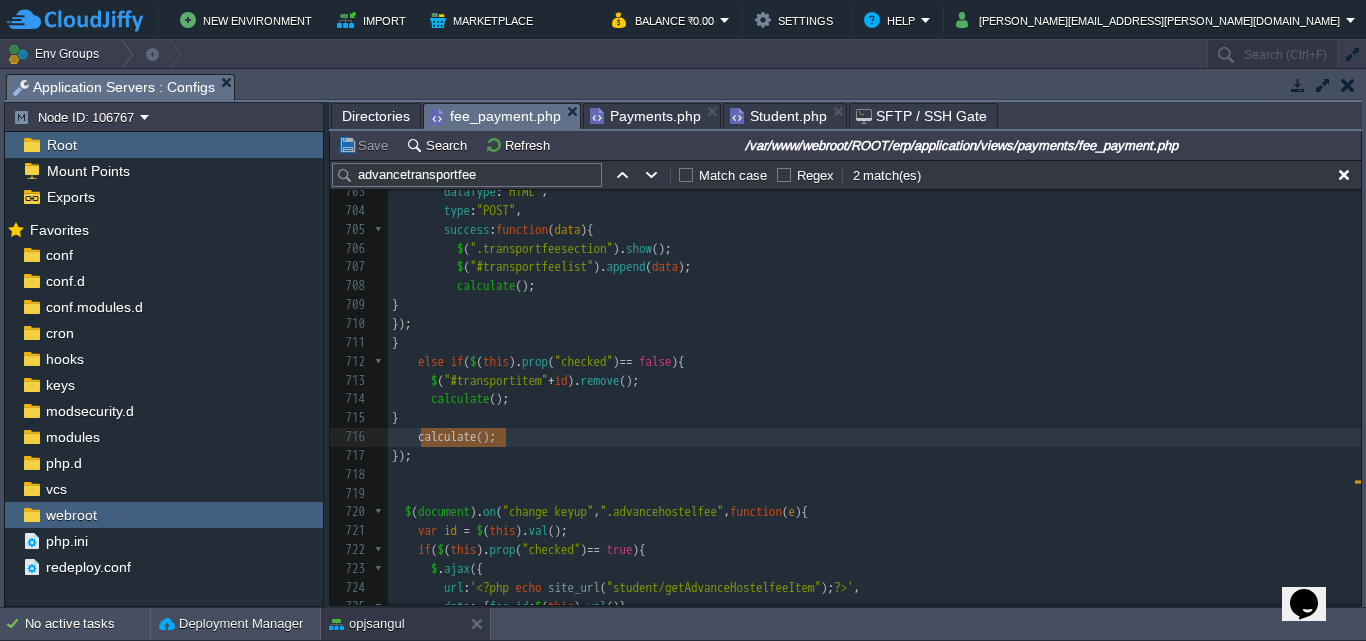 drag, startPoint x: 509, startPoint y: 440, endPoint x: 430, endPoint y: 440, distance: 79 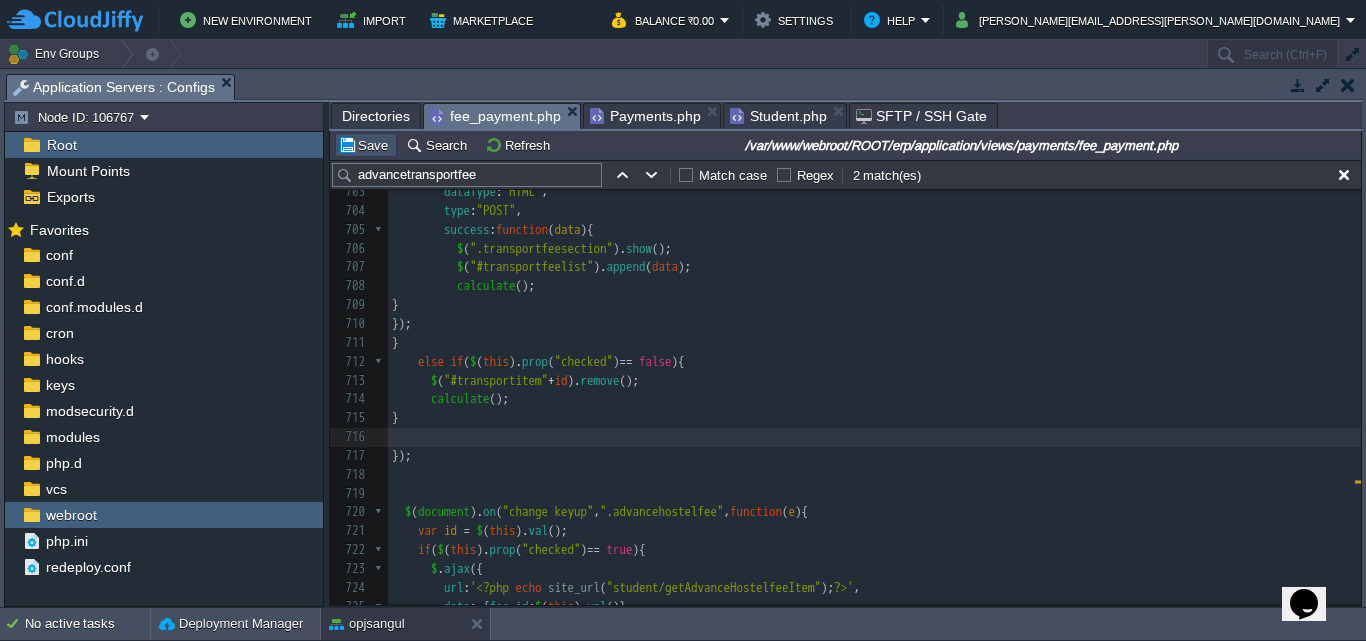 click on "Save" at bounding box center [366, 145] 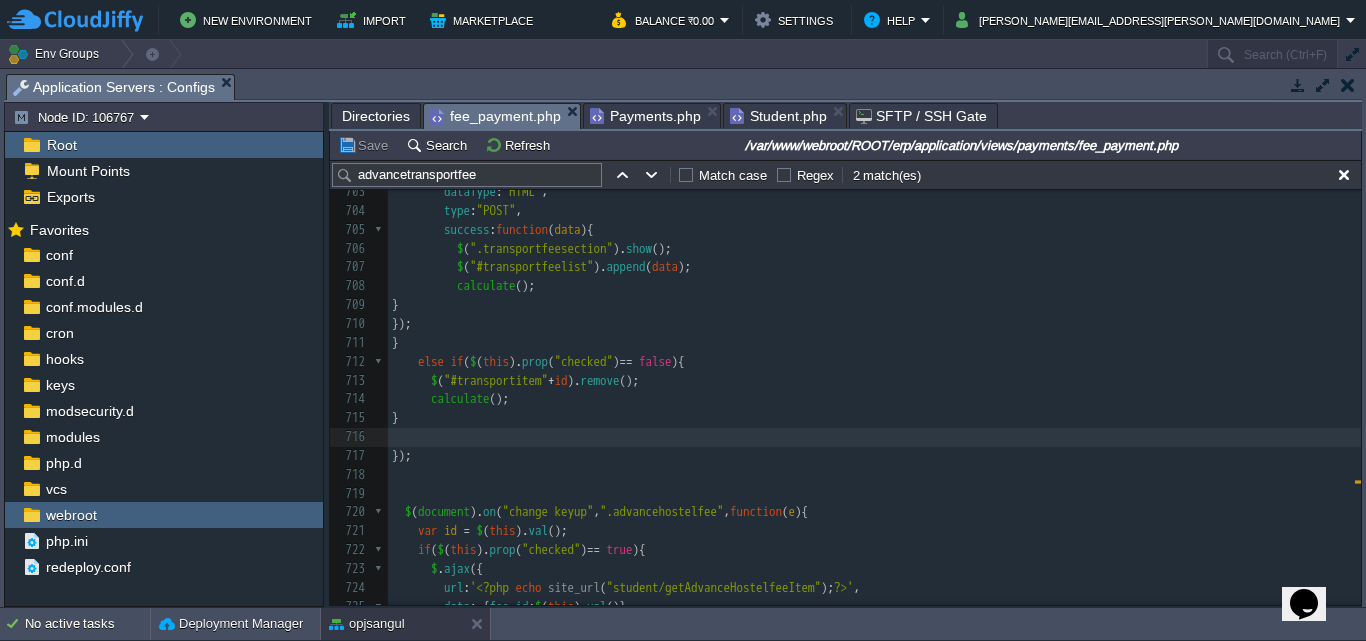 click on ""#transportitem"" at bounding box center [496, 380] 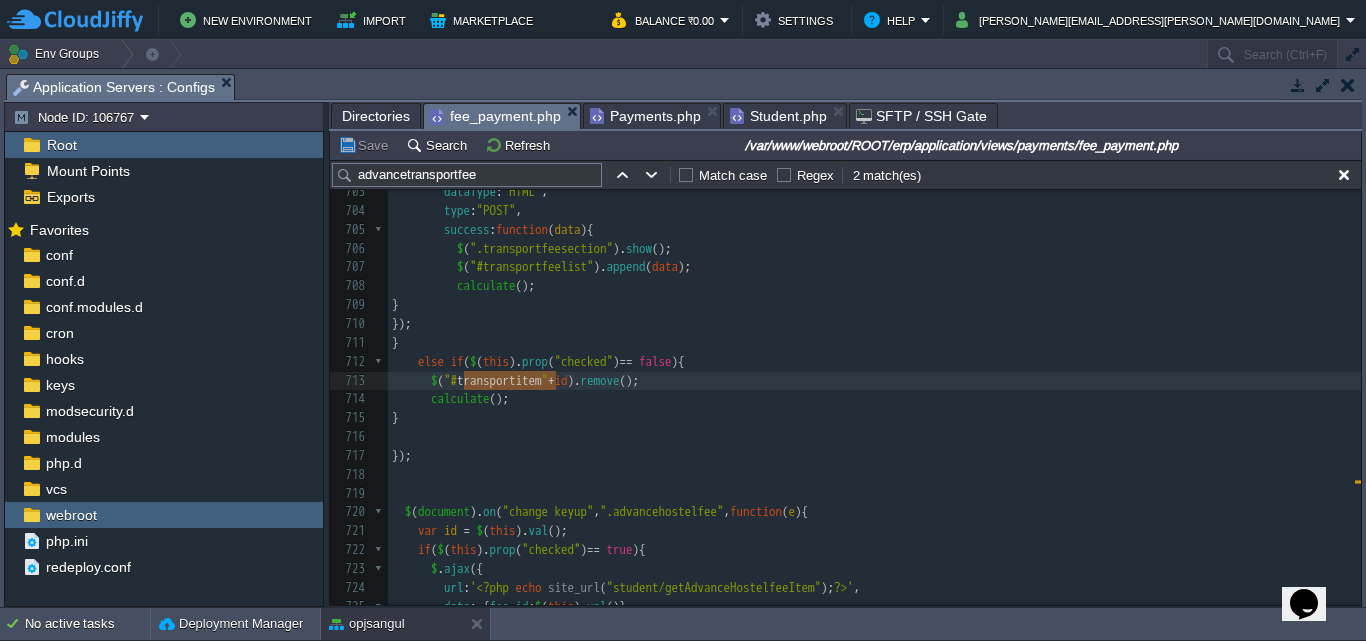 scroll, scrollTop: 13648, scrollLeft: 0, axis: vertical 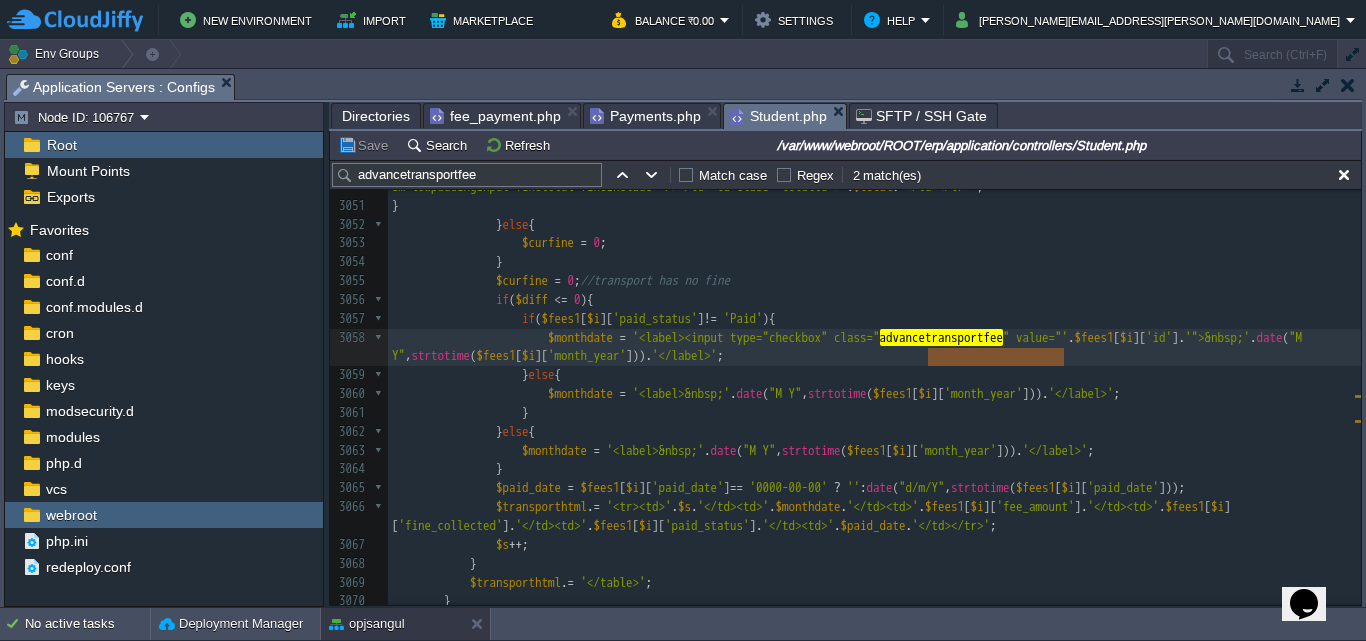 click on "Student.php" at bounding box center [778, 116] 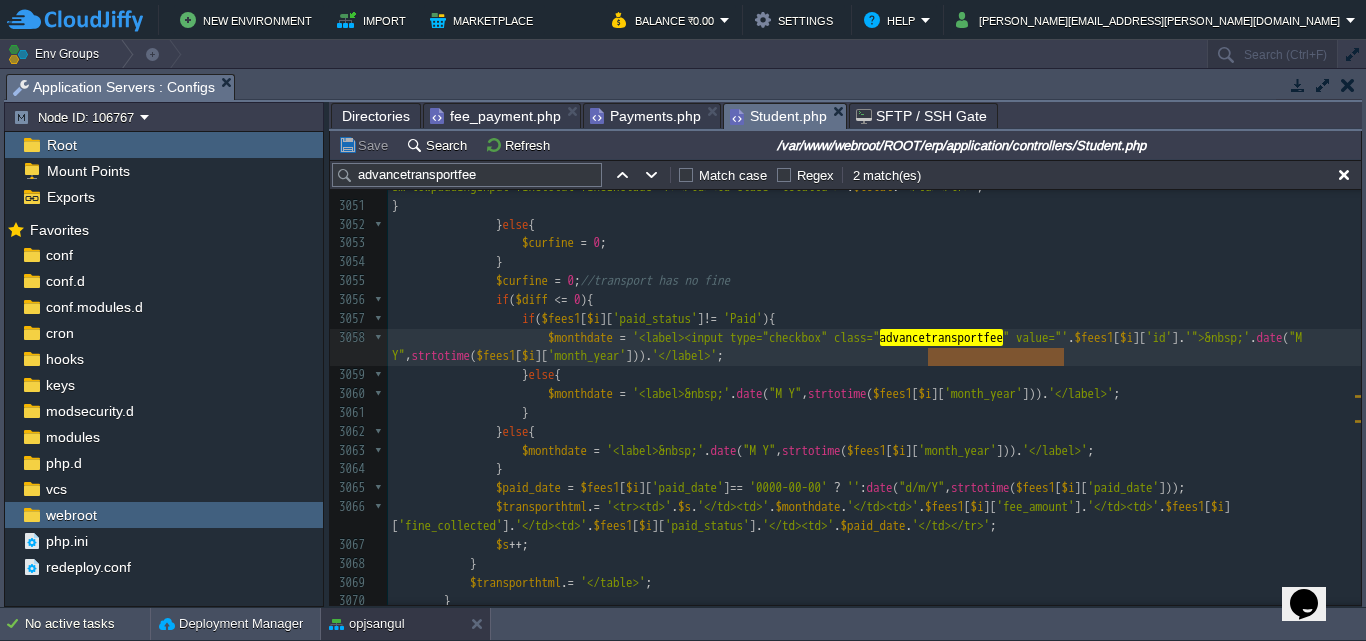scroll, scrollTop: 60256, scrollLeft: 0, axis: vertical 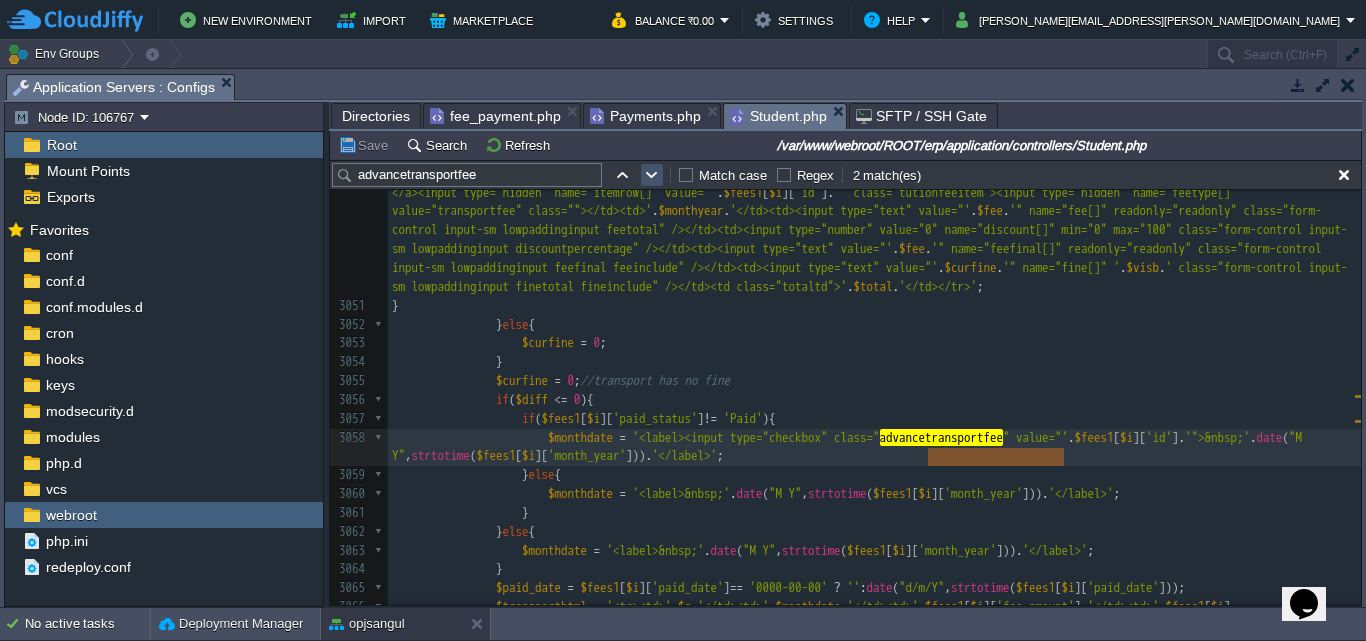 click at bounding box center (652, 175) 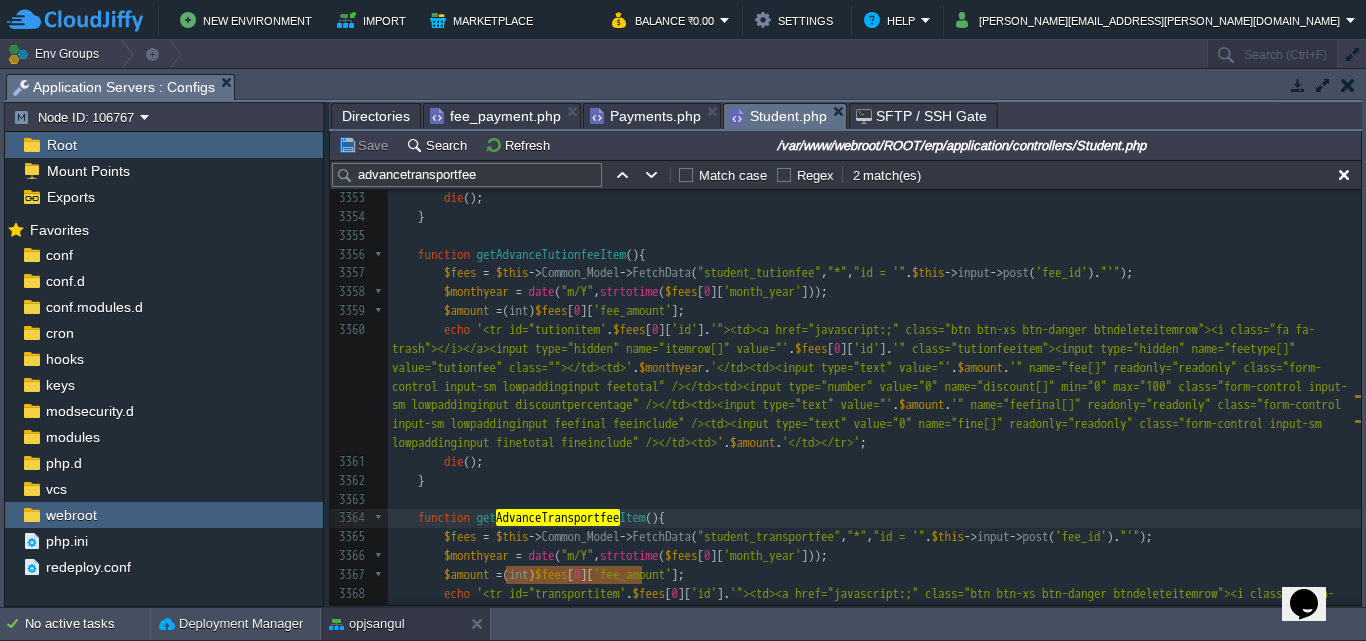 scroll, scrollTop: 67314, scrollLeft: 0, axis: vertical 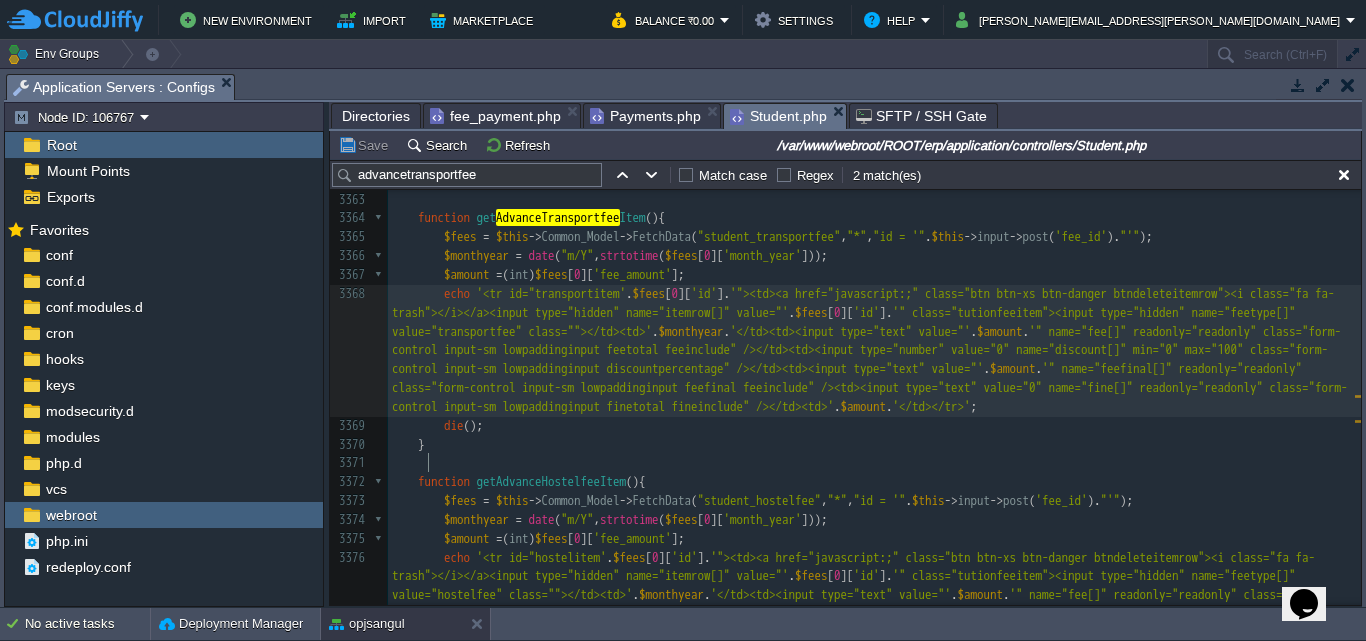 click on "'" name="feefinal[]" readonly="readonly" class="form-control input-sm lowpaddinginput feefinal feeinclude" /><td><input type="text" value="0" name="fine[]" readonly="readonly" class="form-control input-sm lowpaddinginput finetotal fineinclude" /></td><td>'" at bounding box center (870, 387) 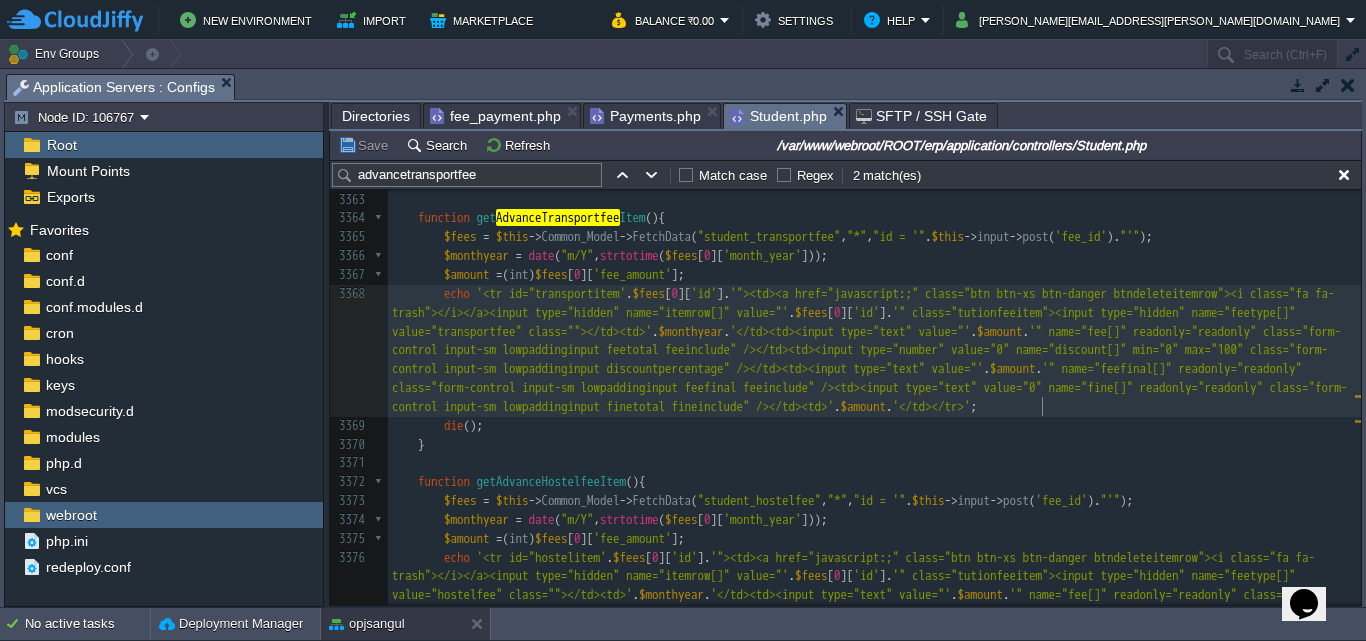 type on "feeinclude" 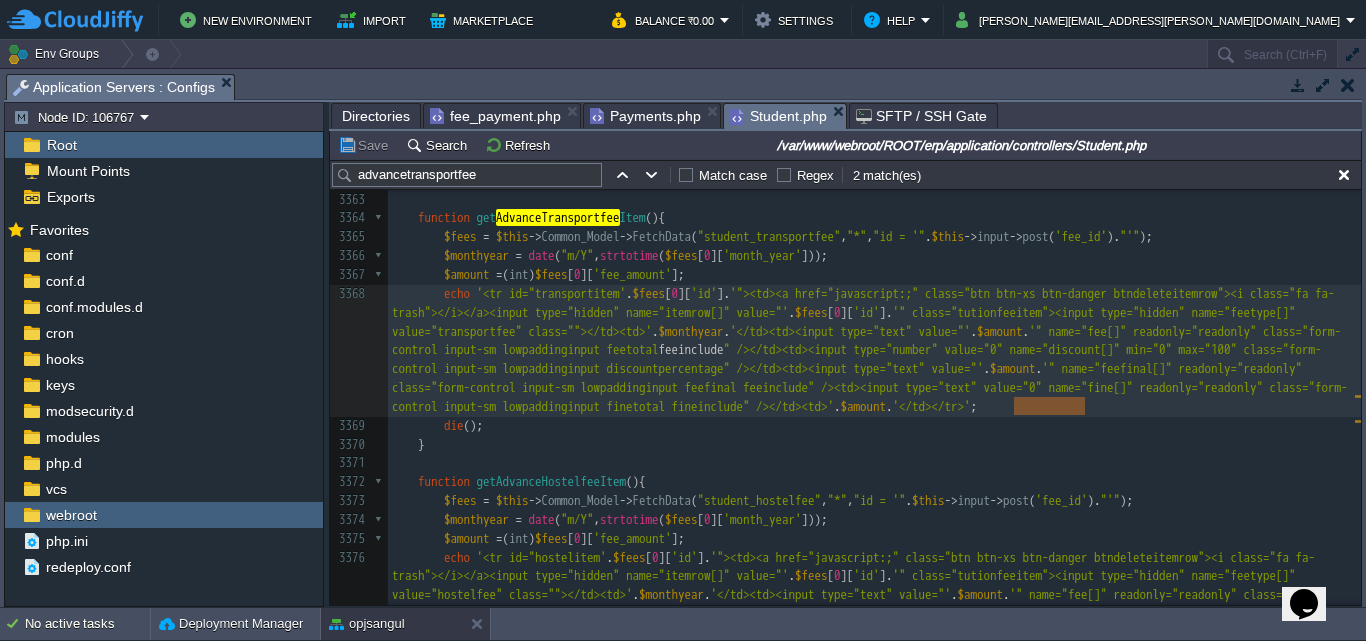 type 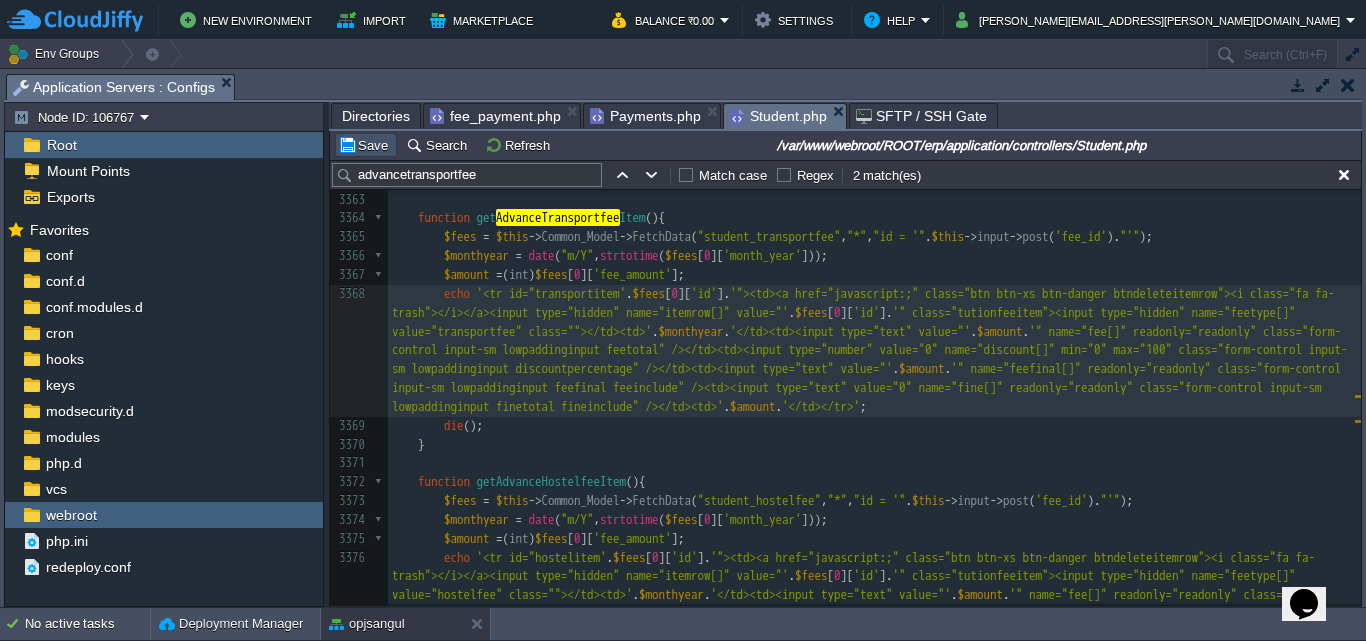 click on "Save" at bounding box center (366, 145) 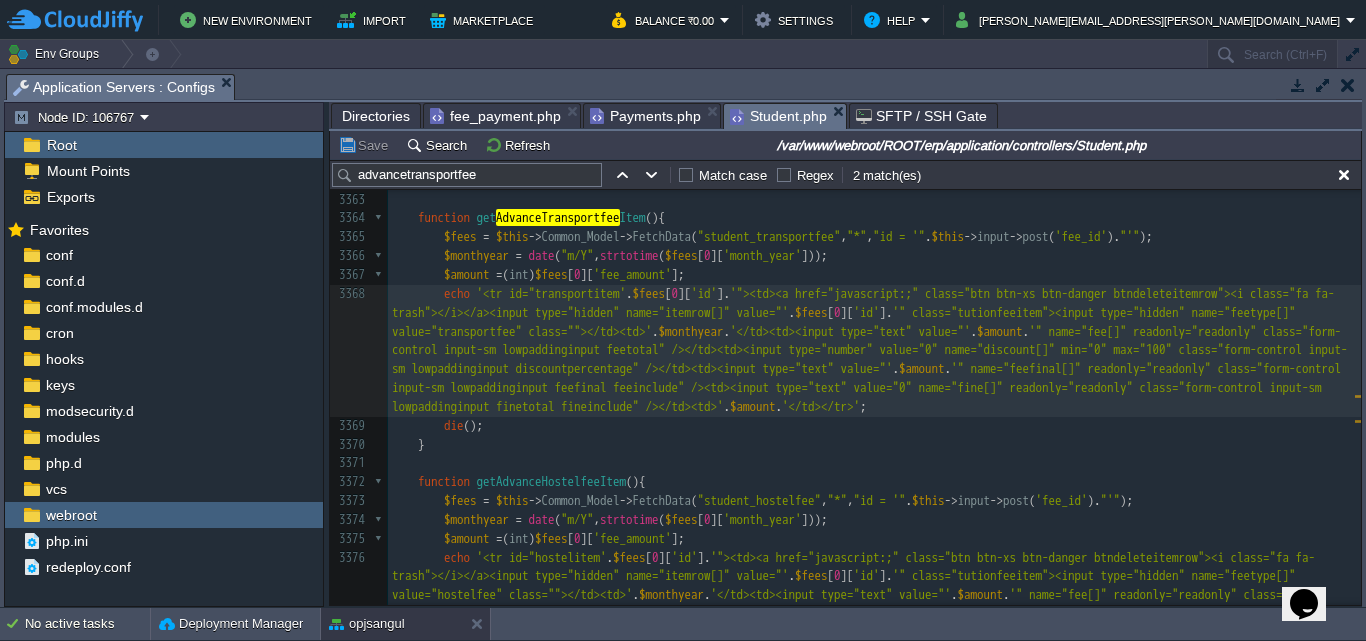 click on "Payments.php" at bounding box center [645, 116] 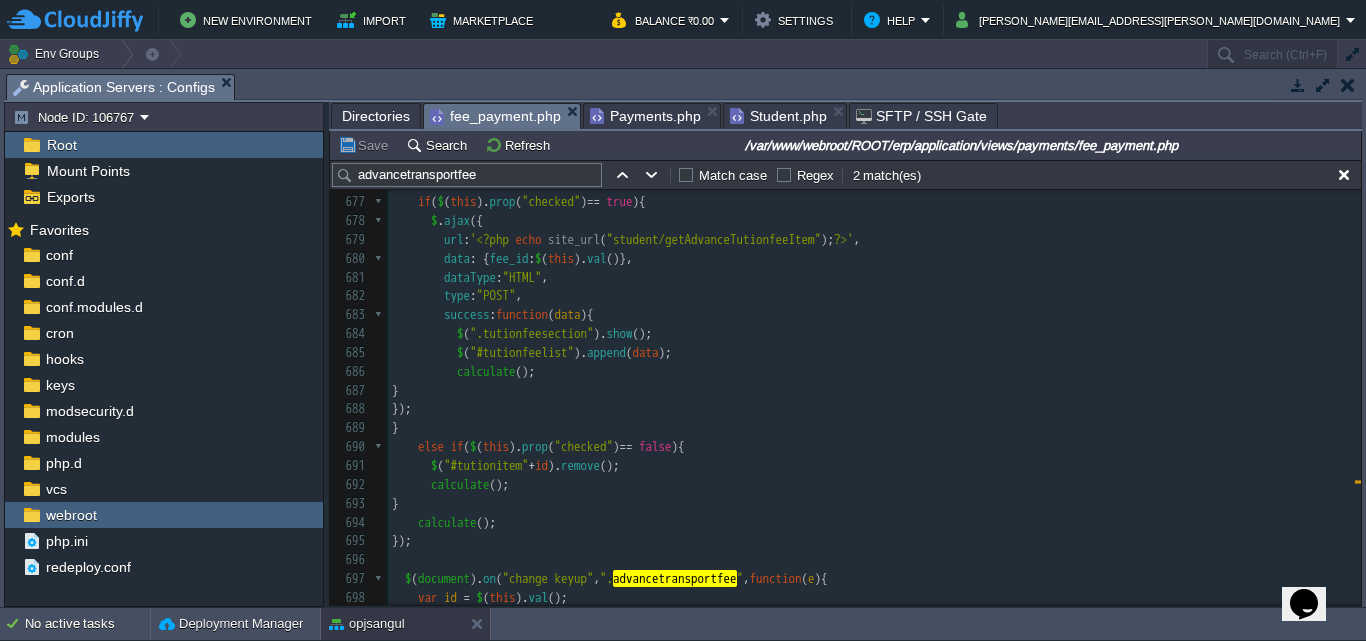 click on "fee_payment.php" at bounding box center (495, 116) 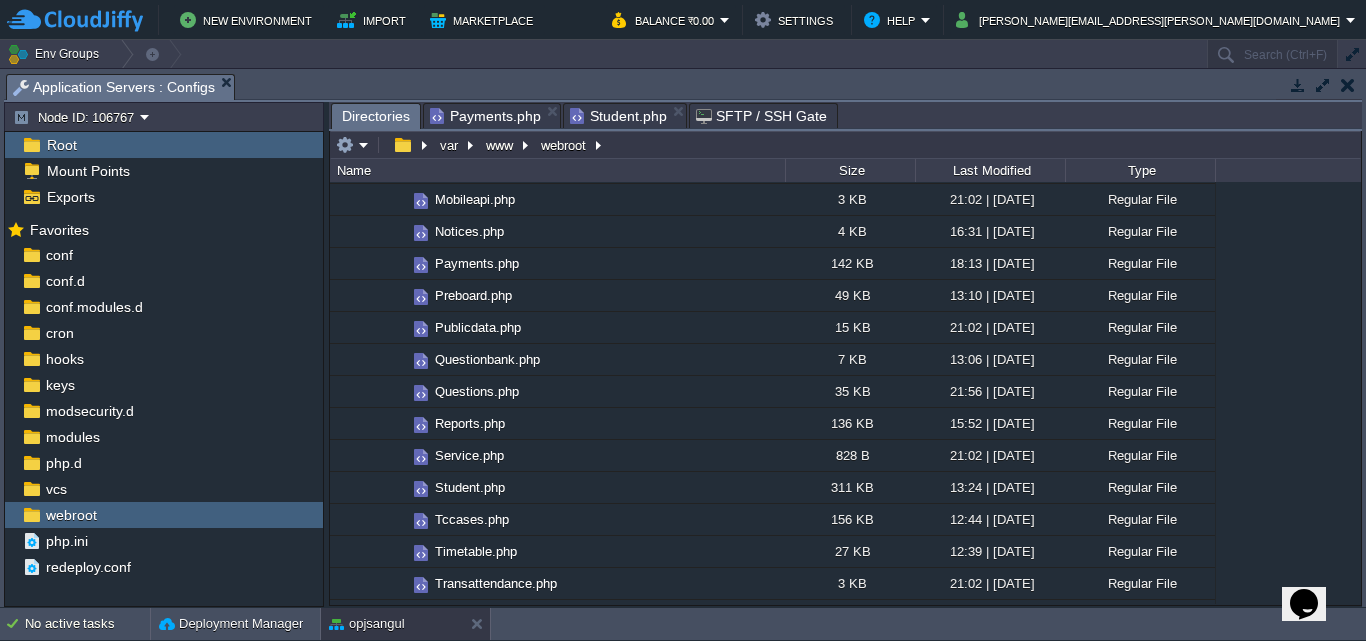 click on "Payments.php" at bounding box center [485, 116] 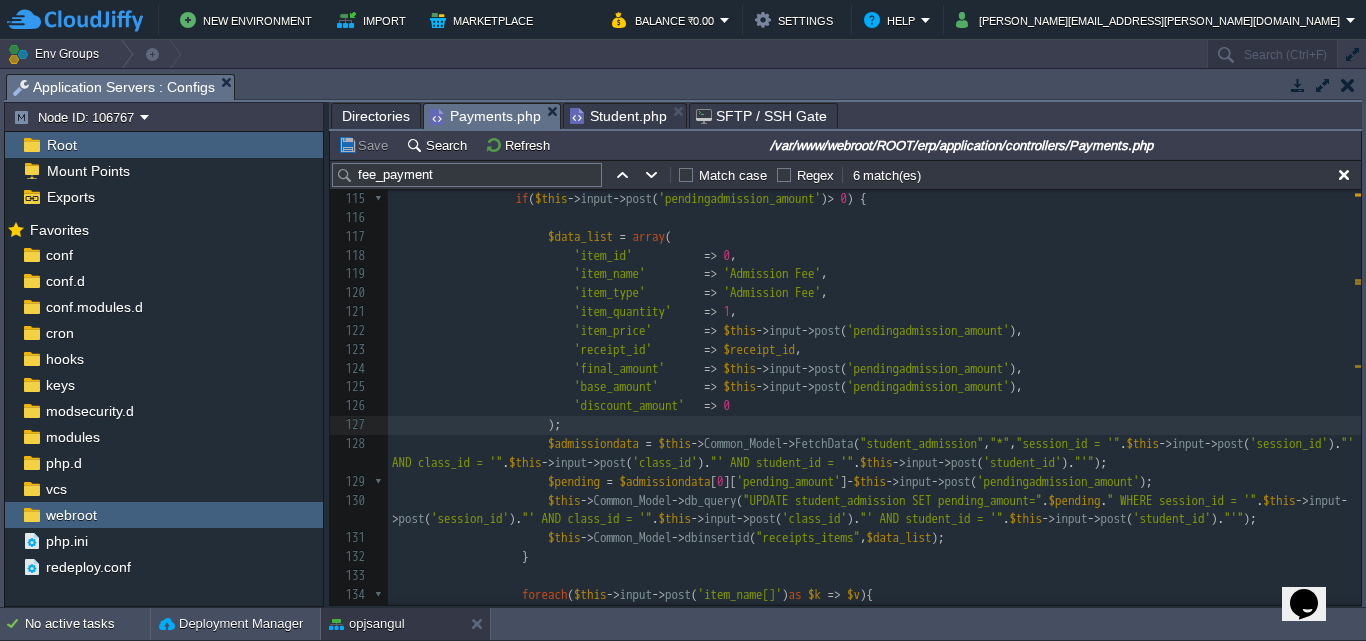 click on "Directories" at bounding box center (376, 116) 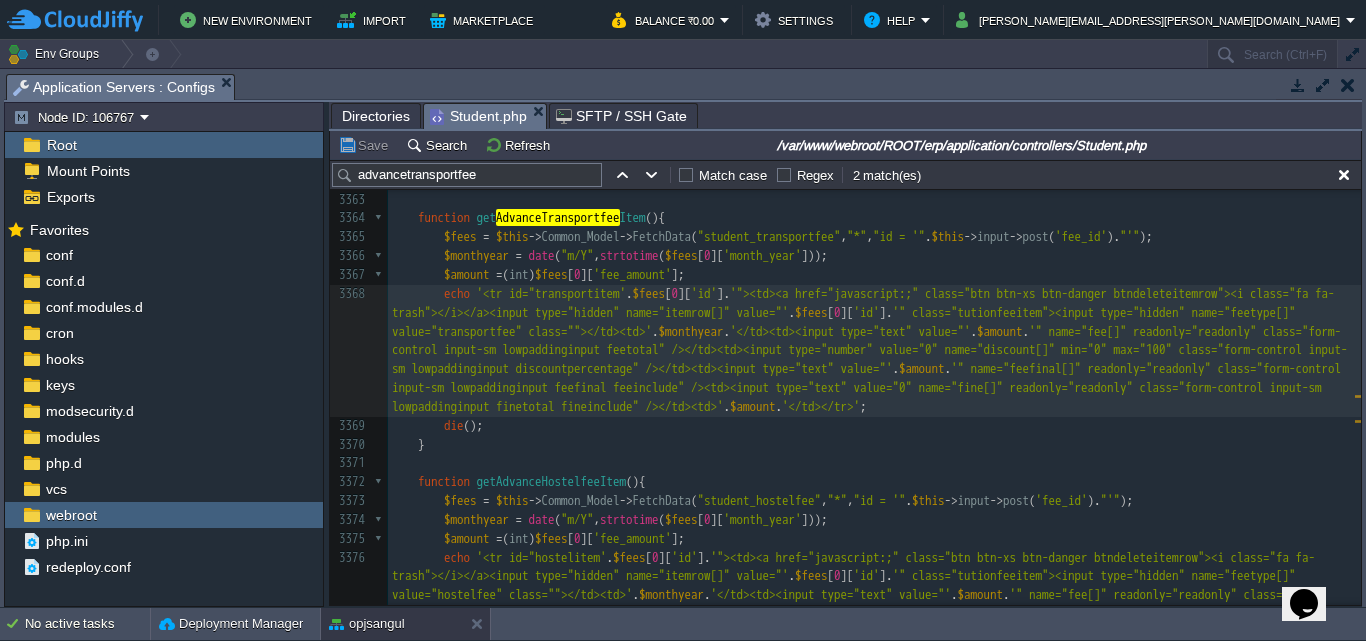 click on "Student.php" at bounding box center [478, 116] 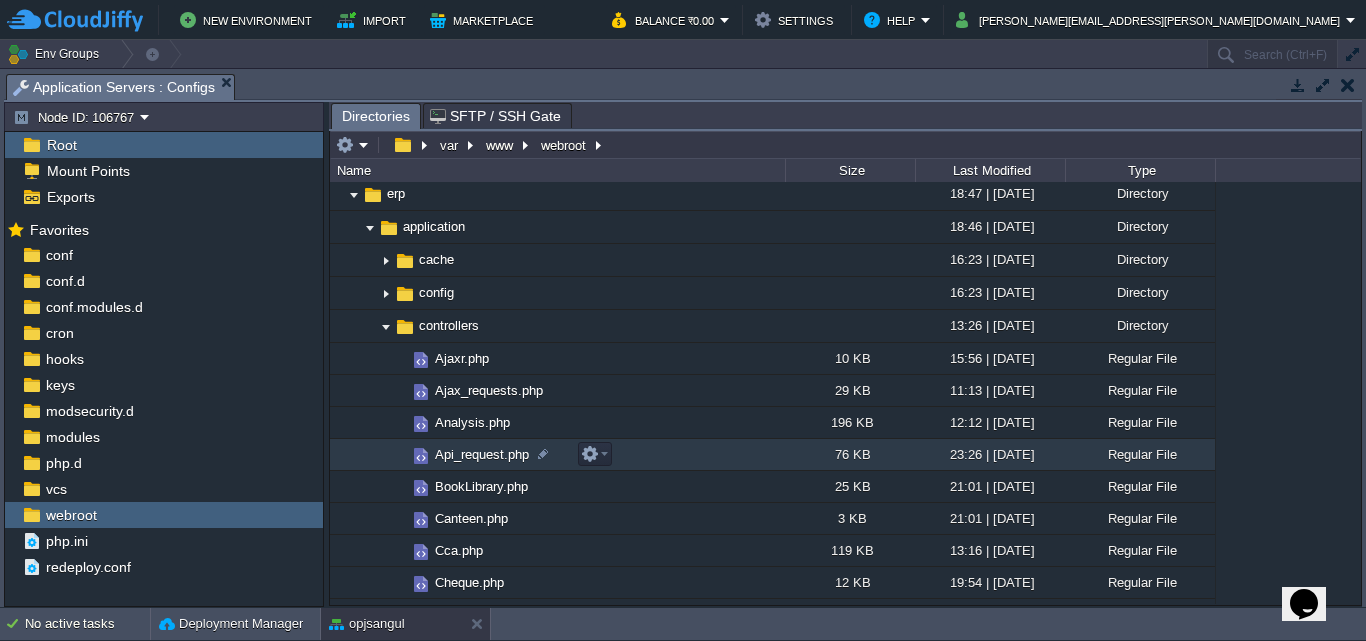 scroll, scrollTop: 0, scrollLeft: 0, axis: both 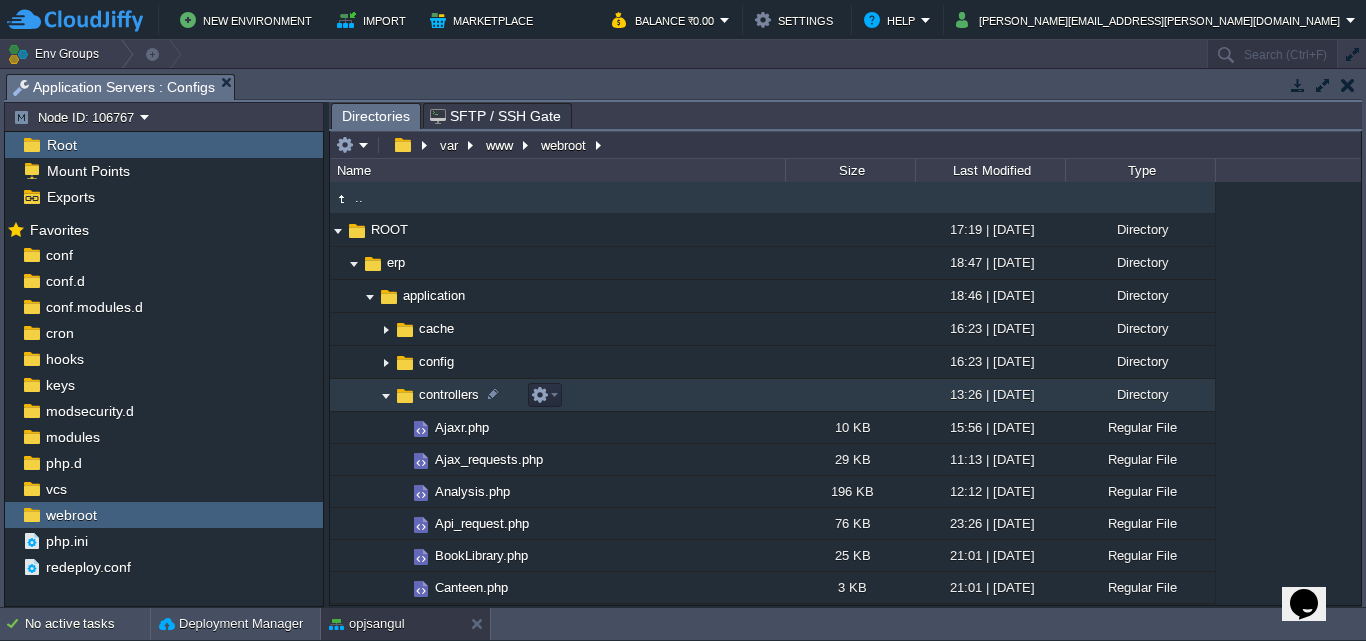click at bounding box center [386, 395] 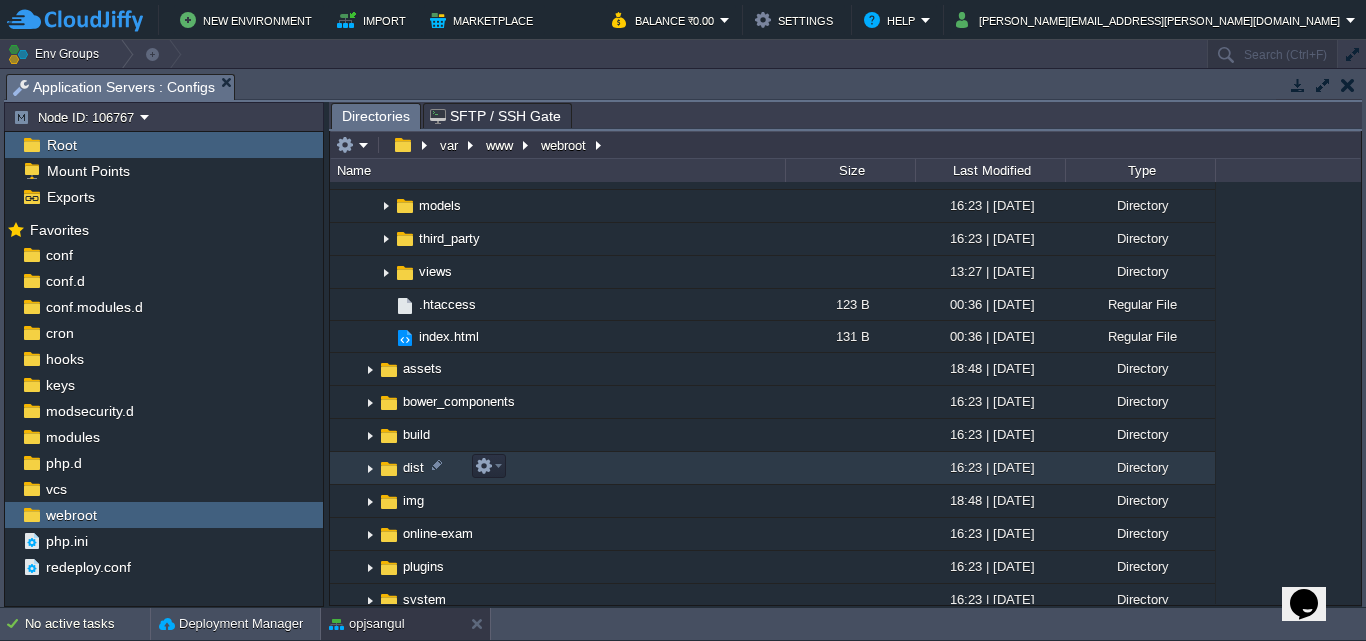 scroll, scrollTop: 500, scrollLeft: 0, axis: vertical 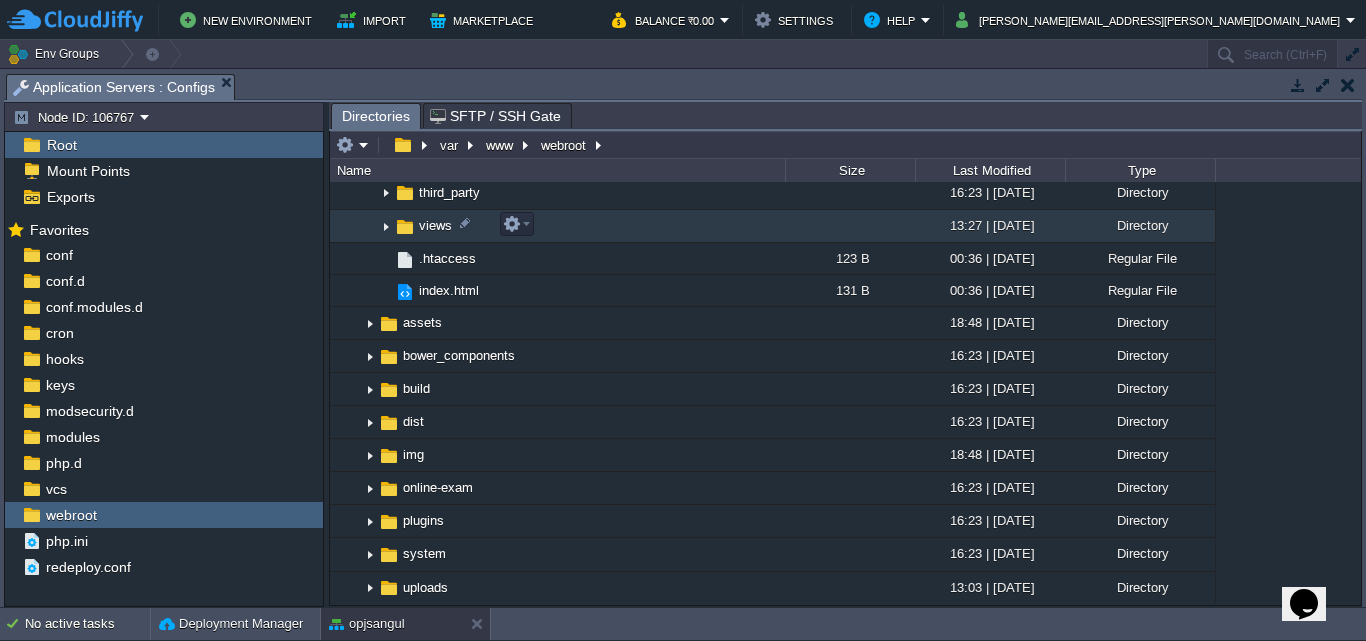 click at bounding box center [386, 226] 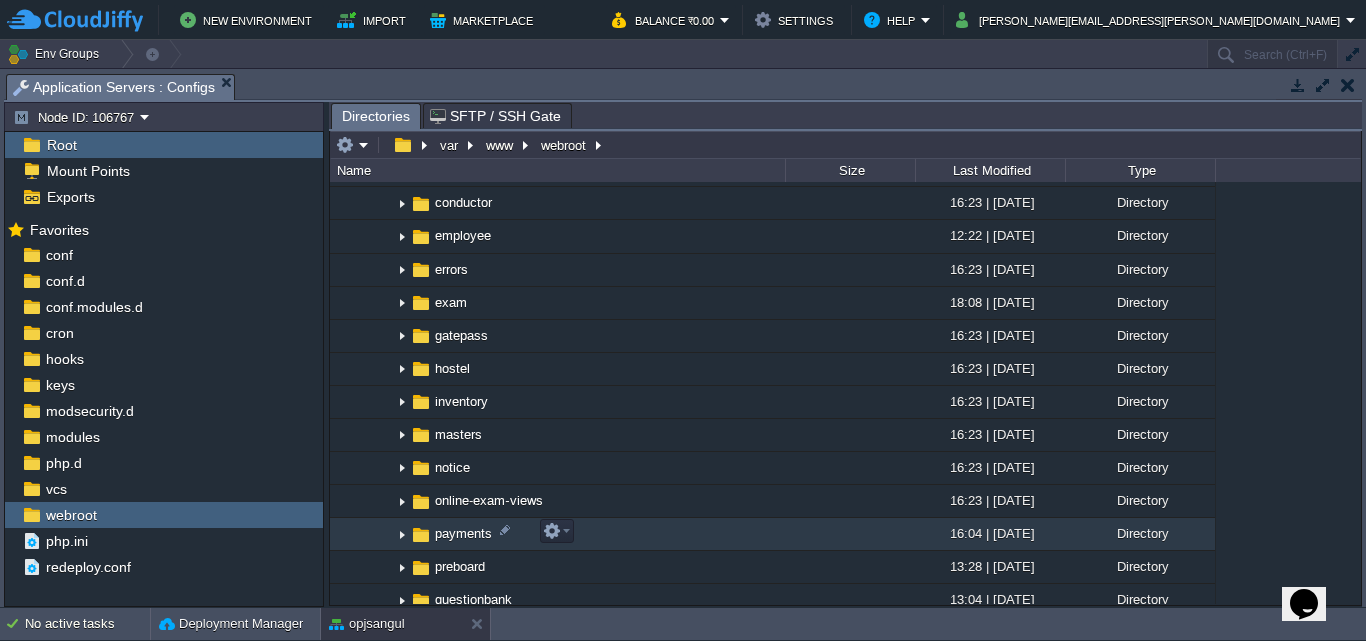 scroll, scrollTop: 800, scrollLeft: 0, axis: vertical 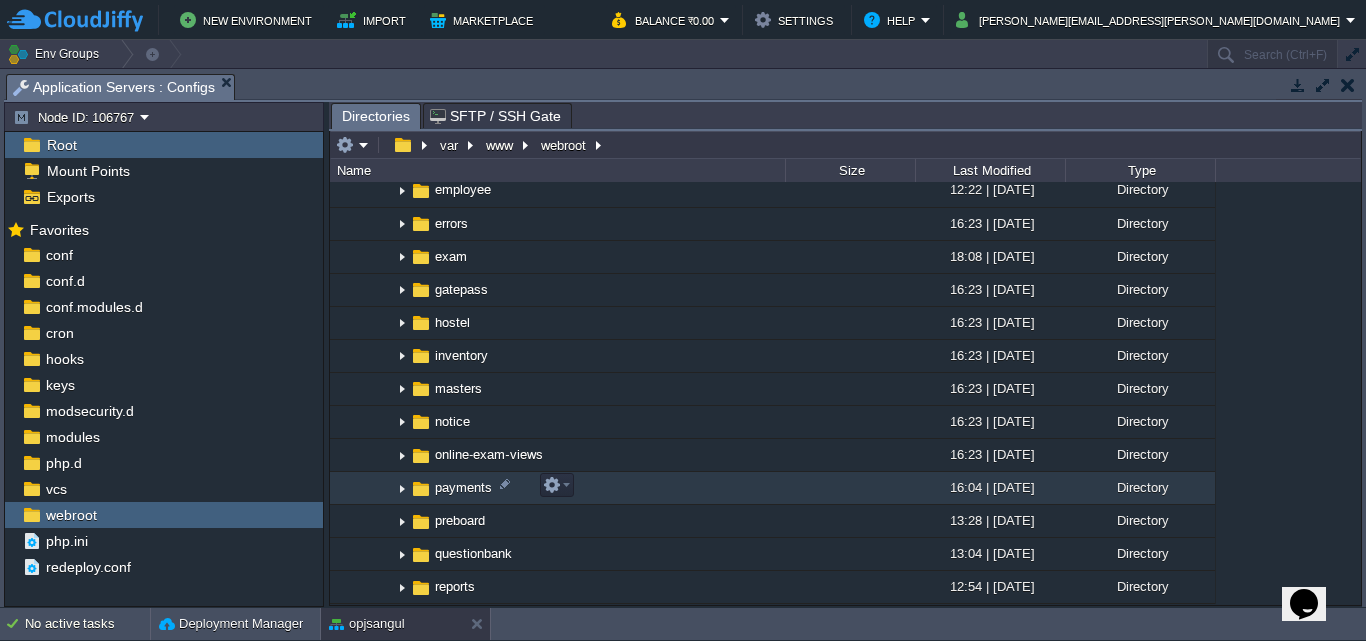 click at bounding box center (402, 488) 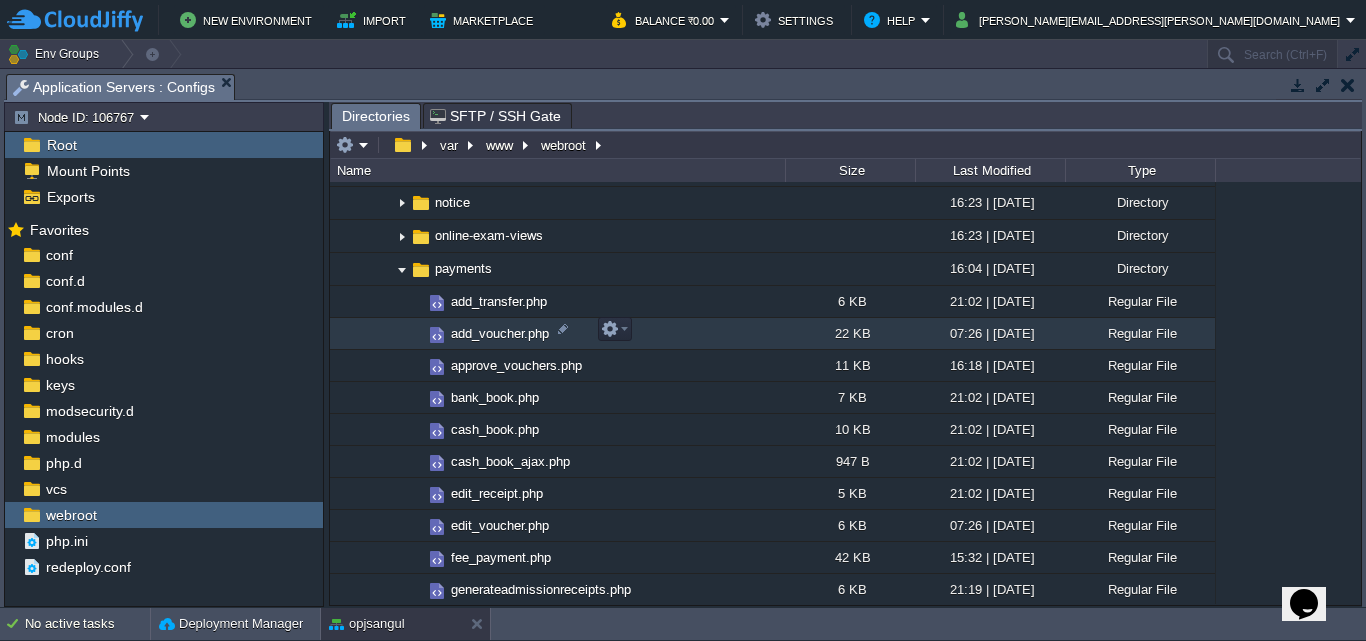 scroll, scrollTop: 1100, scrollLeft: 0, axis: vertical 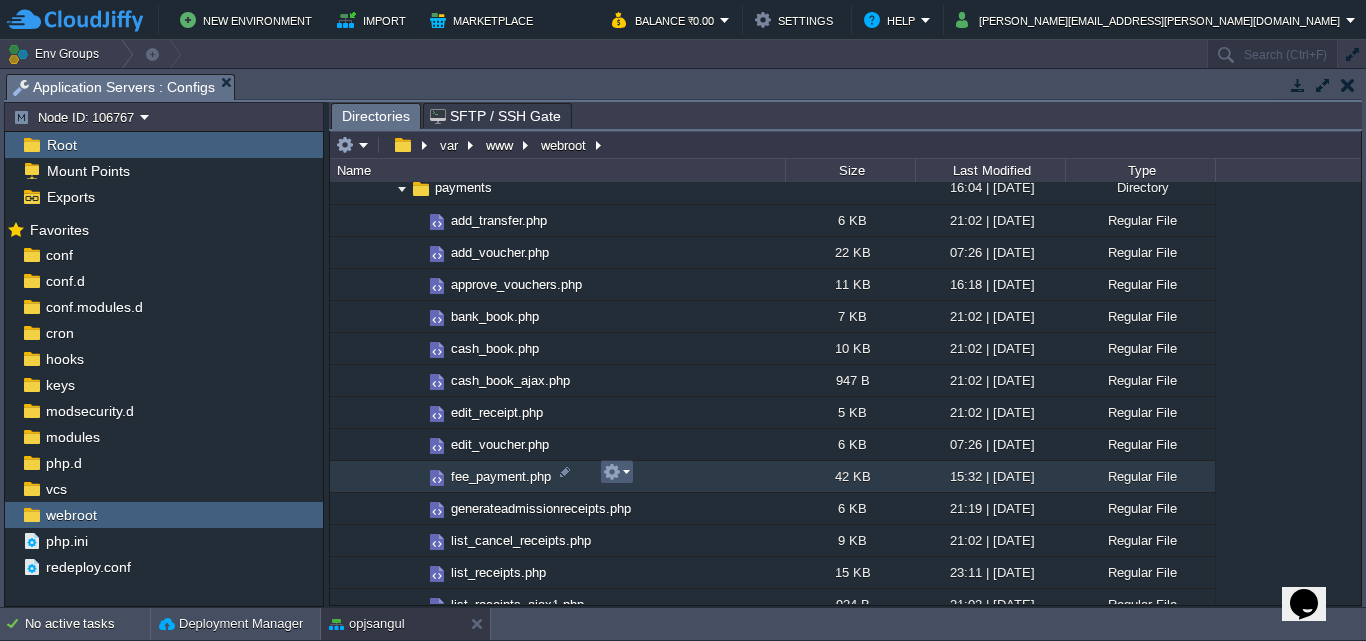 click at bounding box center [616, 472] 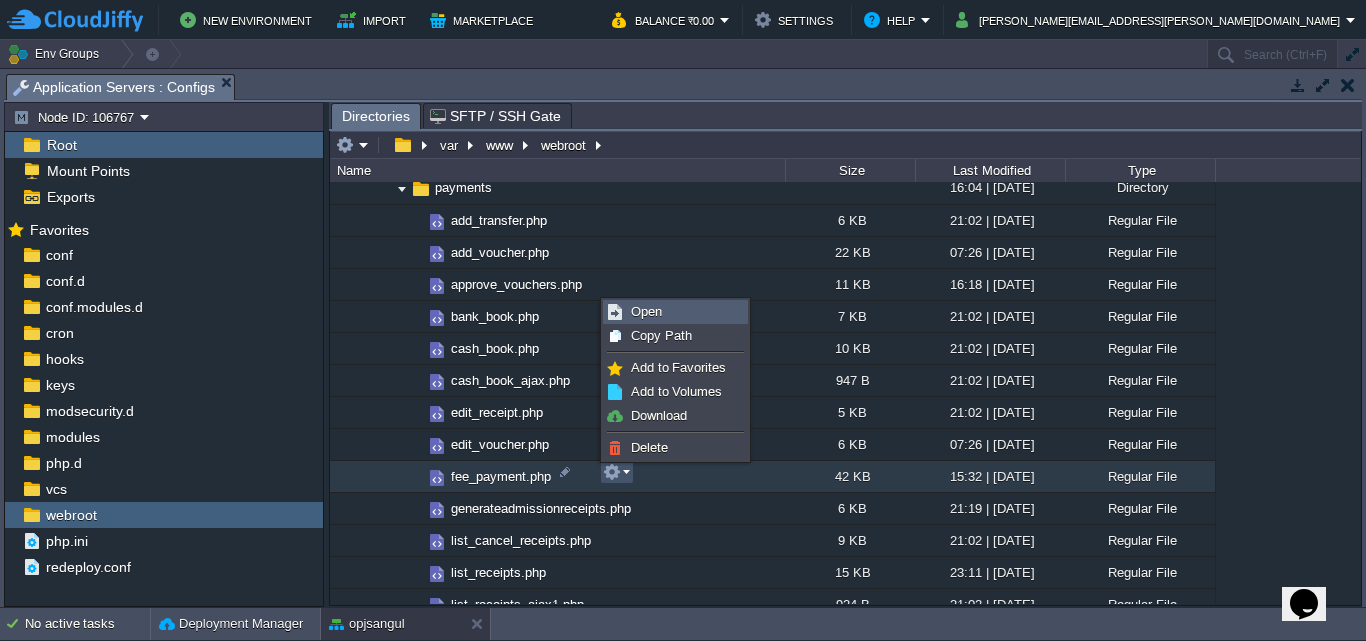 click on "Open" at bounding box center [646, 311] 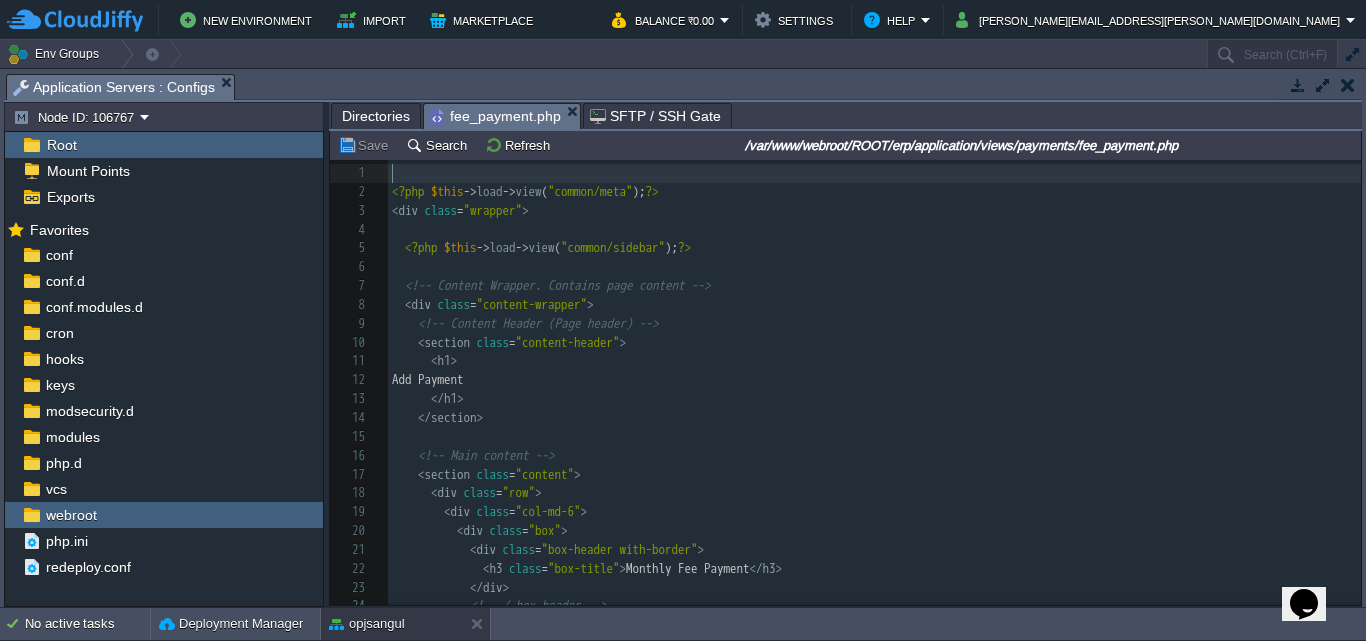 scroll, scrollTop: 7, scrollLeft: 0, axis: vertical 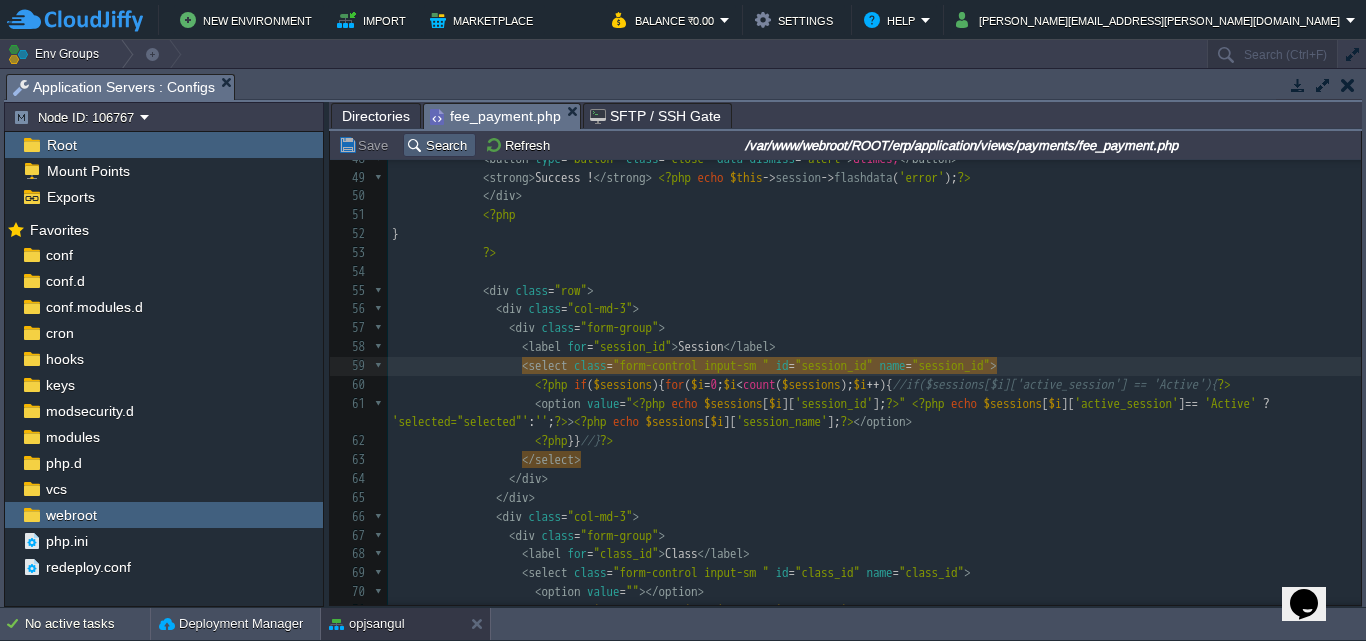 click on "Search" at bounding box center [439, 145] 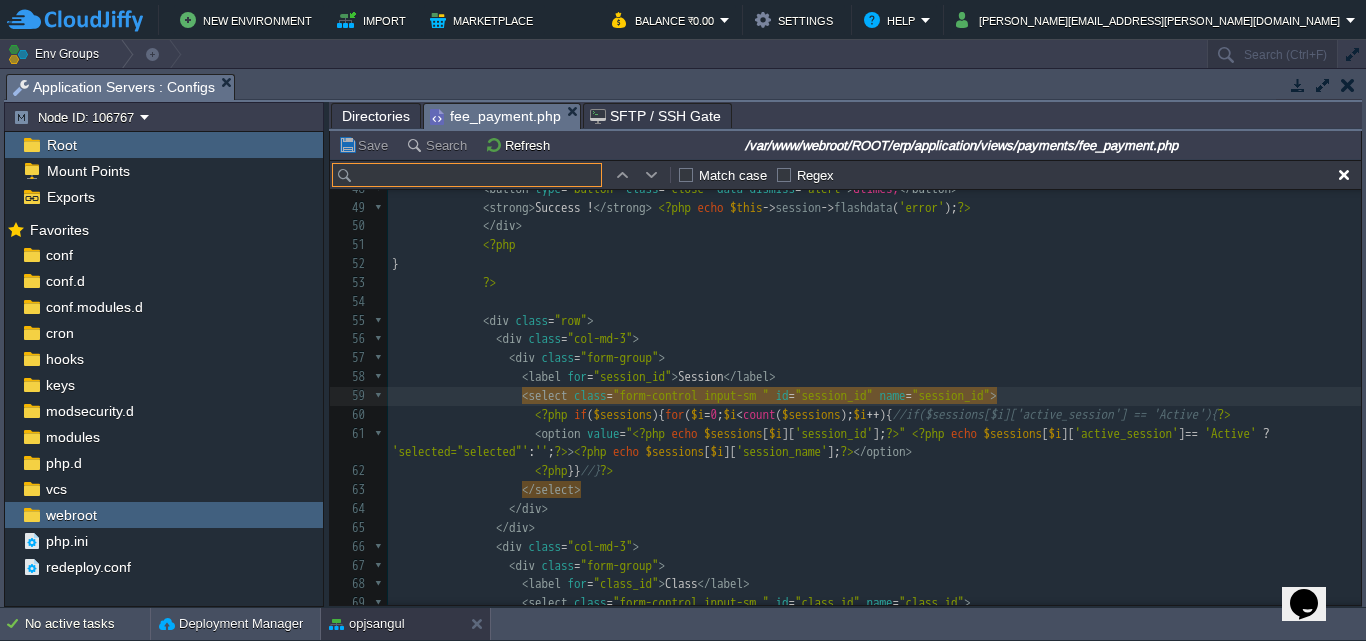 scroll, scrollTop: 929, scrollLeft: 0, axis: vertical 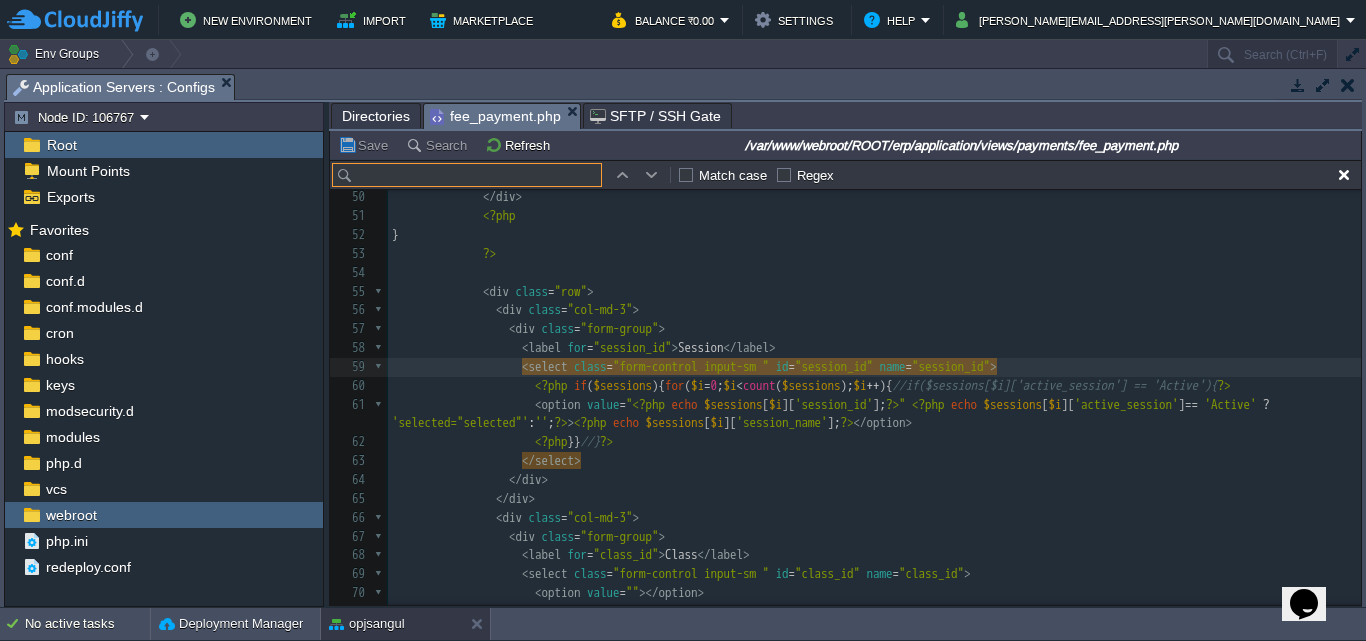 click at bounding box center (467, 175) 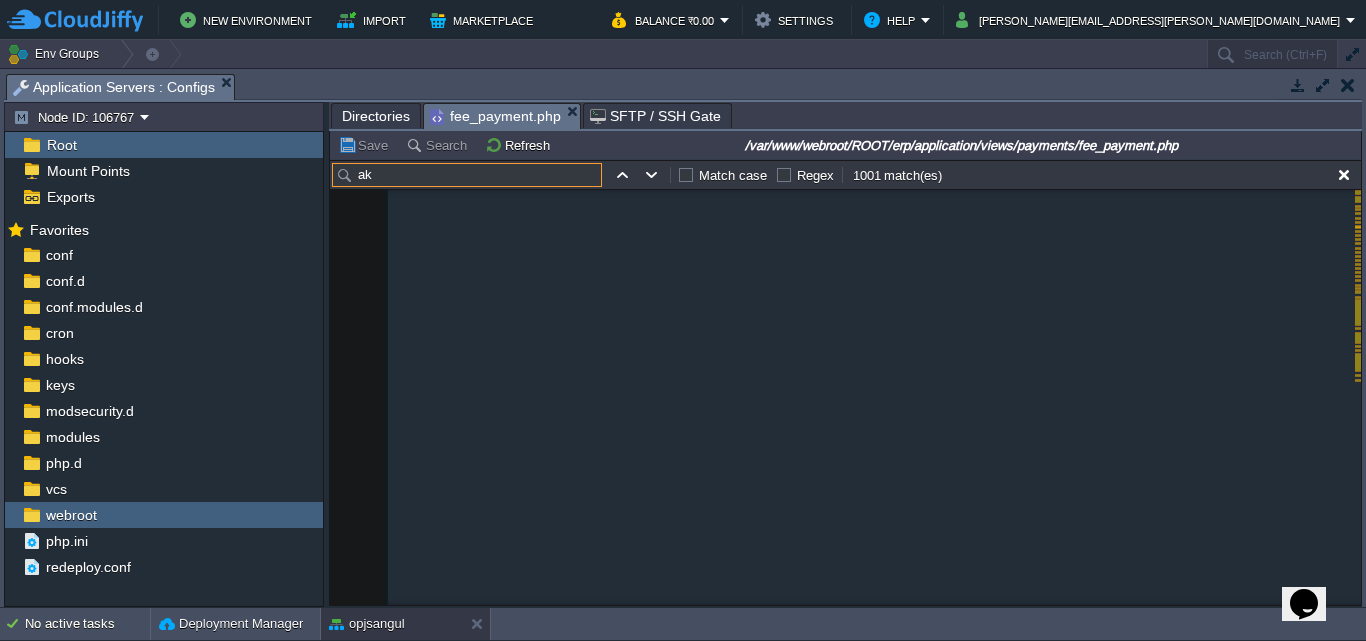 scroll, scrollTop: 0, scrollLeft: 0, axis: both 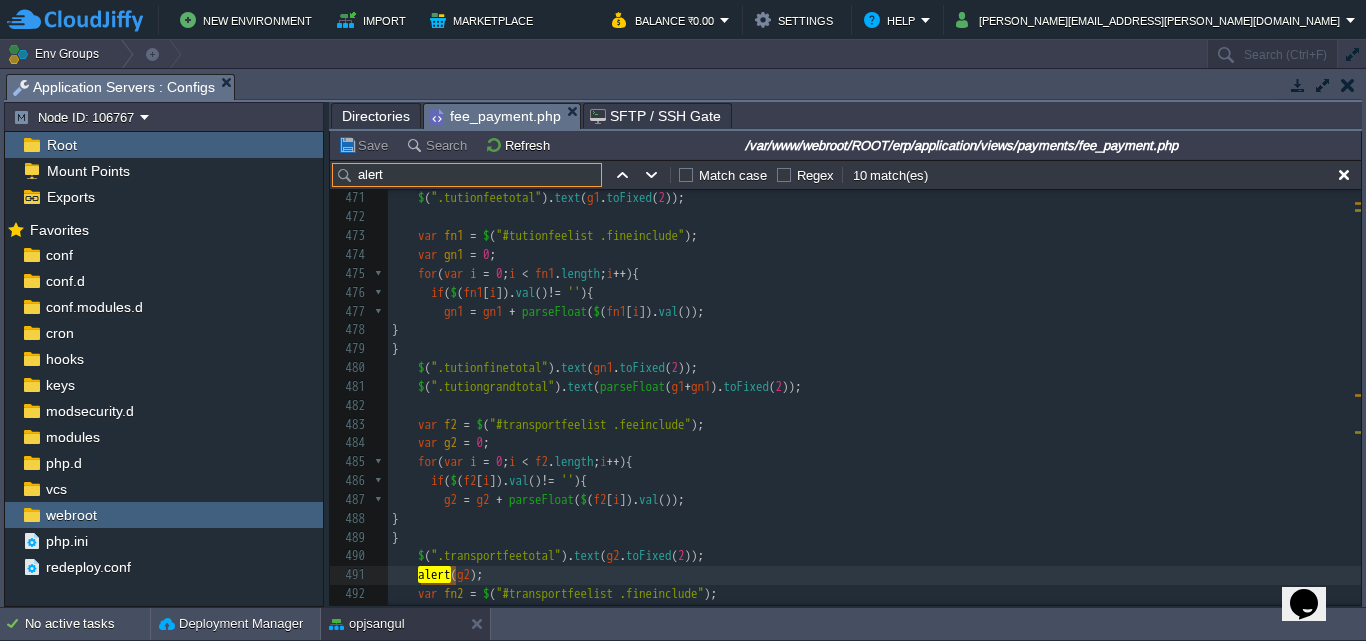 type on "alert" 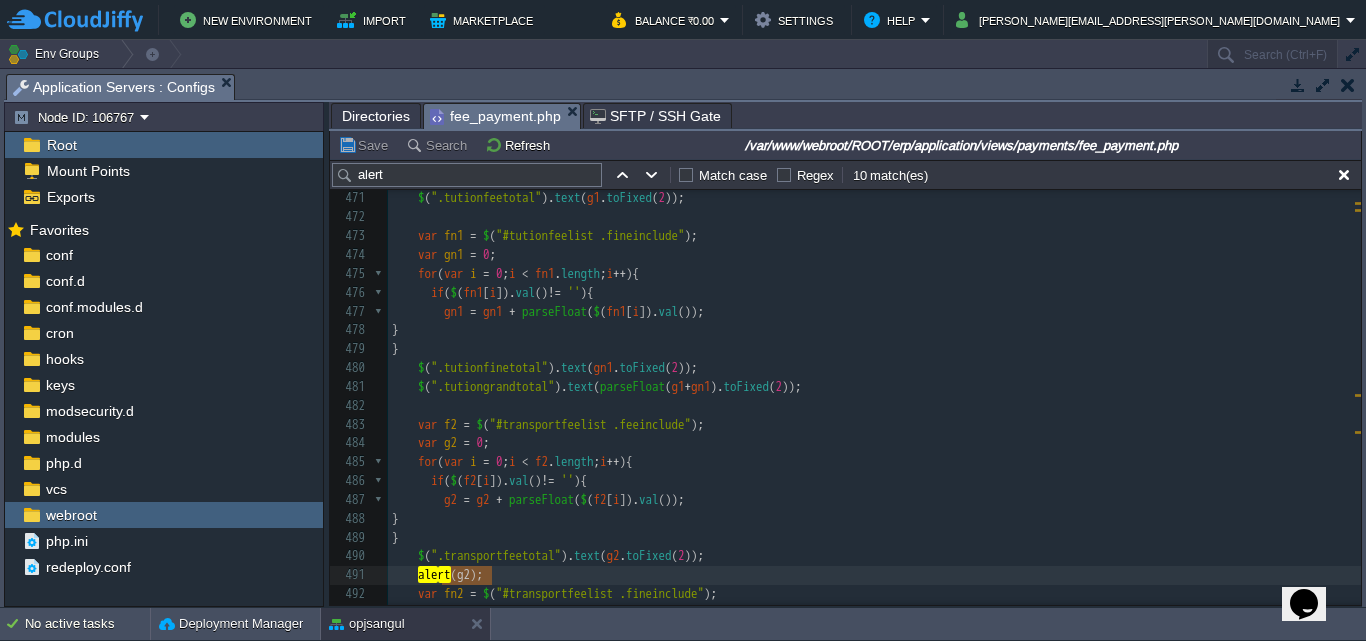 type on "alert(g2);" 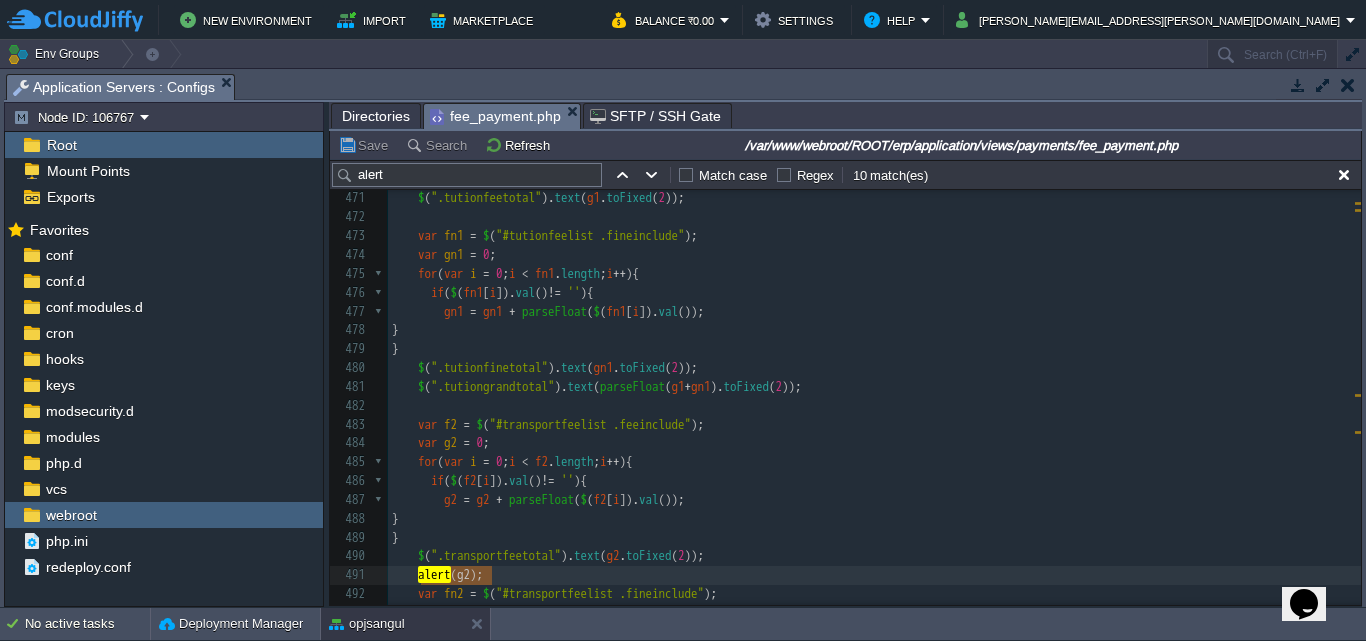 drag, startPoint x: 495, startPoint y: 576, endPoint x: 419, endPoint y: 580, distance: 76.105194 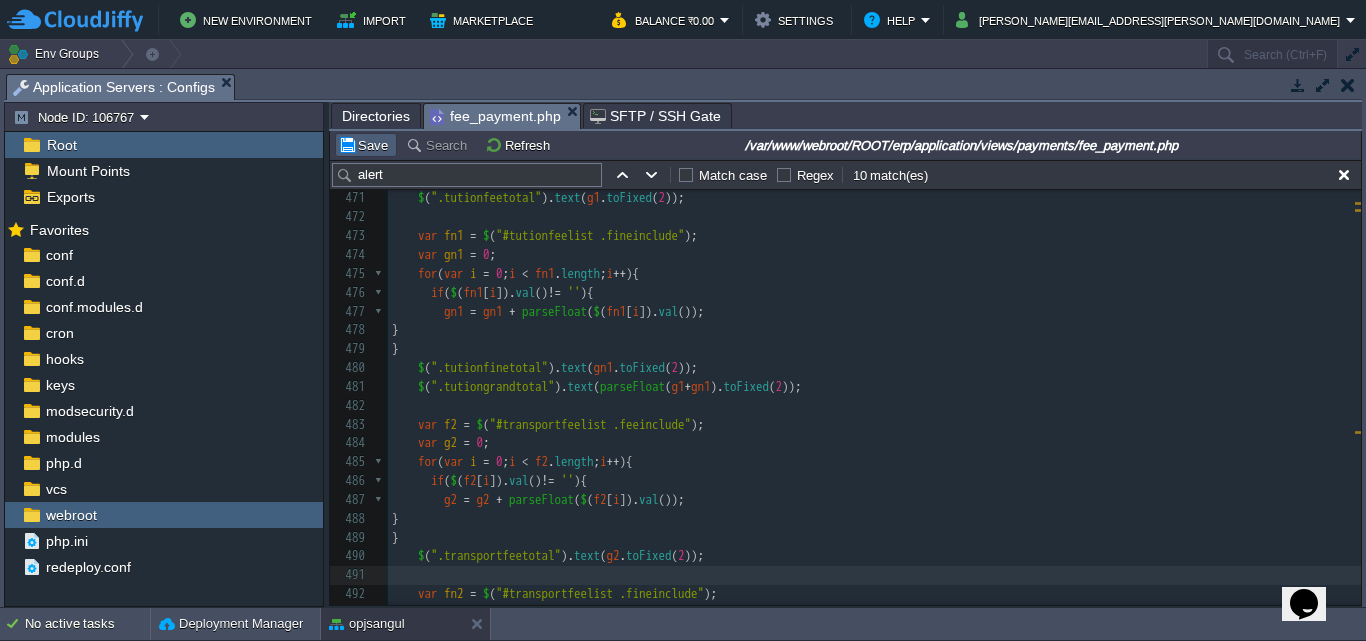click on "Save" at bounding box center [366, 145] 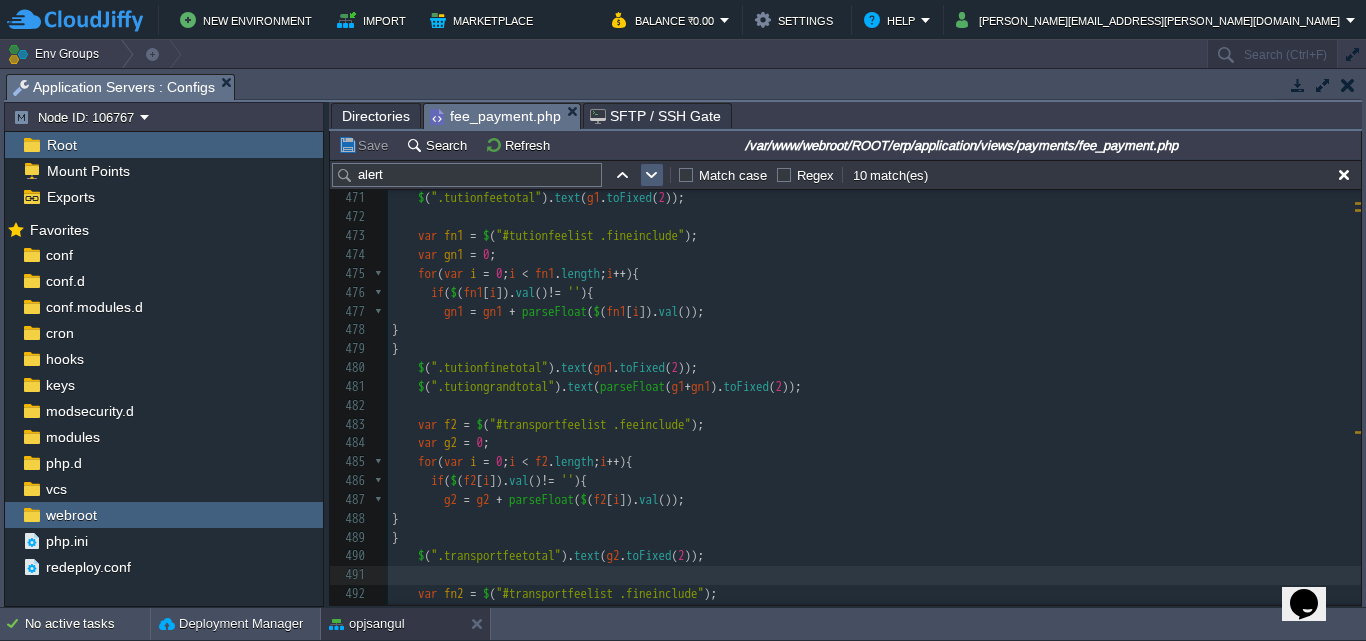 click at bounding box center [652, 175] 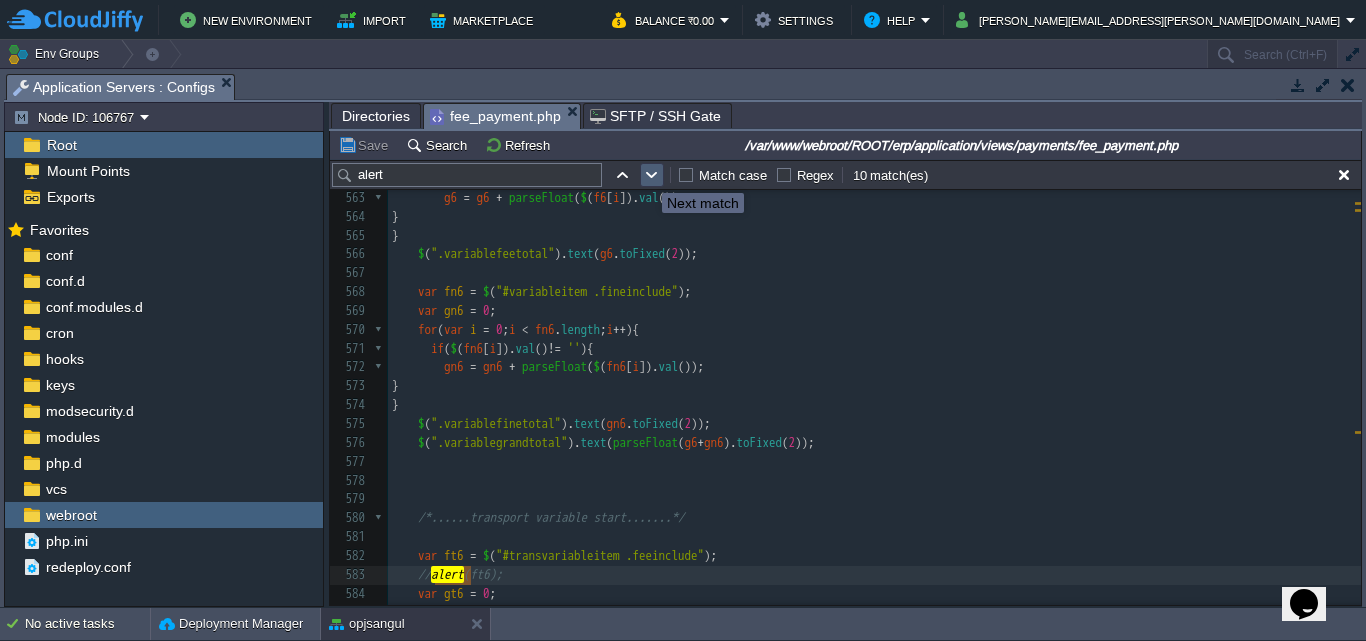 click at bounding box center [652, 175] 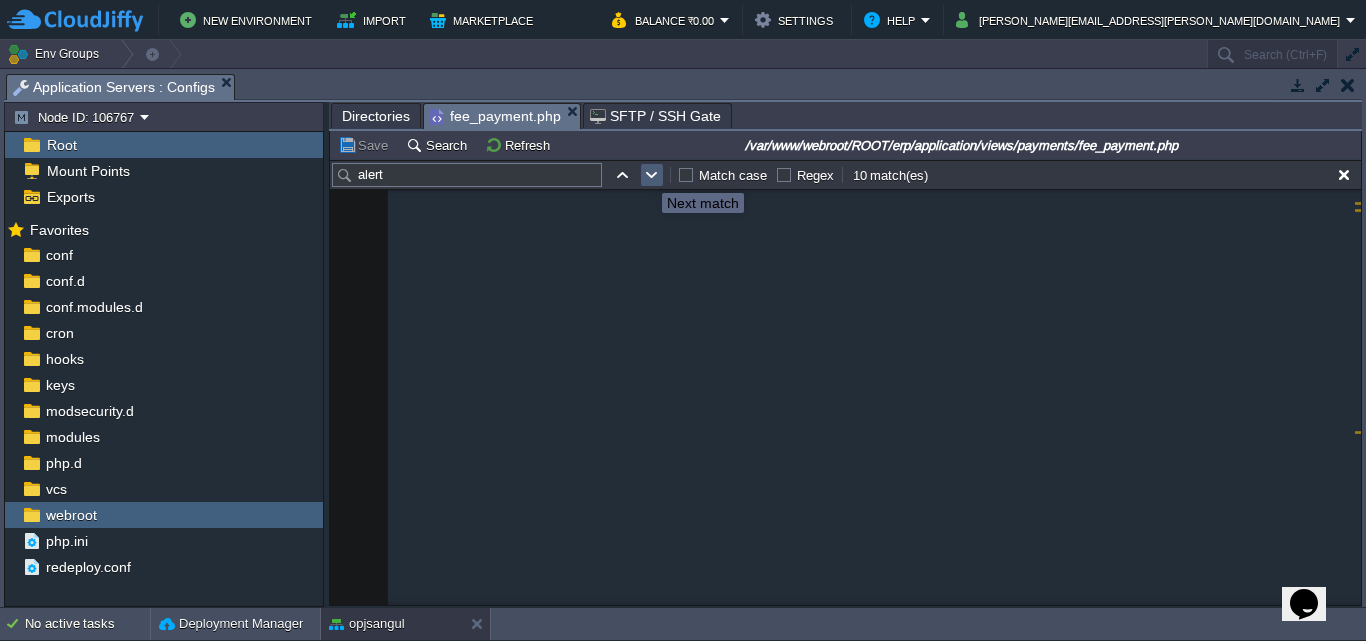 scroll, scrollTop: 493, scrollLeft: 0, axis: vertical 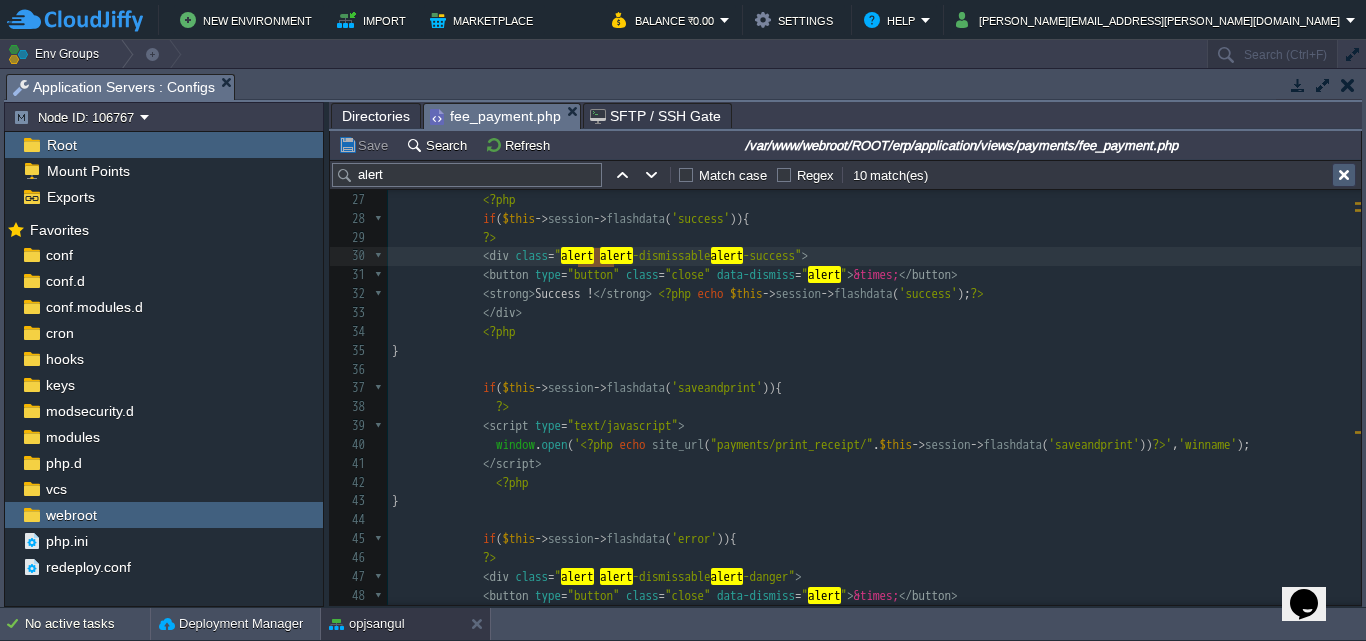click at bounding box center (1344, 175) 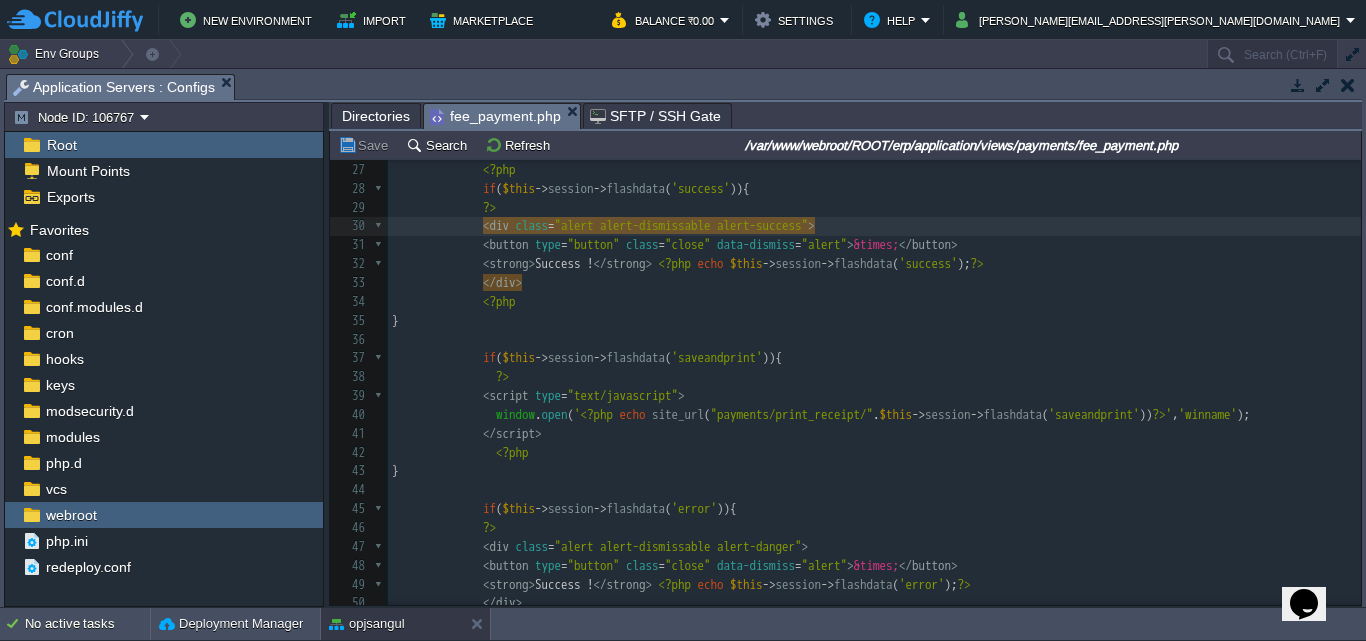 scroll, scrollTop: 463, scrollLeft: 0, axis: vertical 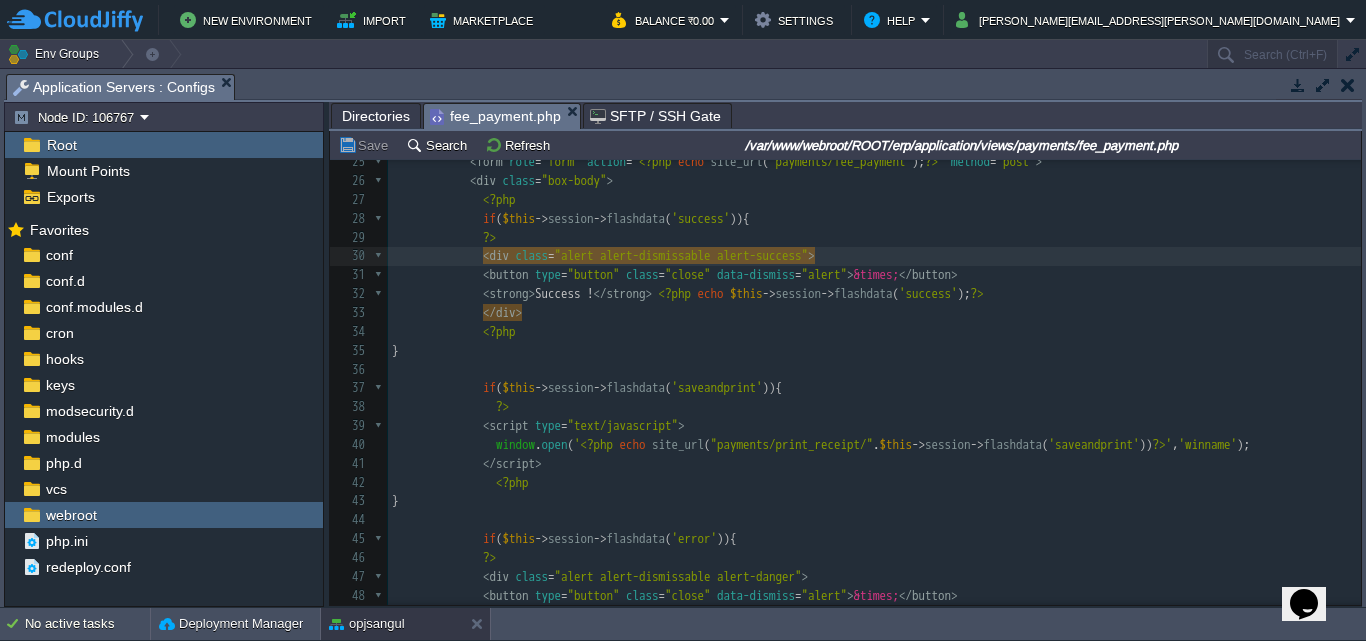 click at bounding box center [1348, 85] 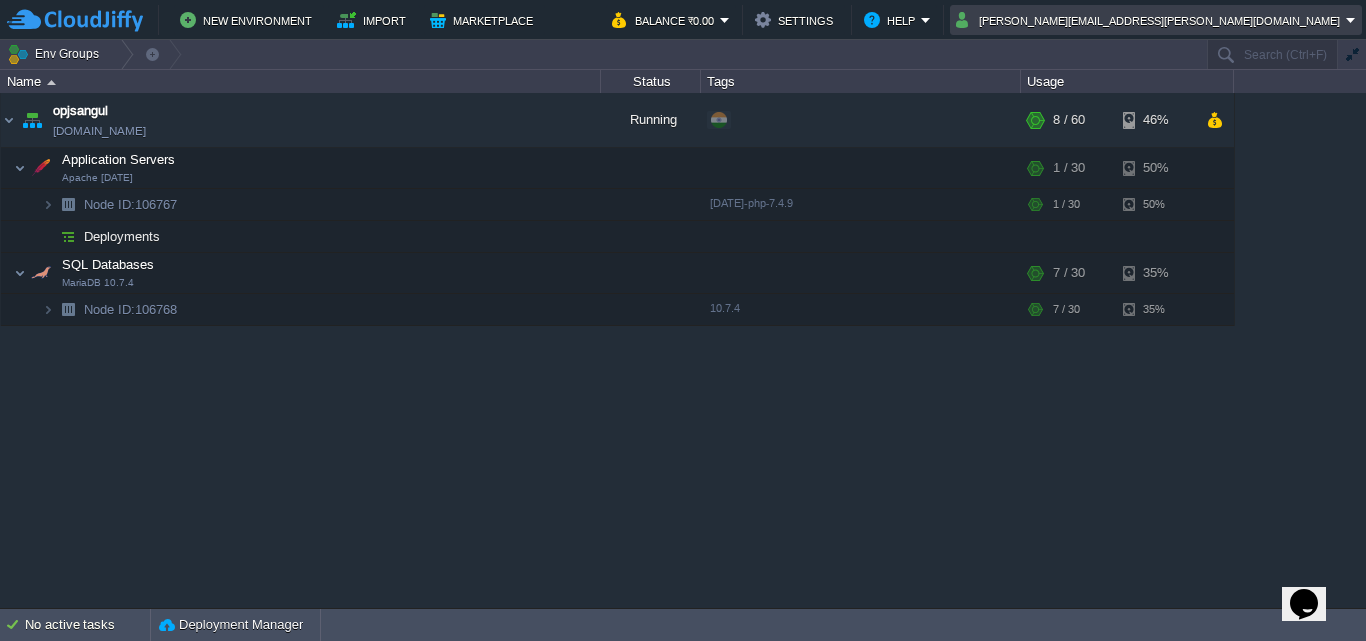 click on "[PERSON_NAME][EMAIL_ADDRESS][PERSON_NAME][DOMAIN_NAME]" at bounding box center [1151, 20] 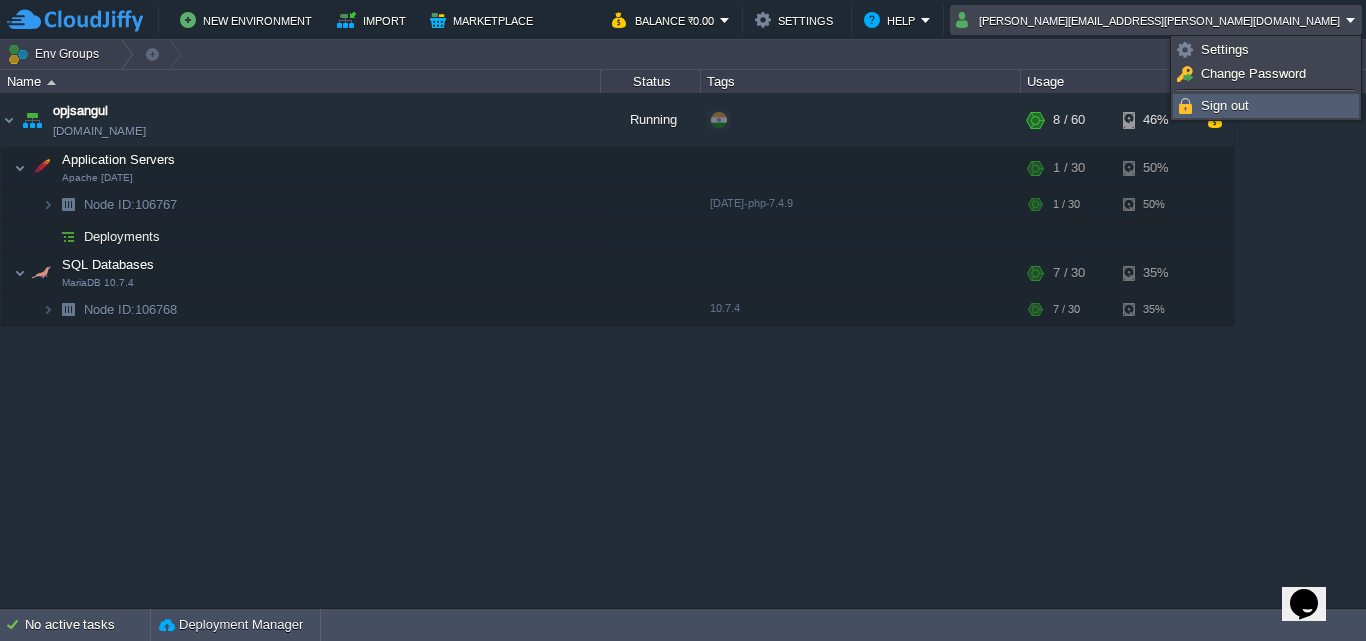 click on "Sign out" at bounding box center [1225, 105] 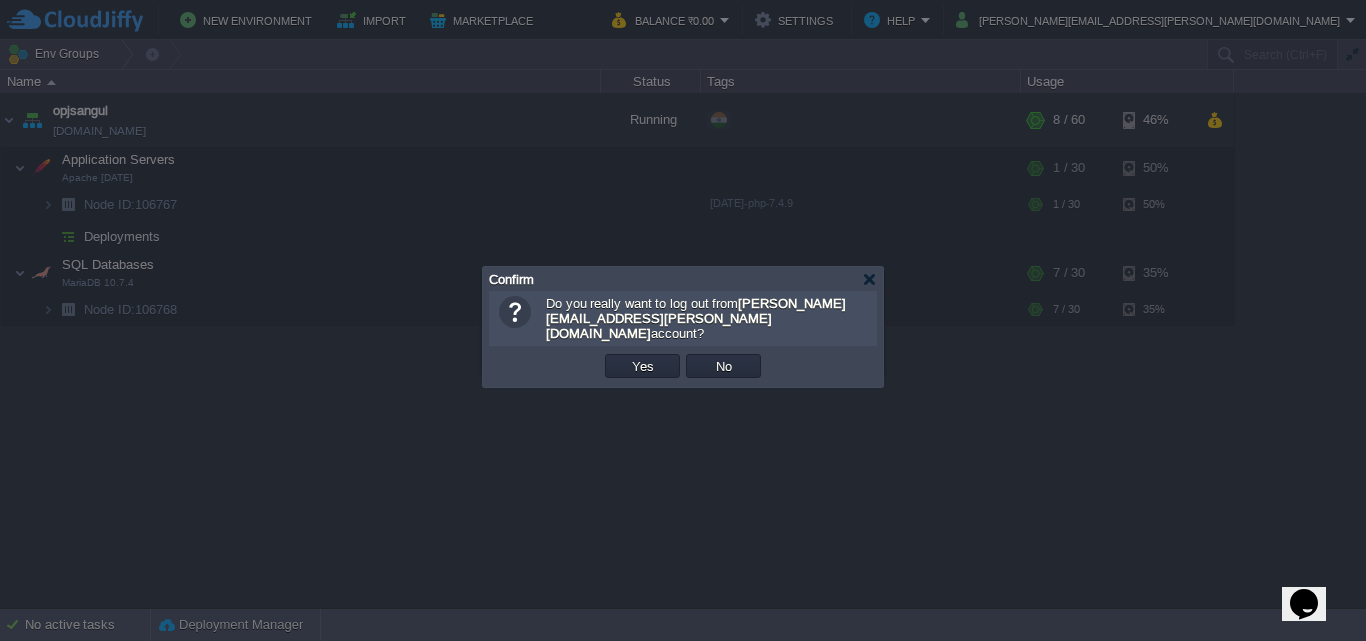 click on "Yes" at bounding box center [642, 366] 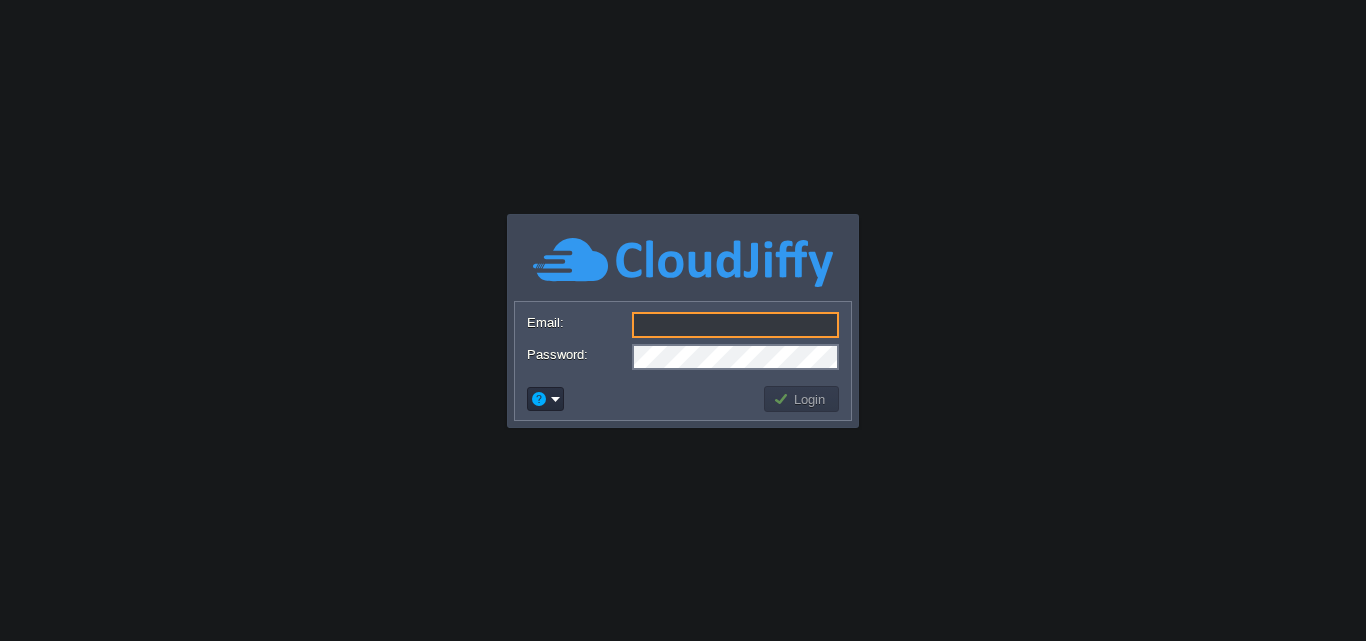 scroll, scrollTop: 0, scrollLeft: 0, axis: both 